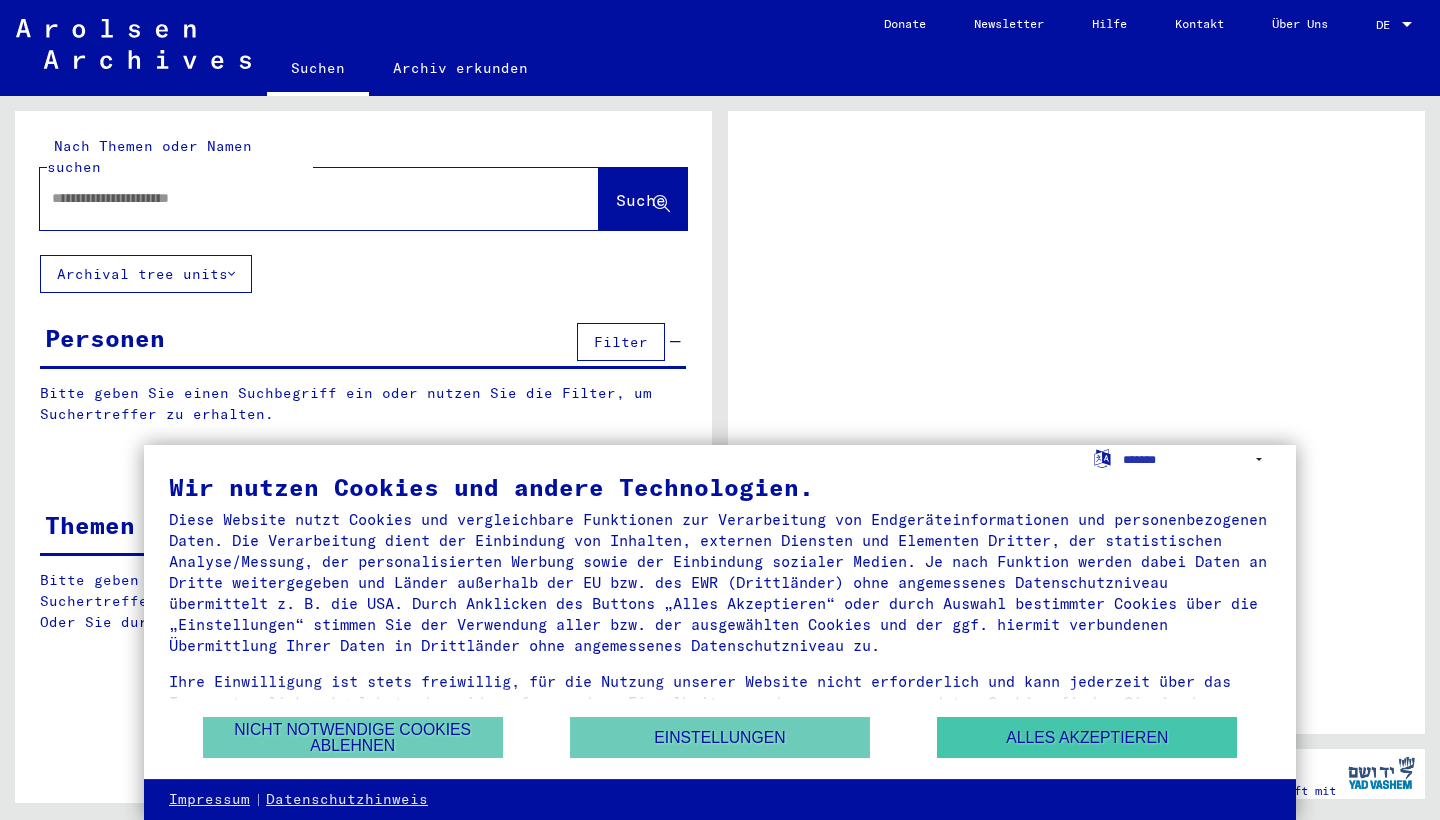 scroll, scrollTop: 0, scrollLeft: 0, axis: both 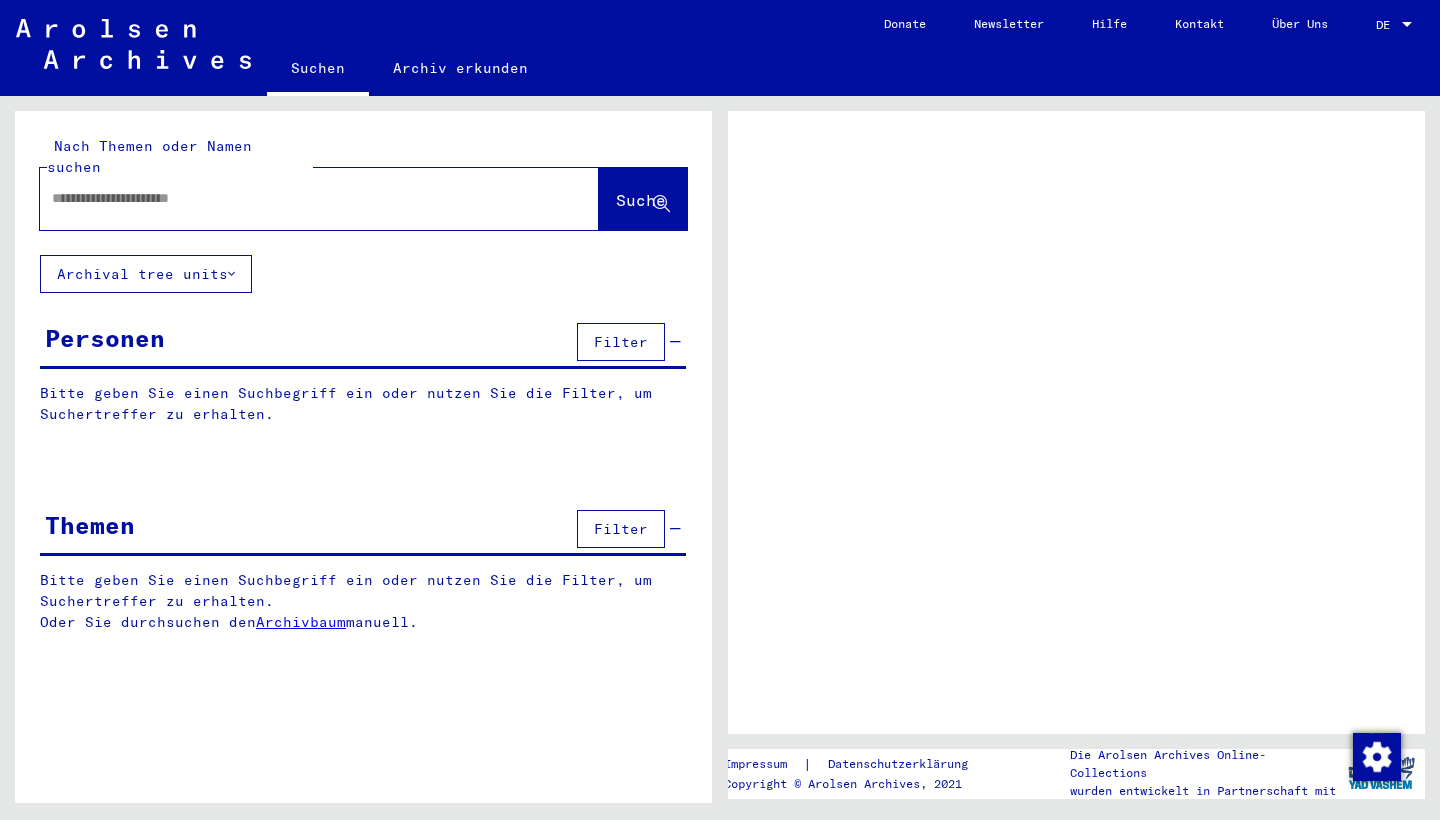 click on "Filter" at bounding box center [621, 342] 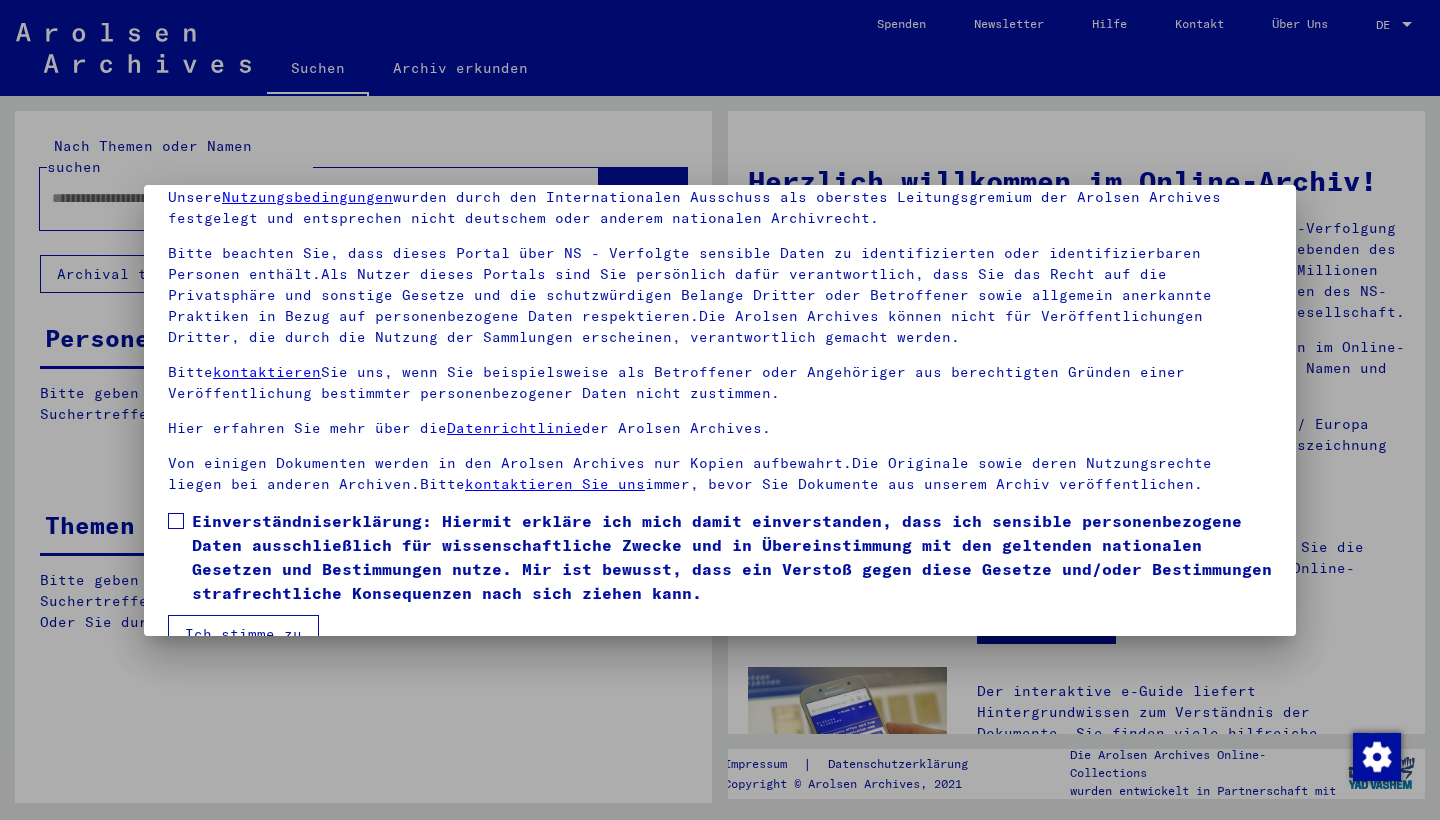 scroll, scrollTop: 105, scrollLeft: 0, axis: vertical 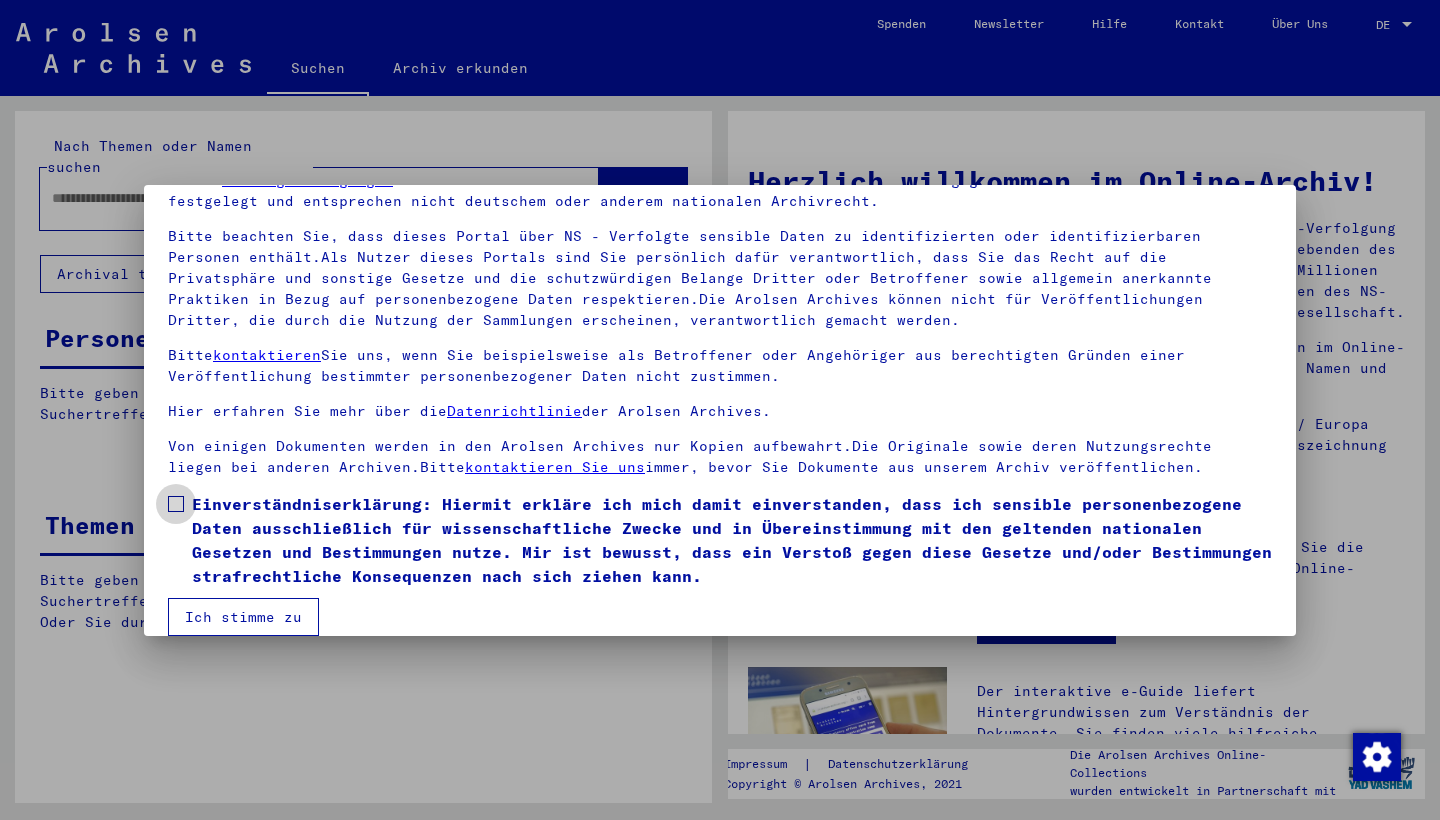 click on "Einverständniserklärung: Hiermit erkläre ich mich damit einverstanden, dass ich sensible personenbezogene Daten ausschließlich für wissenschaftliche Zwecke und in Übereinstimmung mit den geltenden nationalen Gesetzen und Bestimmungen nutze. Mir ist bewusst, dass ein Verstoß gegen diese Gesetze und/oder Bestimmungen strafrechtliche Konsequenzen nach sich ziehen kann." at bounding box center (720, 540) 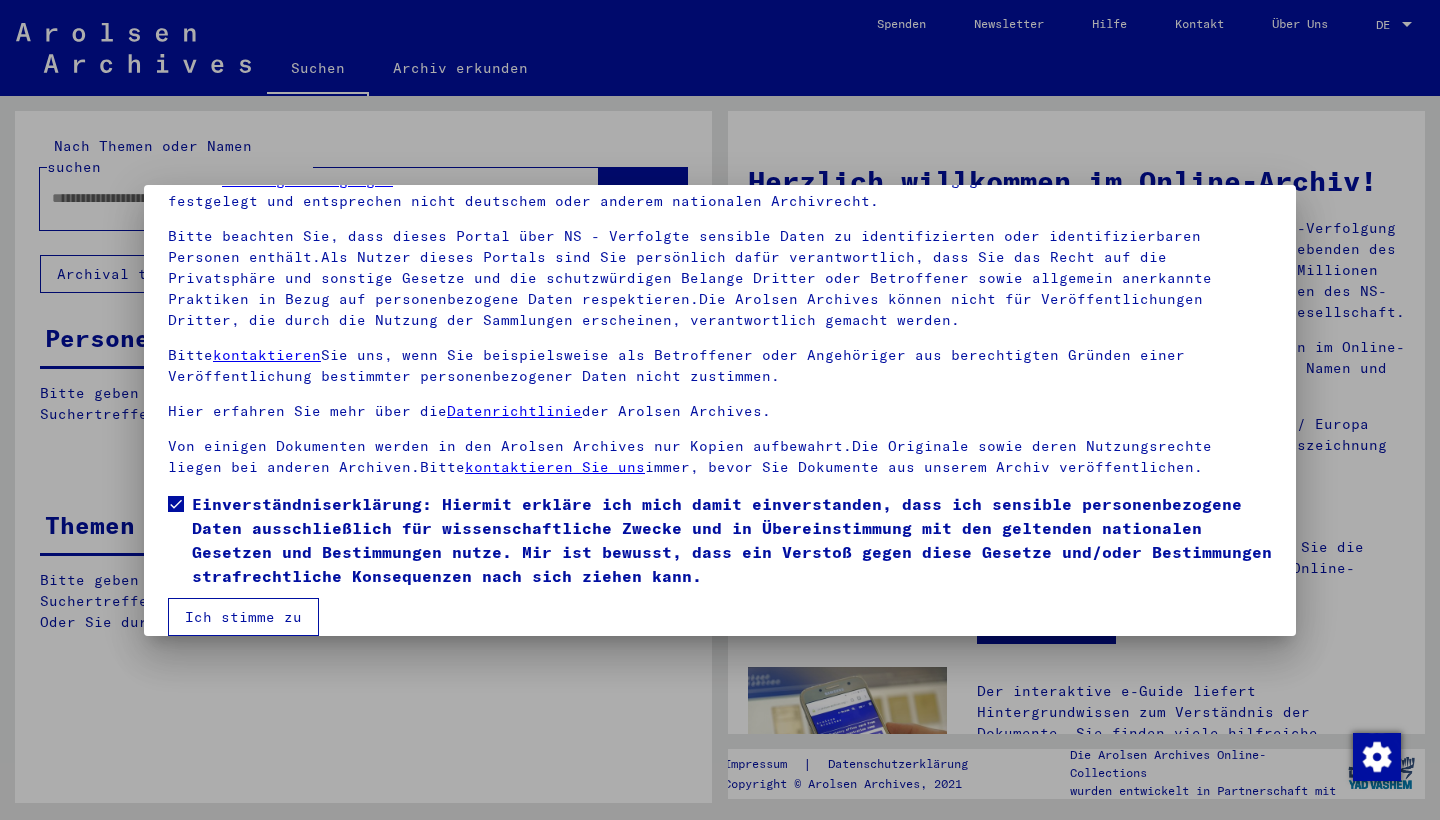 click on "Ich stimme zu" at bounding box center [243, 617] 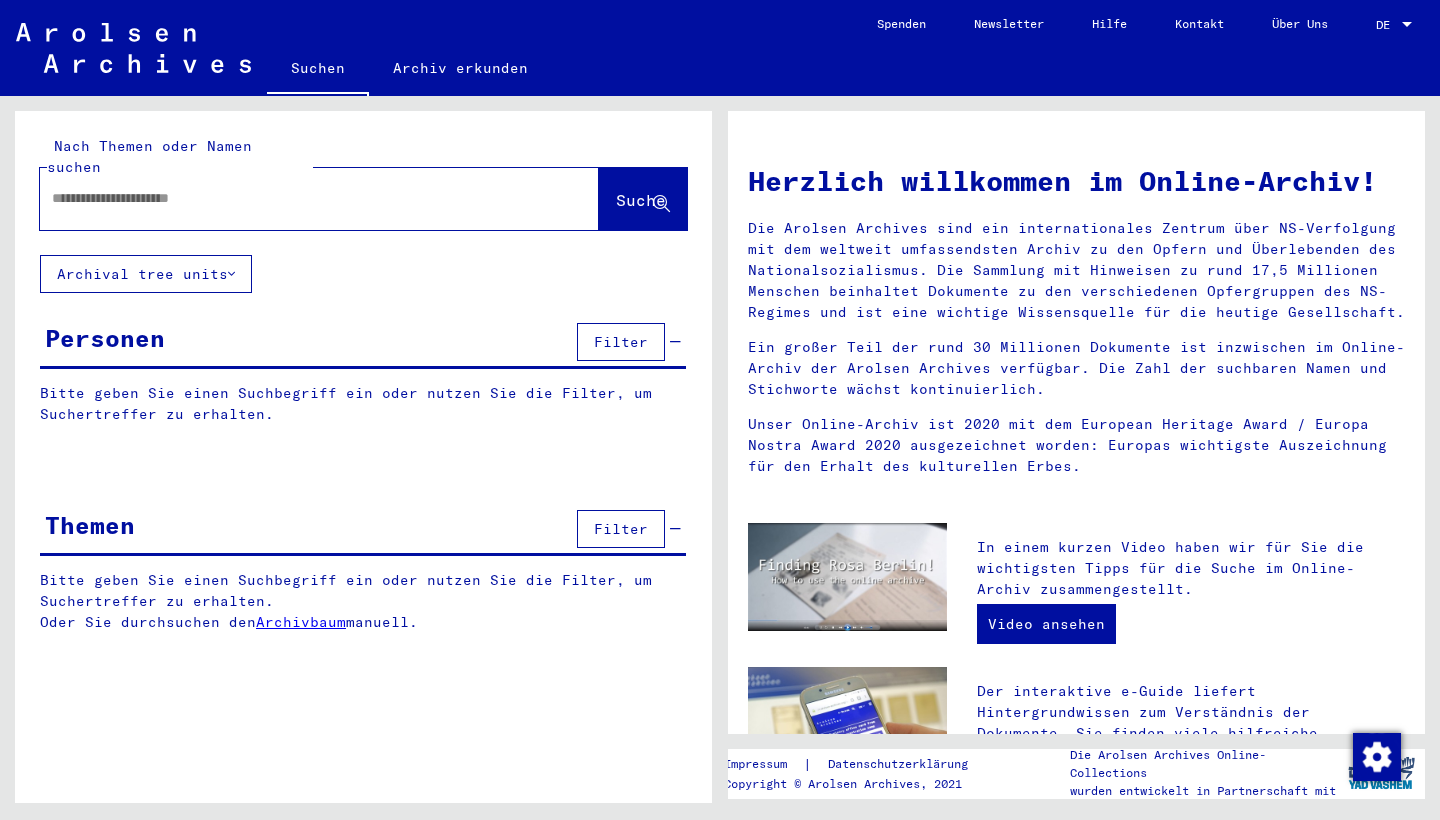 scroll, scrollTop: 0, scrollLeft: 0, axis: both 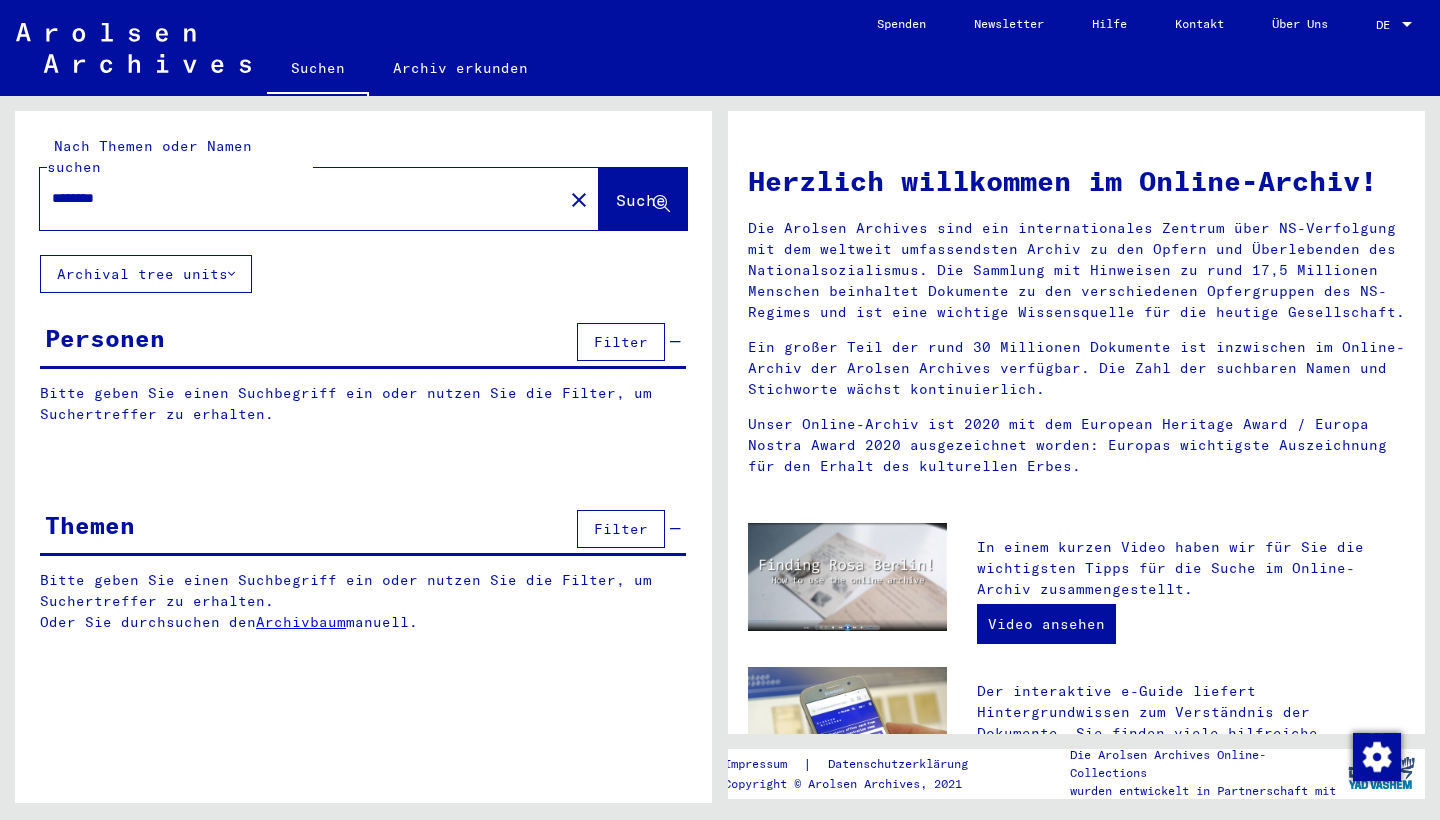 type on "********" 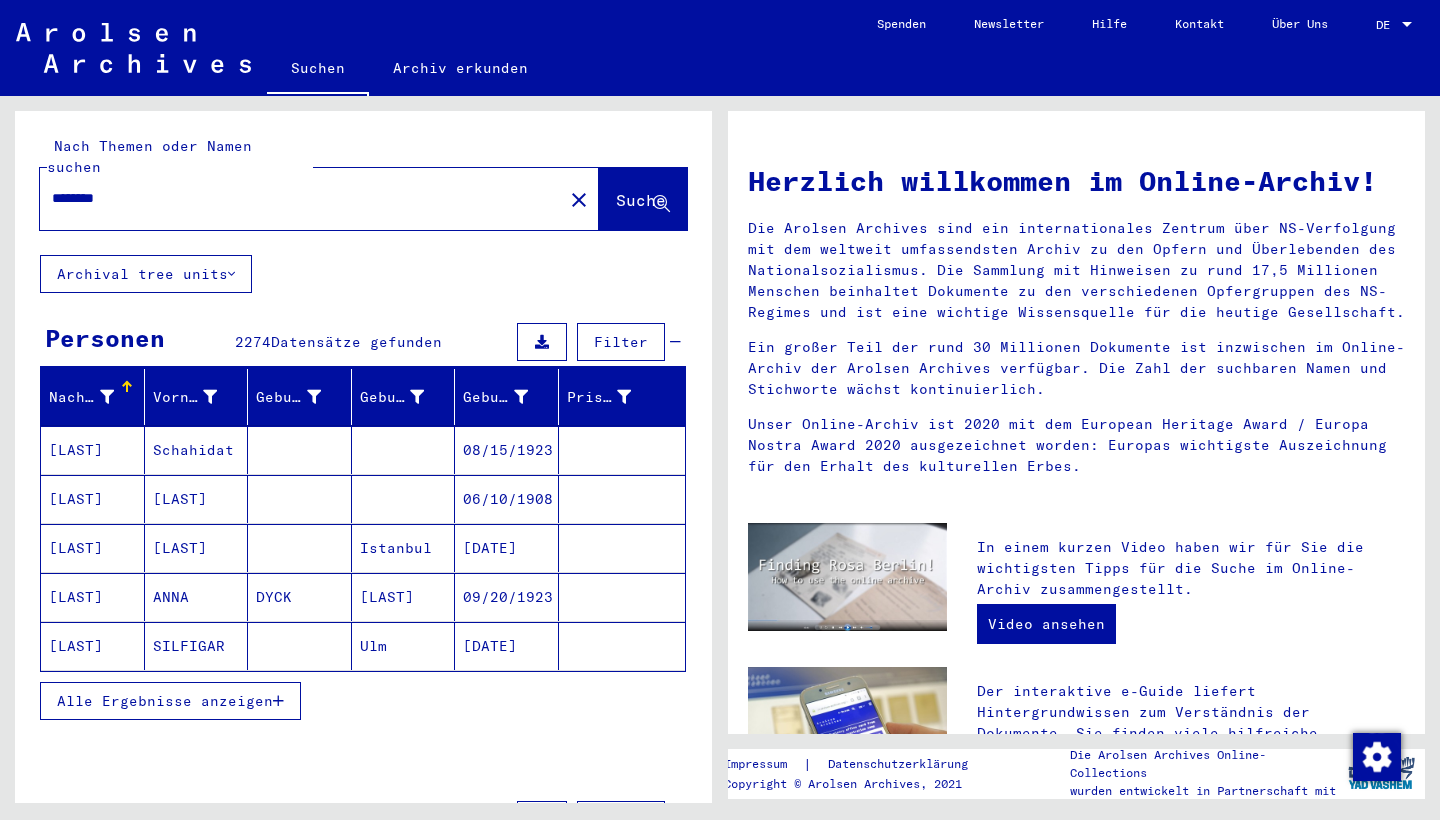 scroll, scrollTop: 116, scrollLeft: 0, axis: vertical 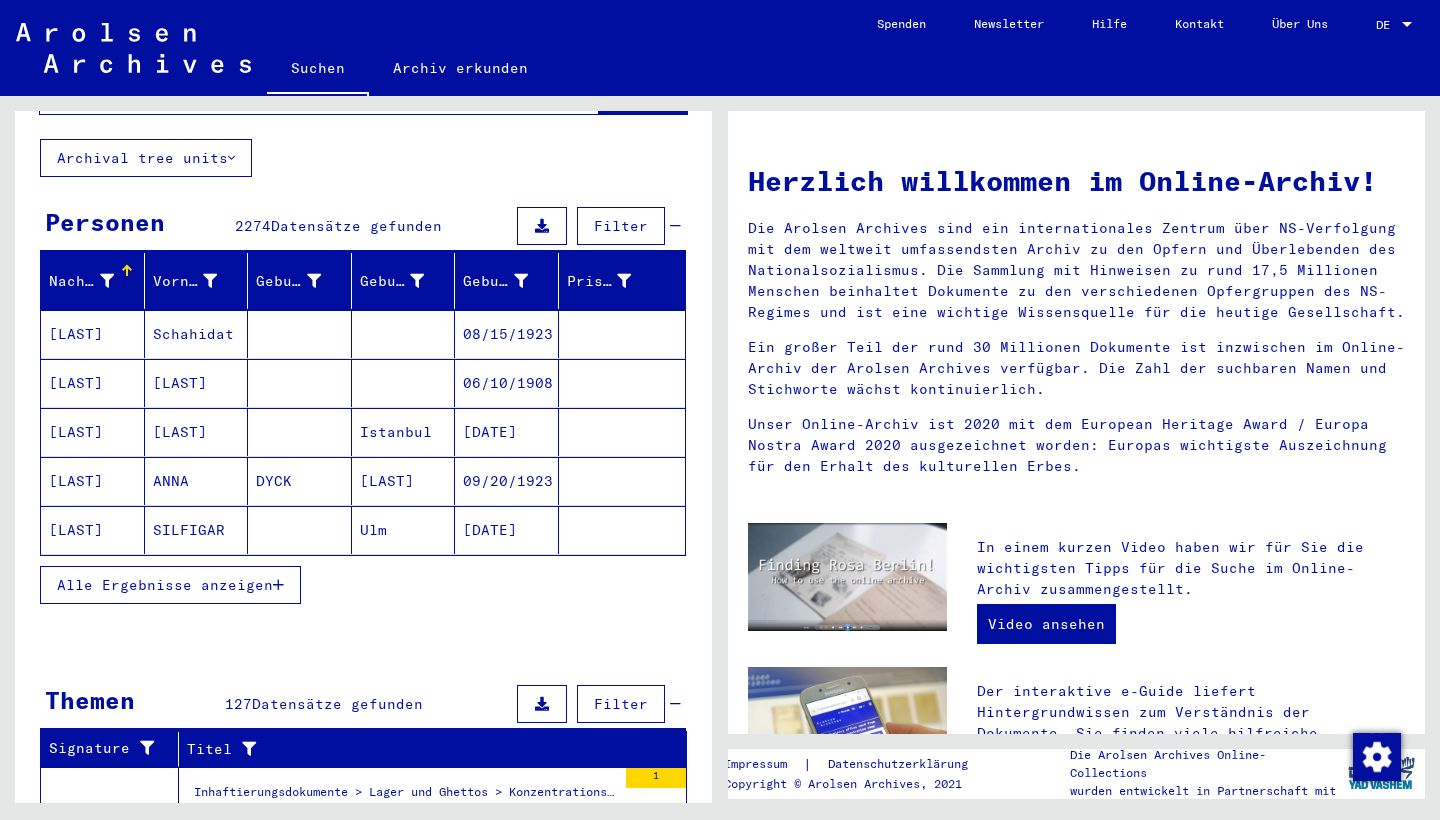 click on "[DATE]" at bounding box center (507, 481) 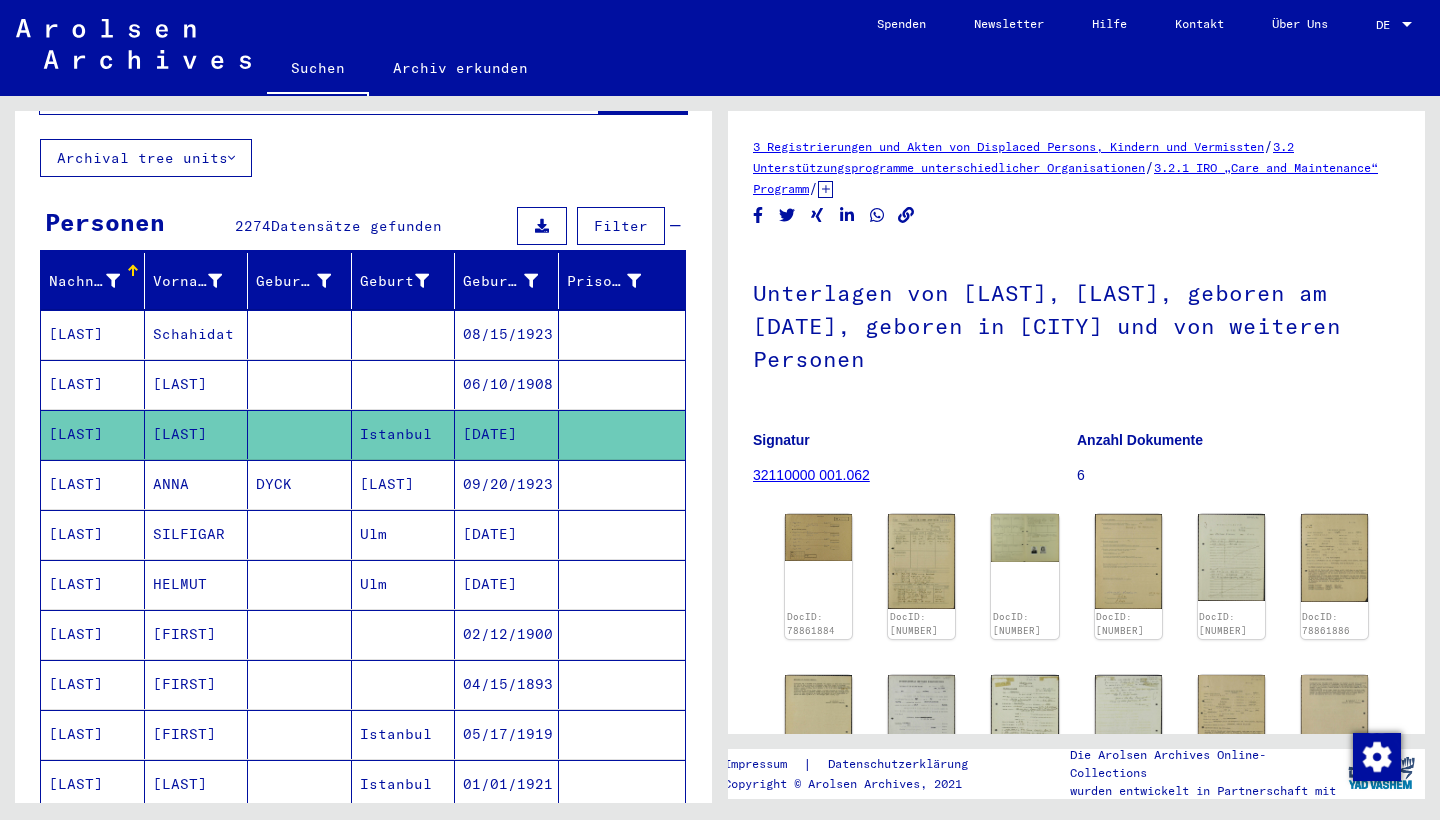 scroll, scrollTop: 0, scrollLeft: 0, axis: both 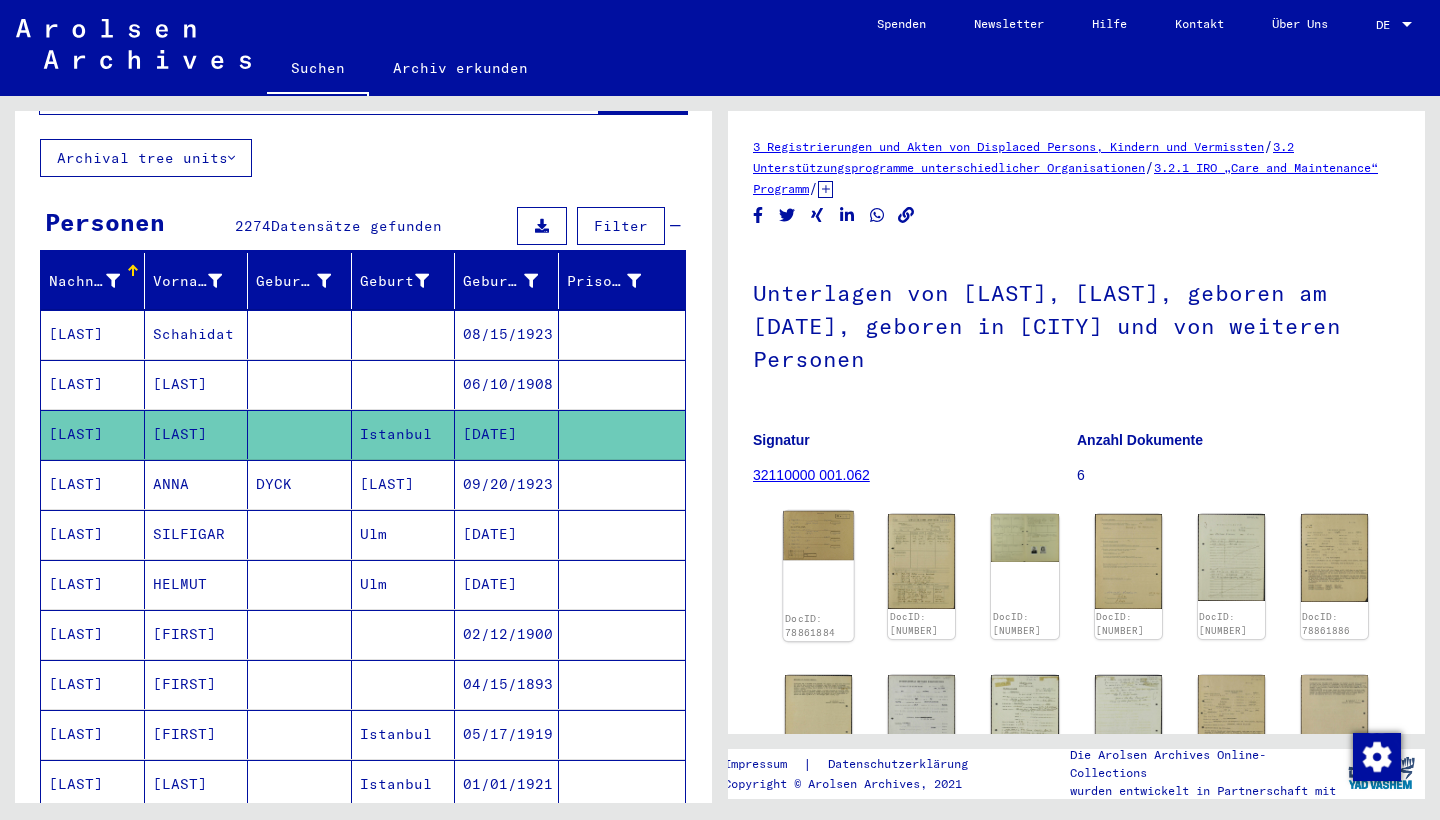 click 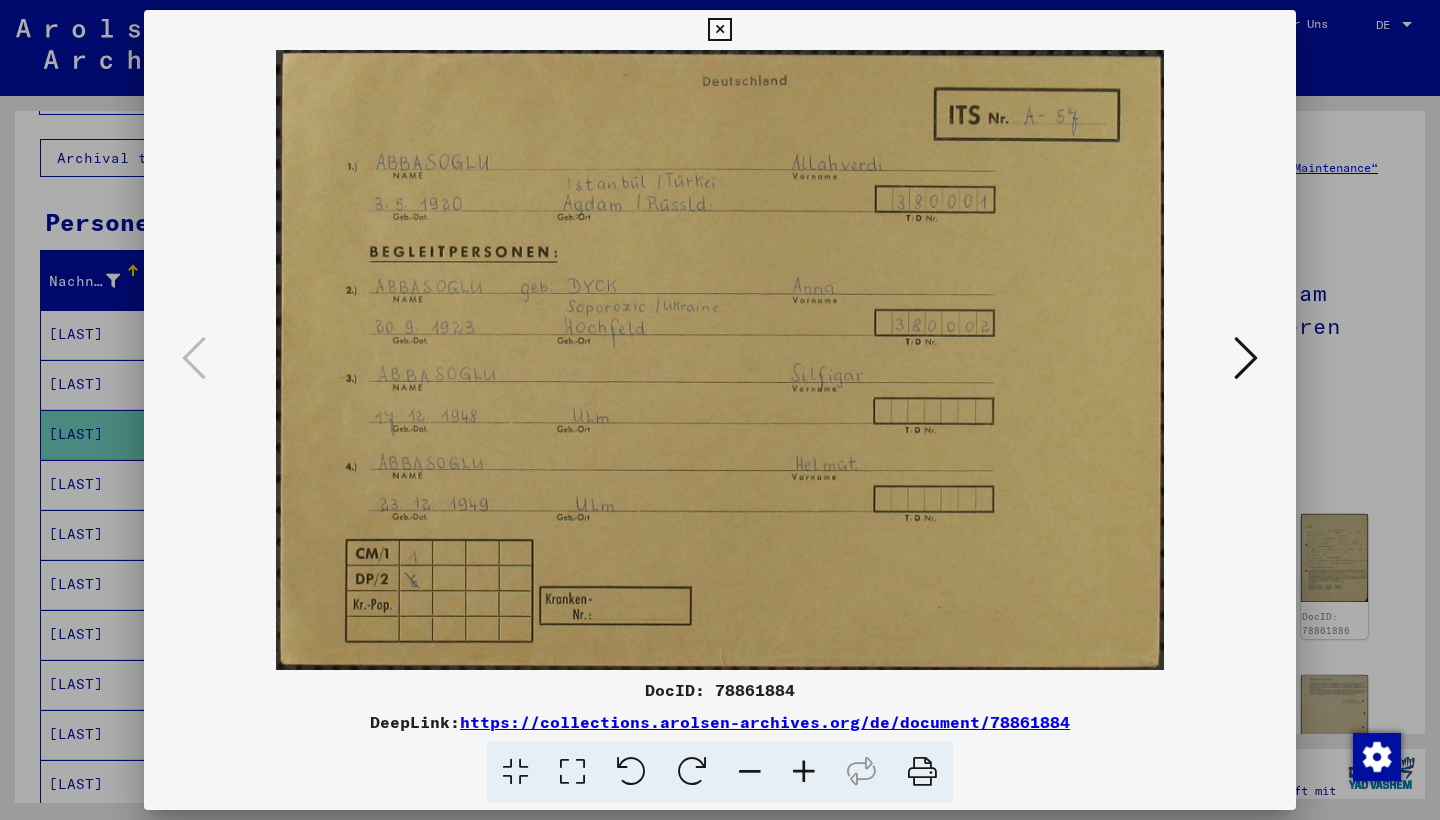 click at bounding box center [1246, 358] 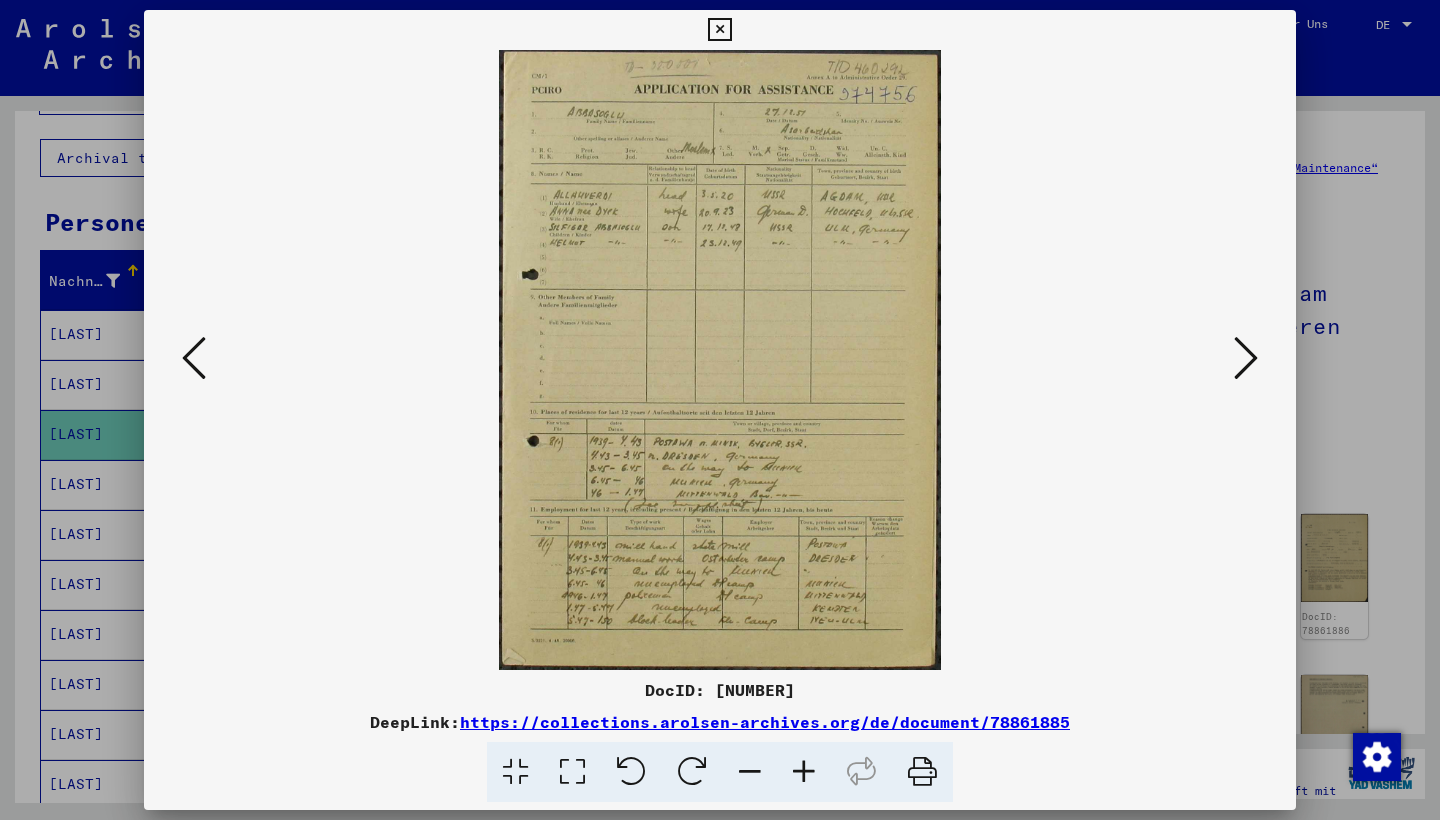 click at bounding box center [1246, 358] 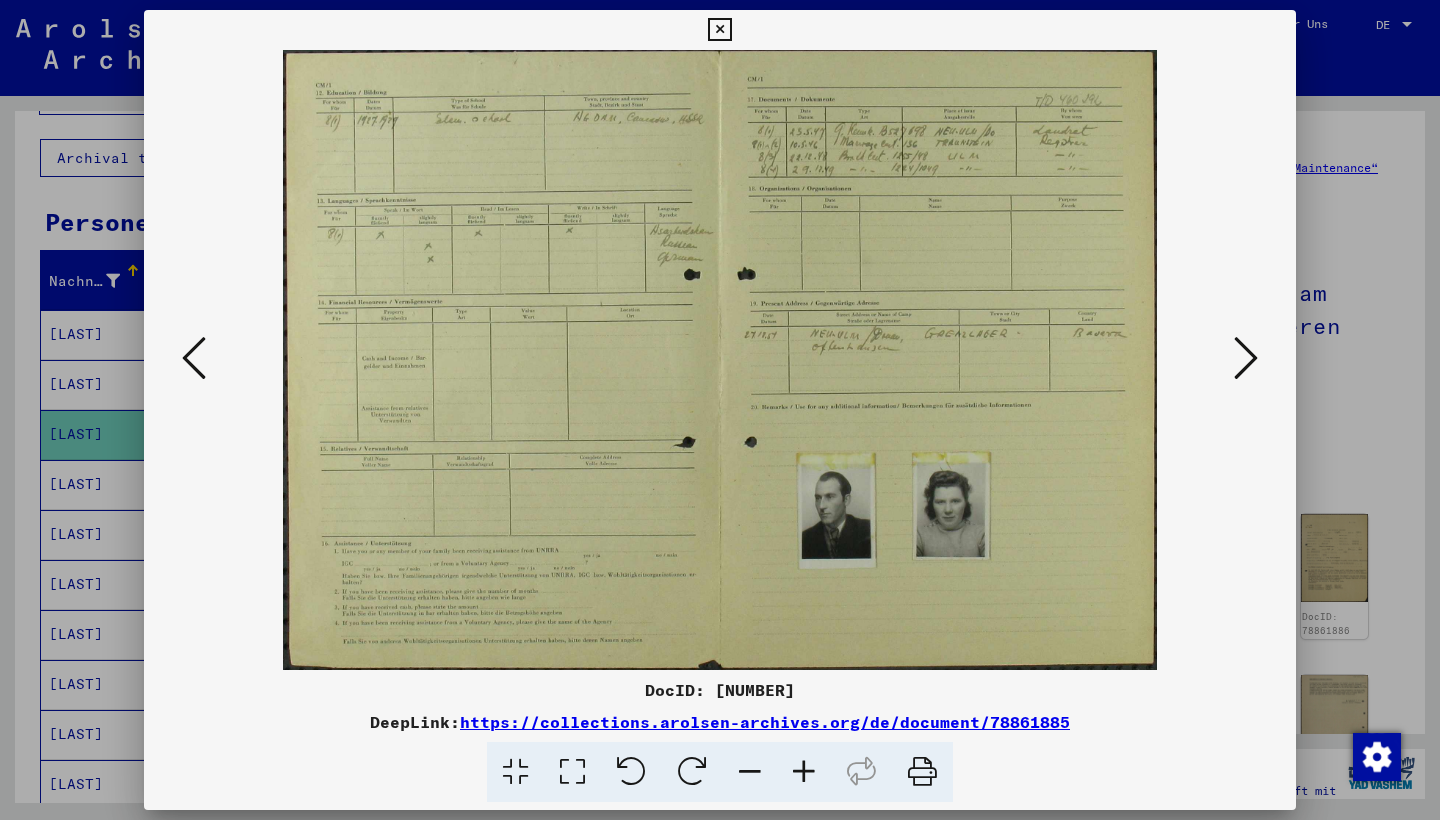 click at bounding box center (1246, 358) 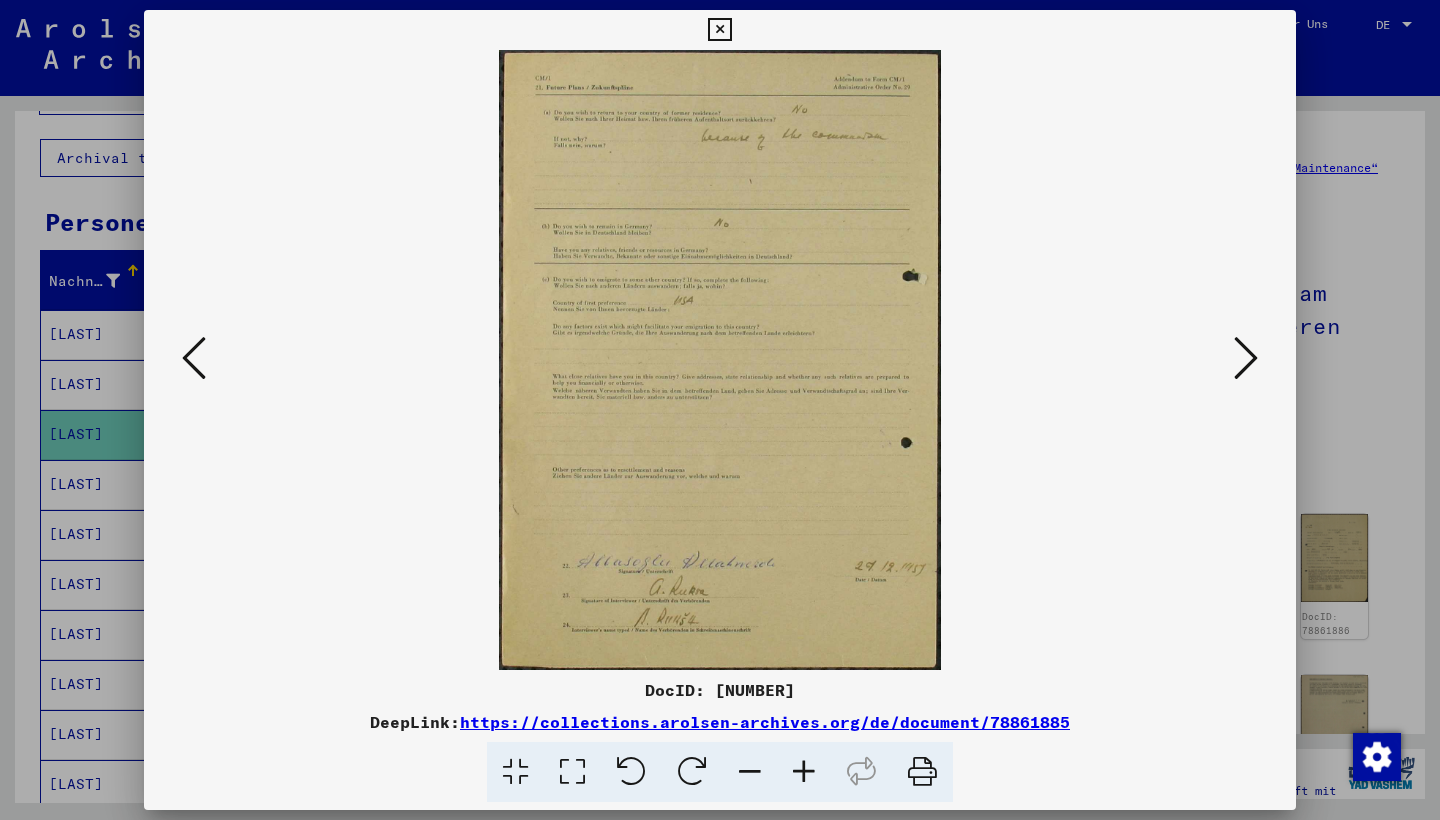 click at bounding box center [1246, 358] 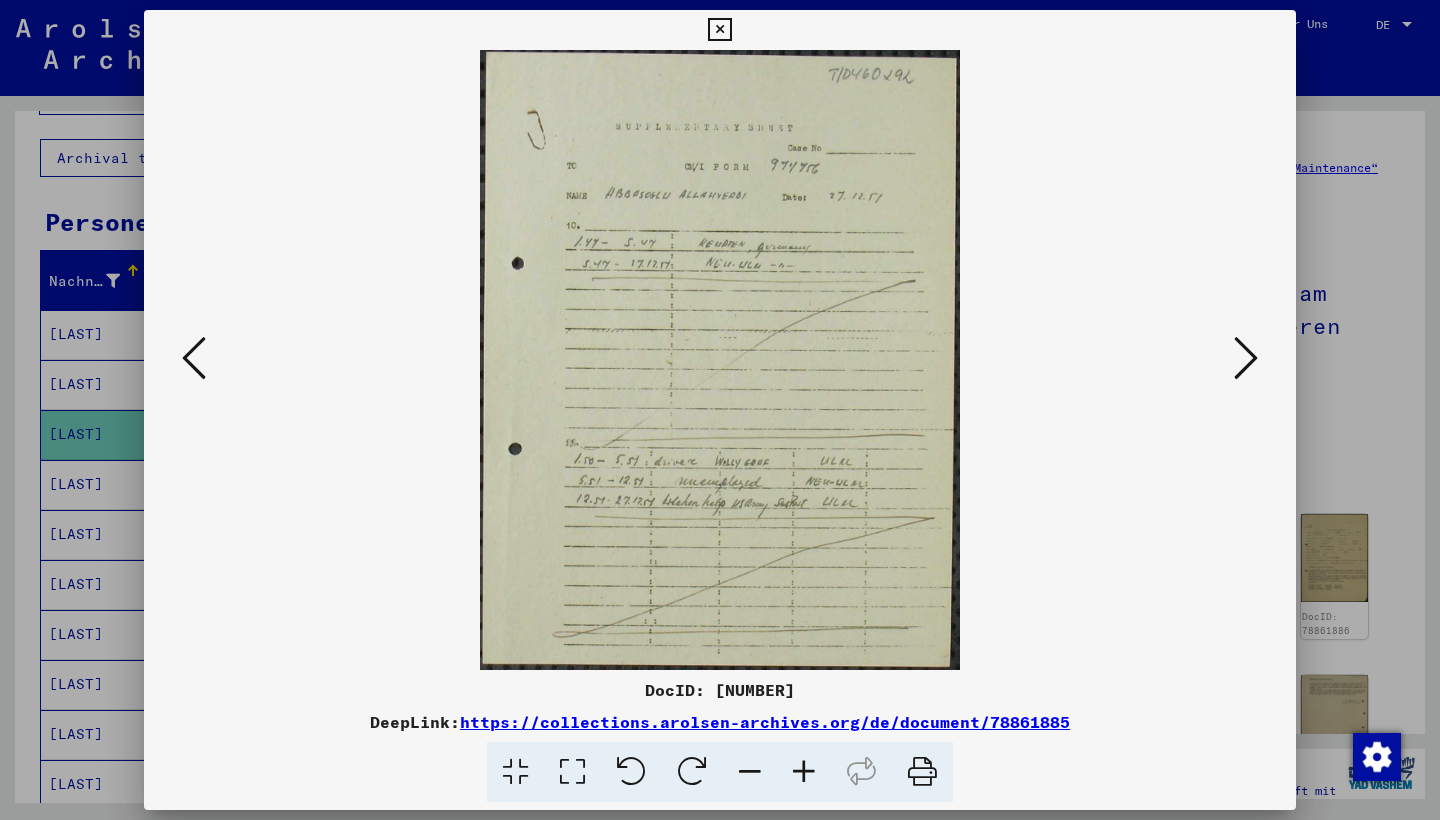 click at bounding box center (1246, 358) 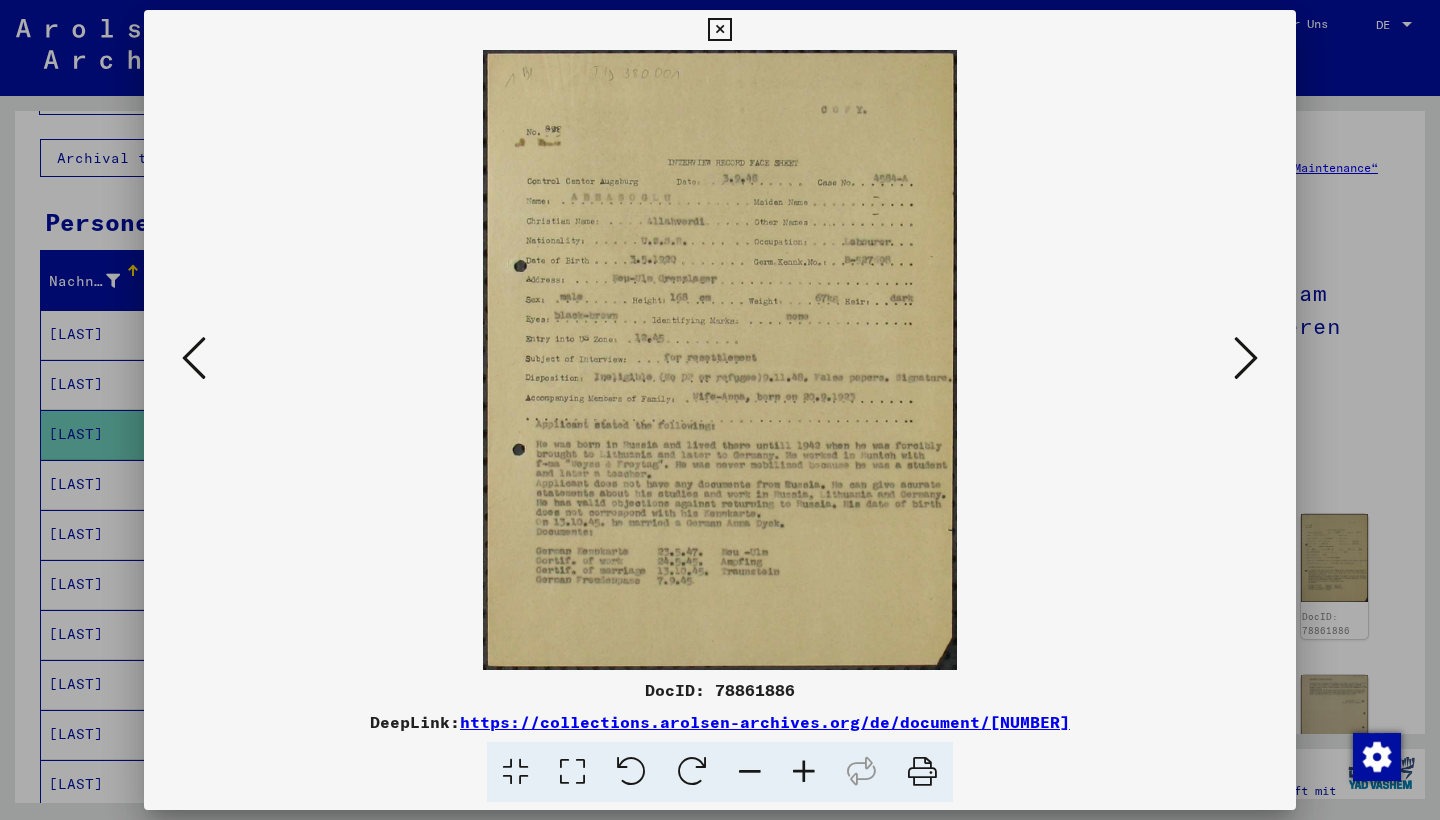 click at bounding box center [1246, 358] 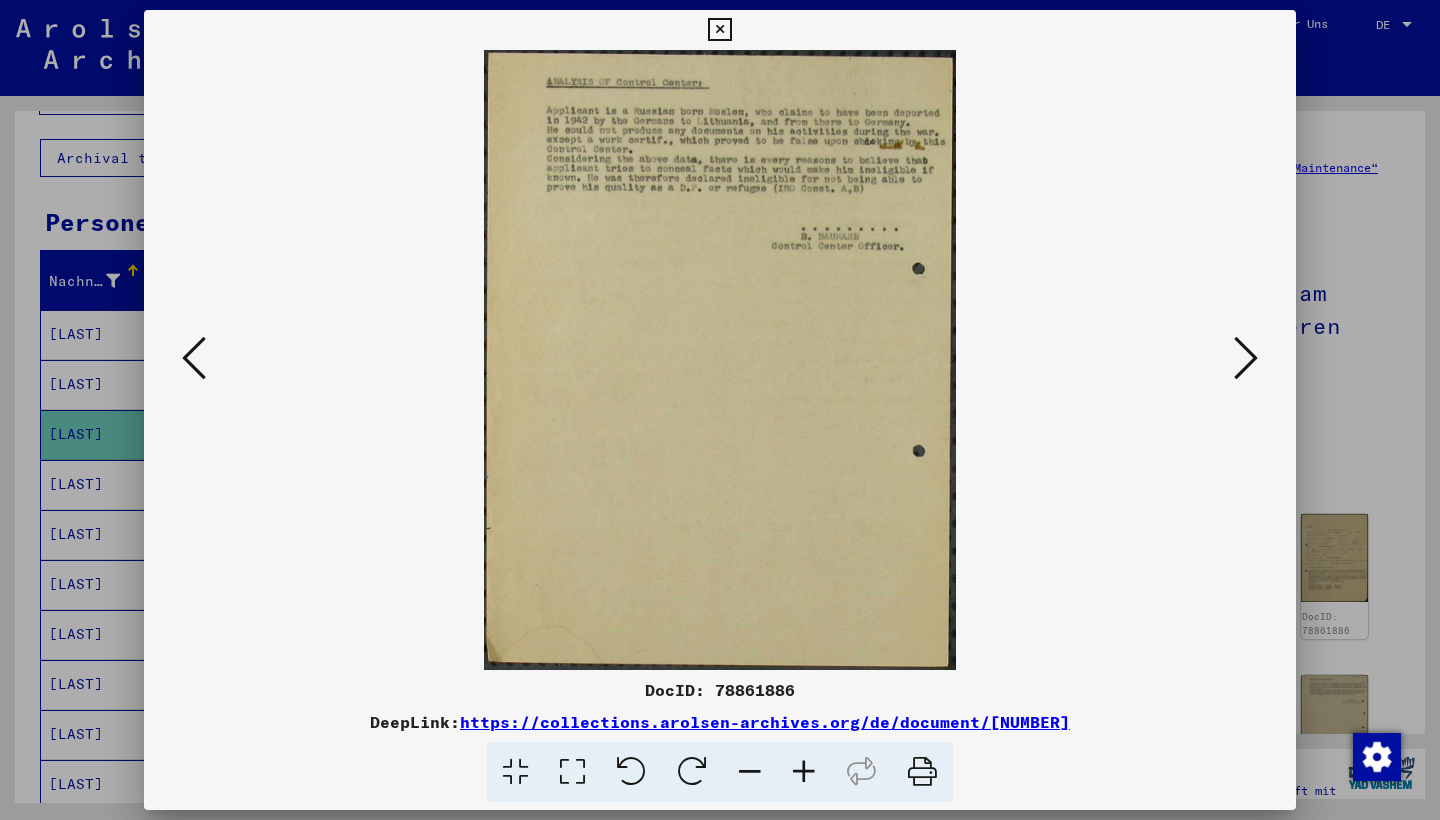 click at bounding box center [1246, 358] 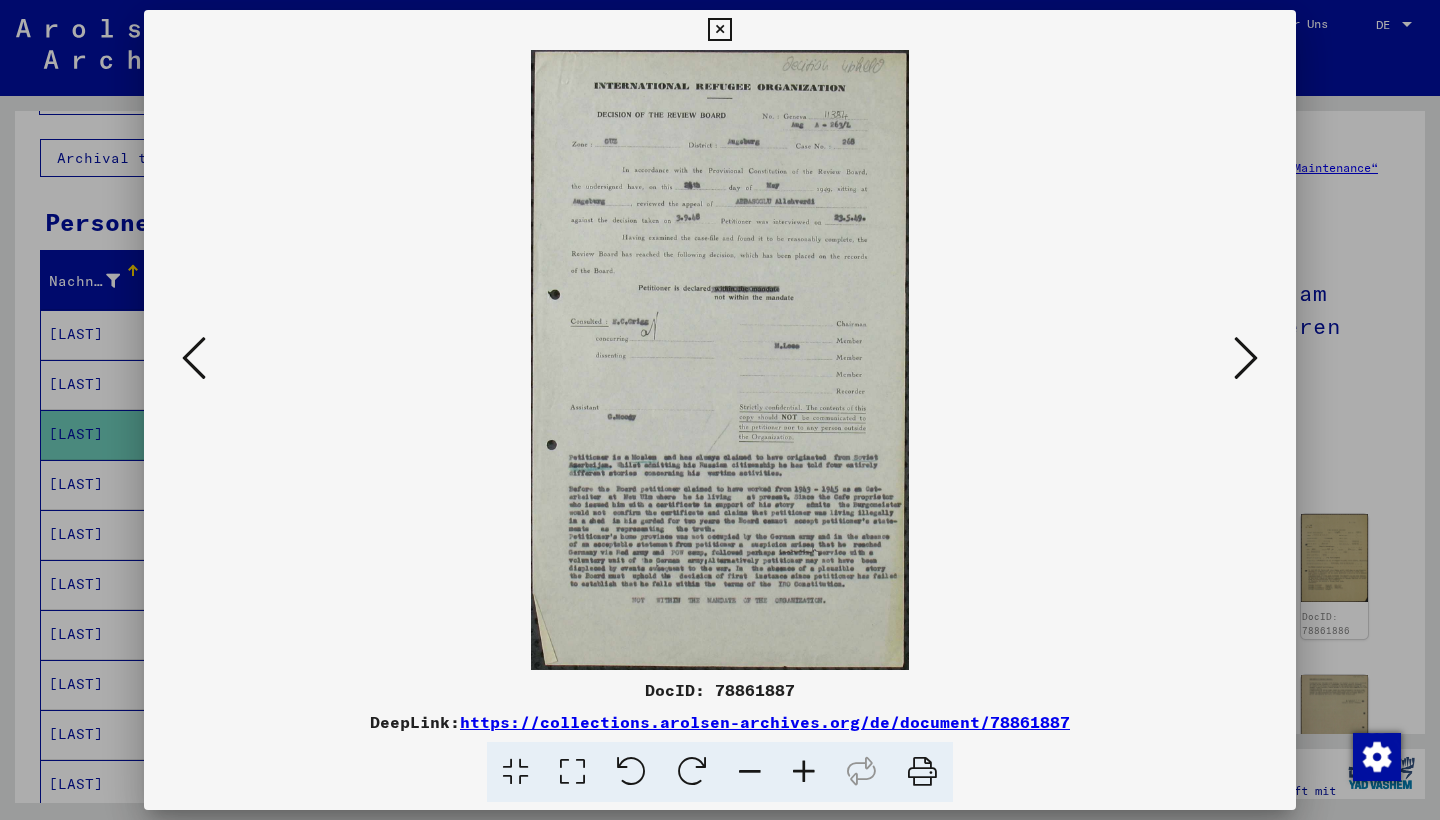click at bounding box center (1246, 358) 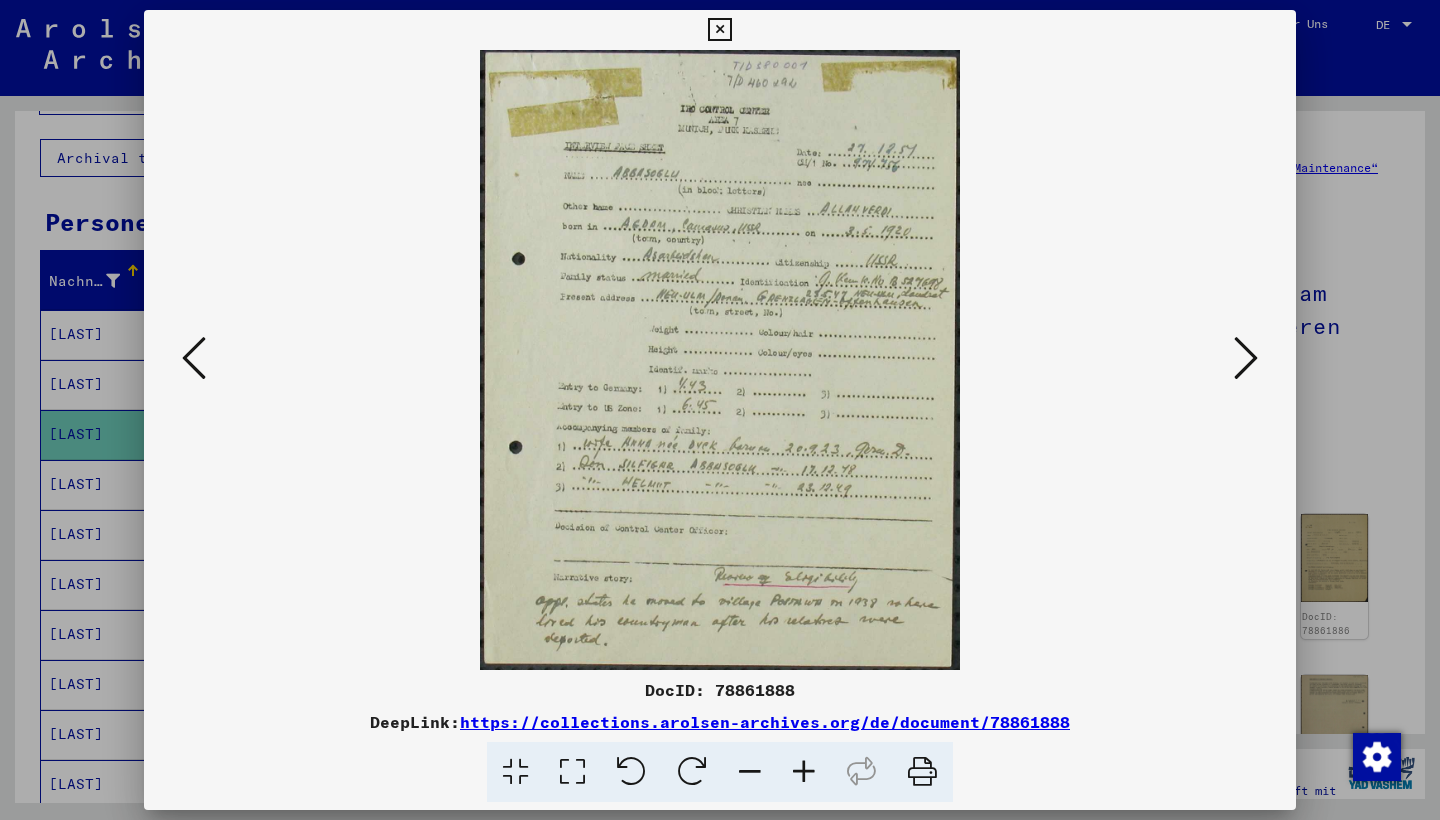 click at bounding box center (1246, 358) 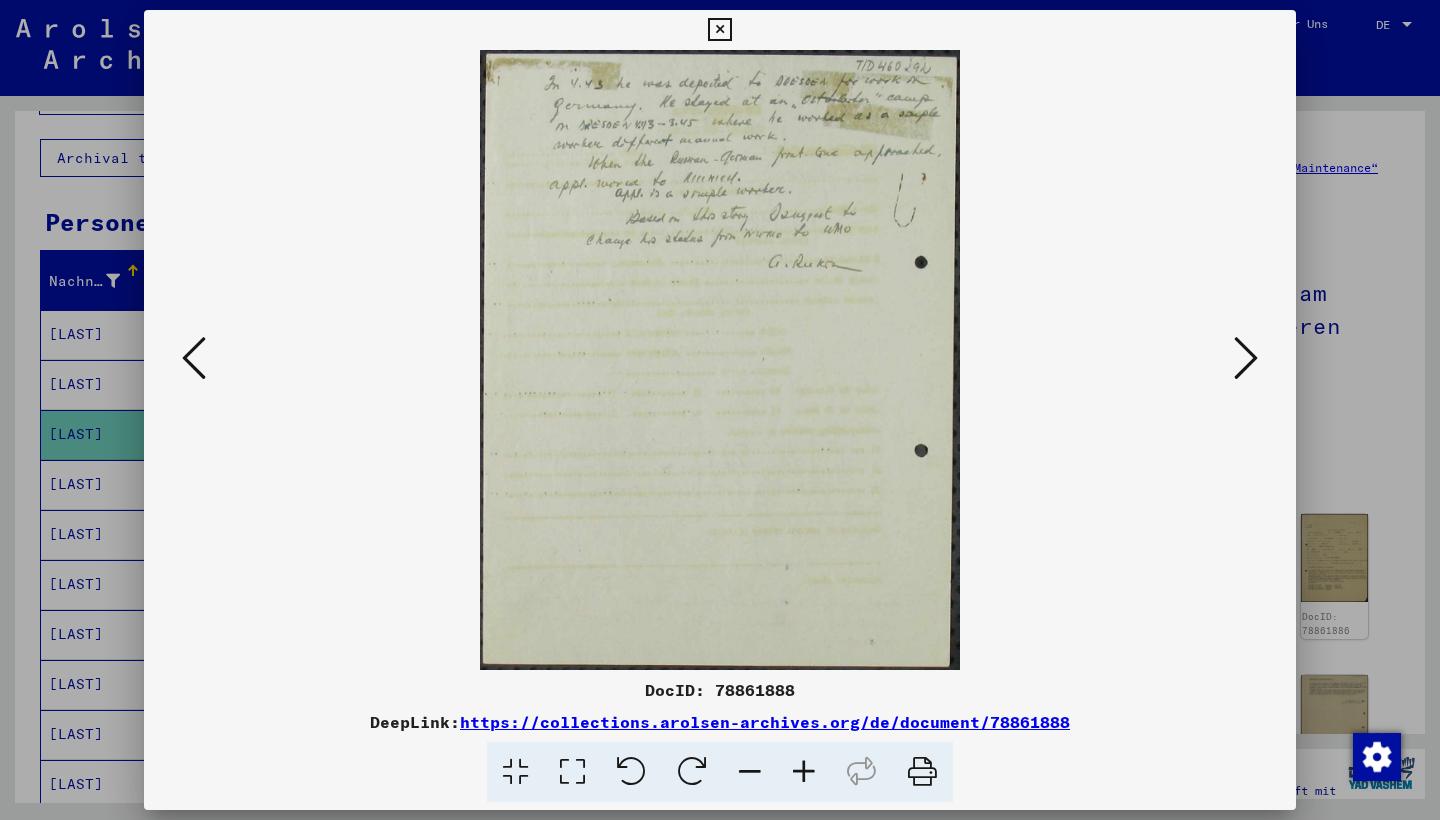 click at bounding box center [1246, 358] 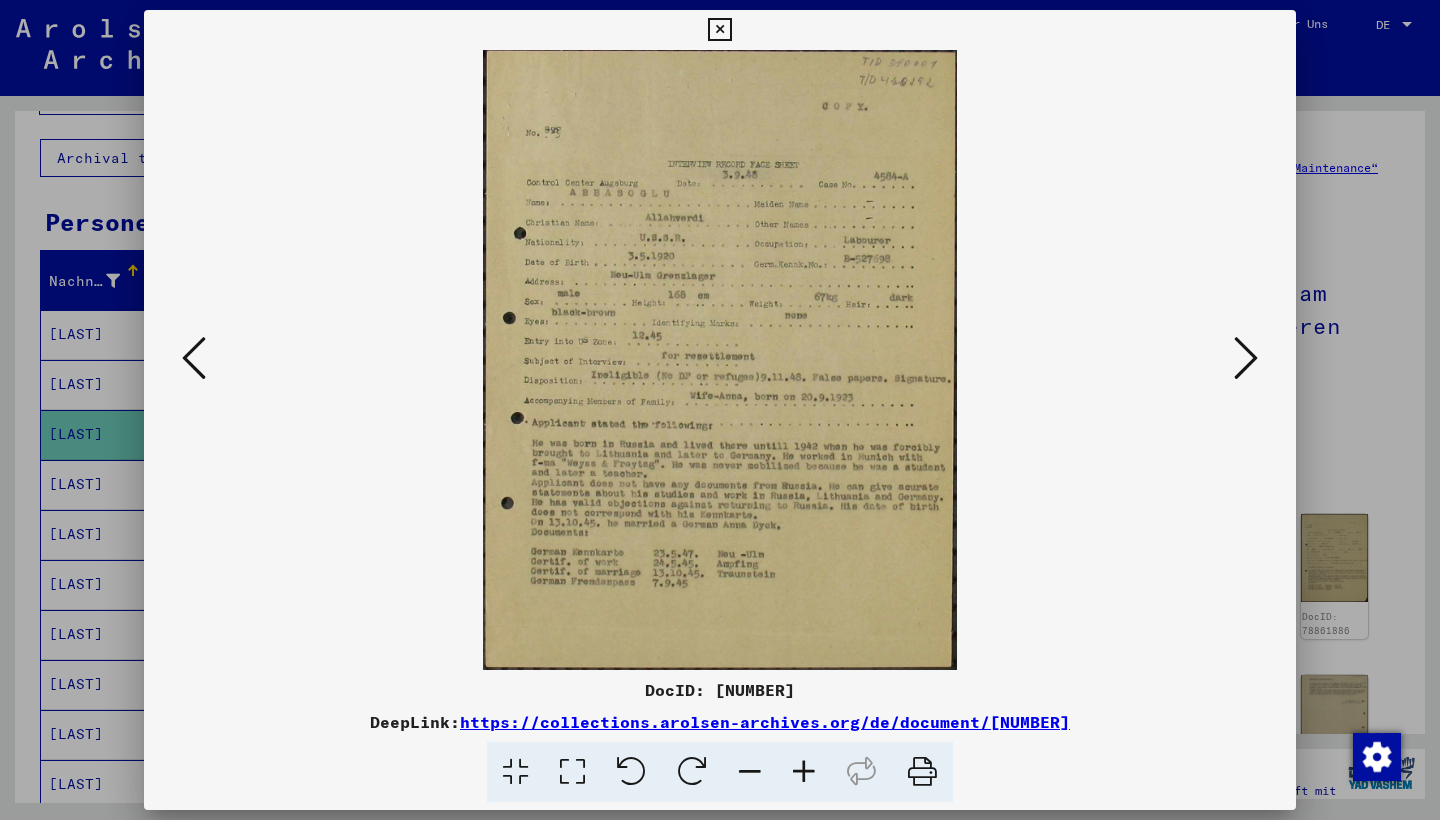 click at bounding box center [1246, 358] 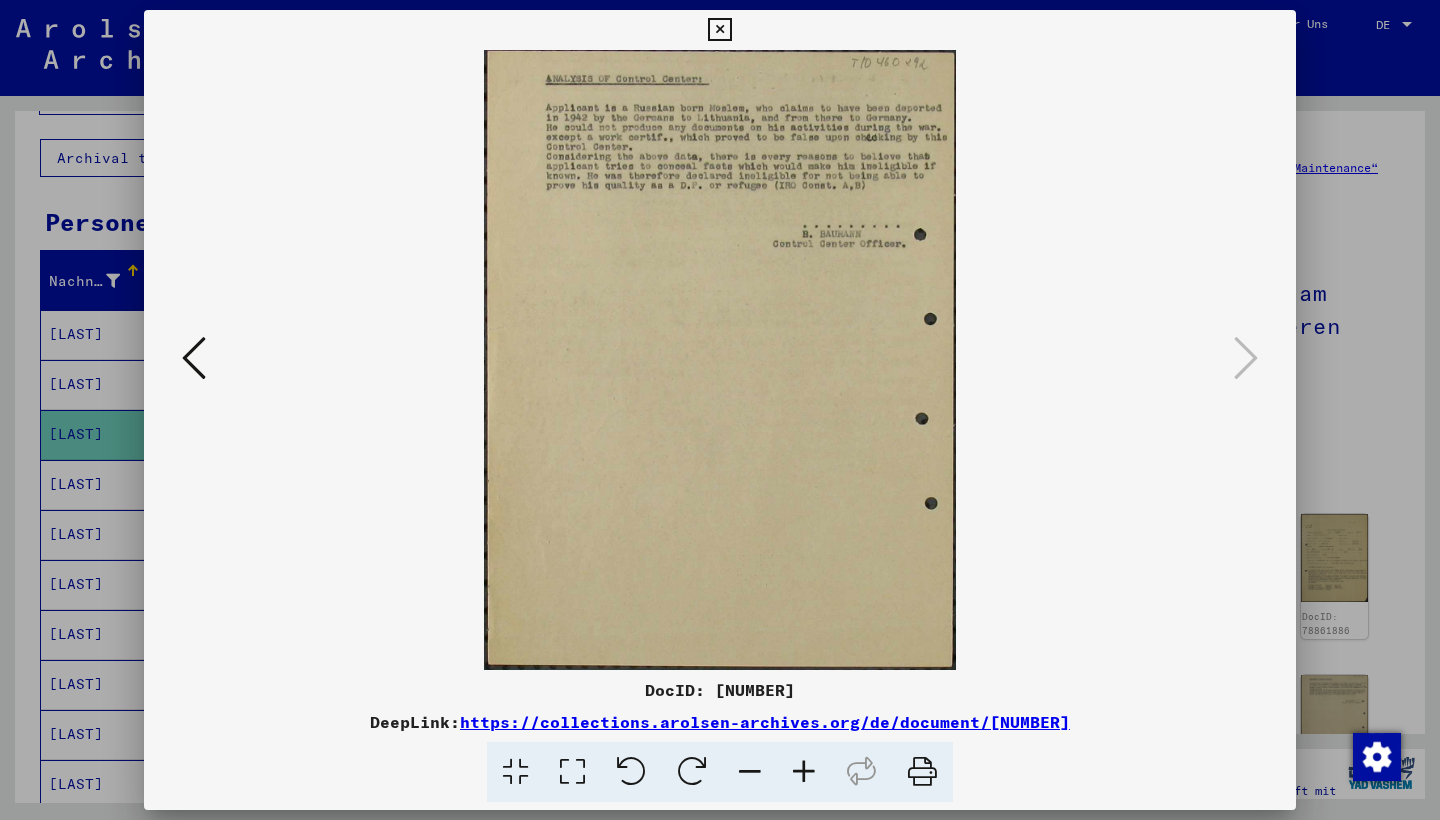 click at bounding box center [719, 30] 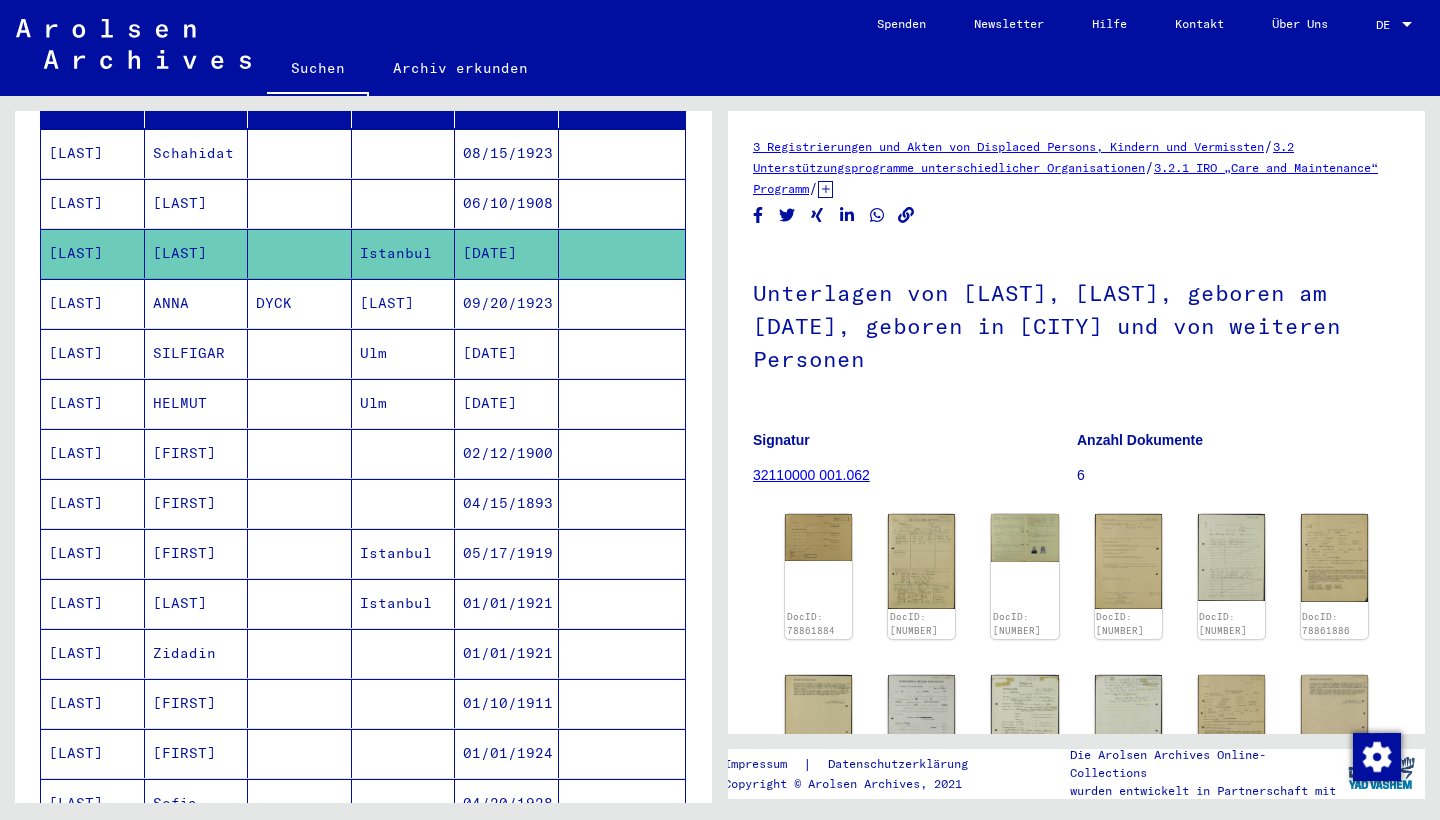 scroll, scrollTop: 299, scrollLeft: 0, axis: vertical 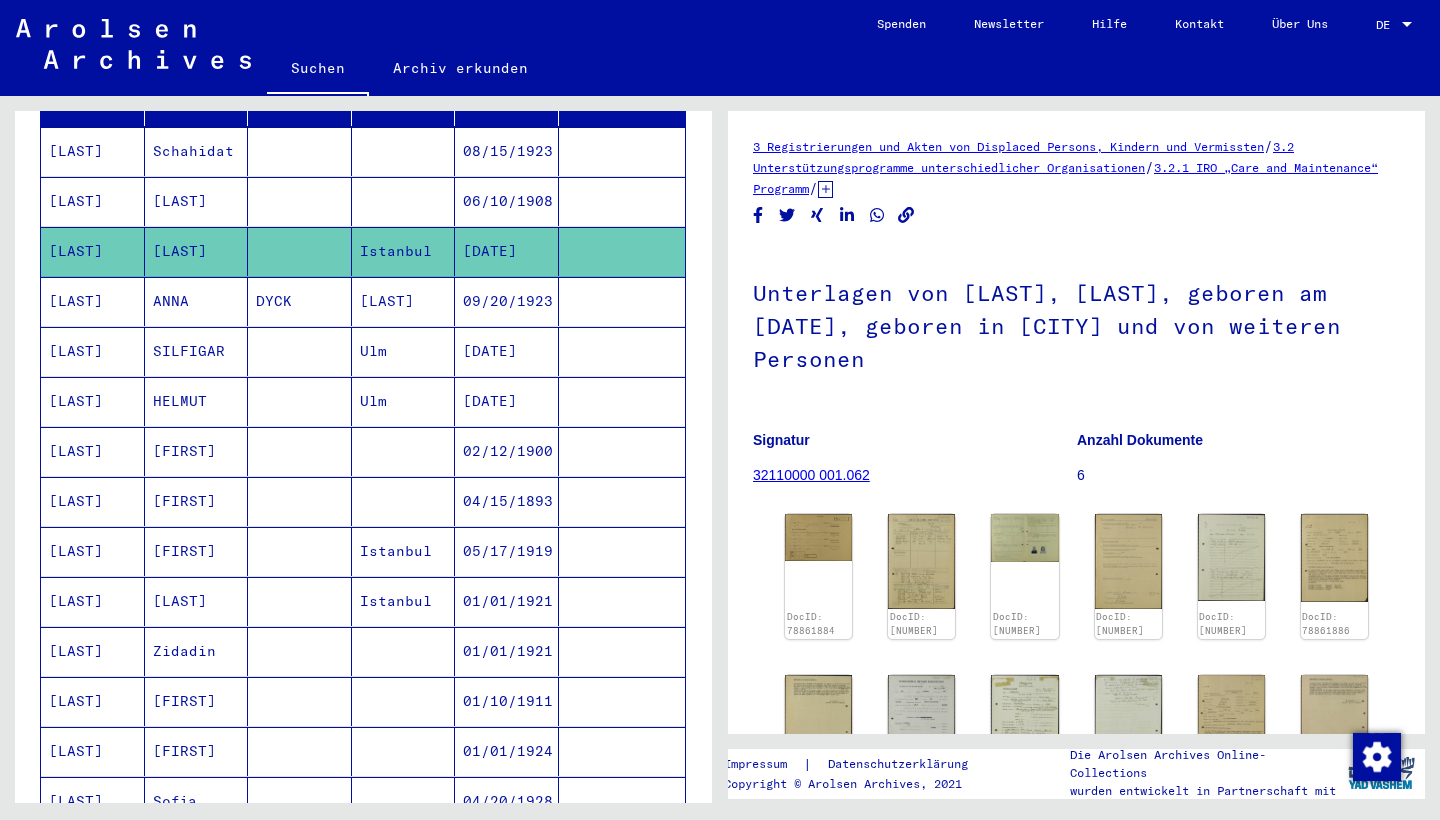 click on "Istanbul" at bounding box center (404, 601) 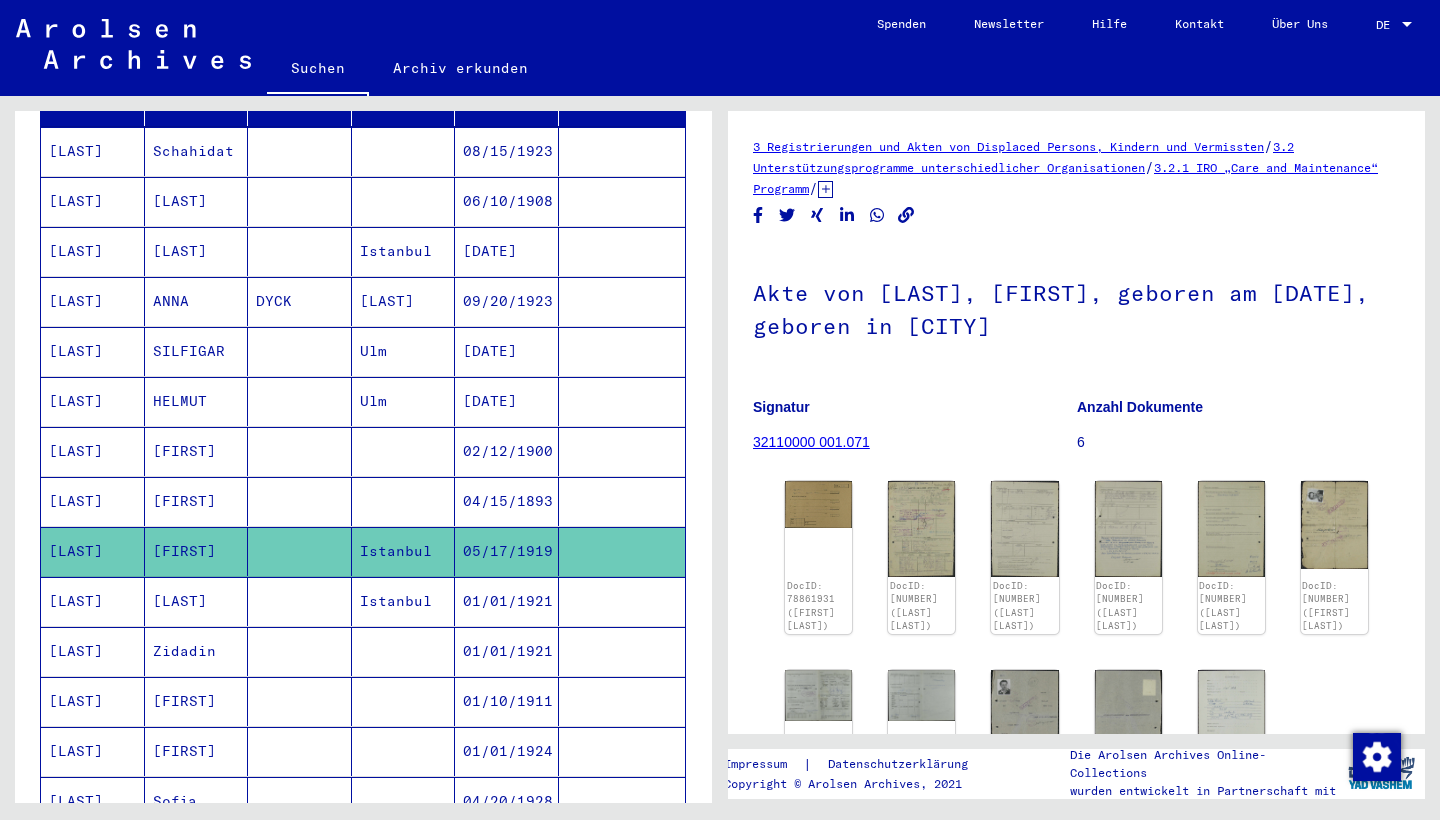 scroll, scrollTop: 0, scrollLeft: 0, axis: both 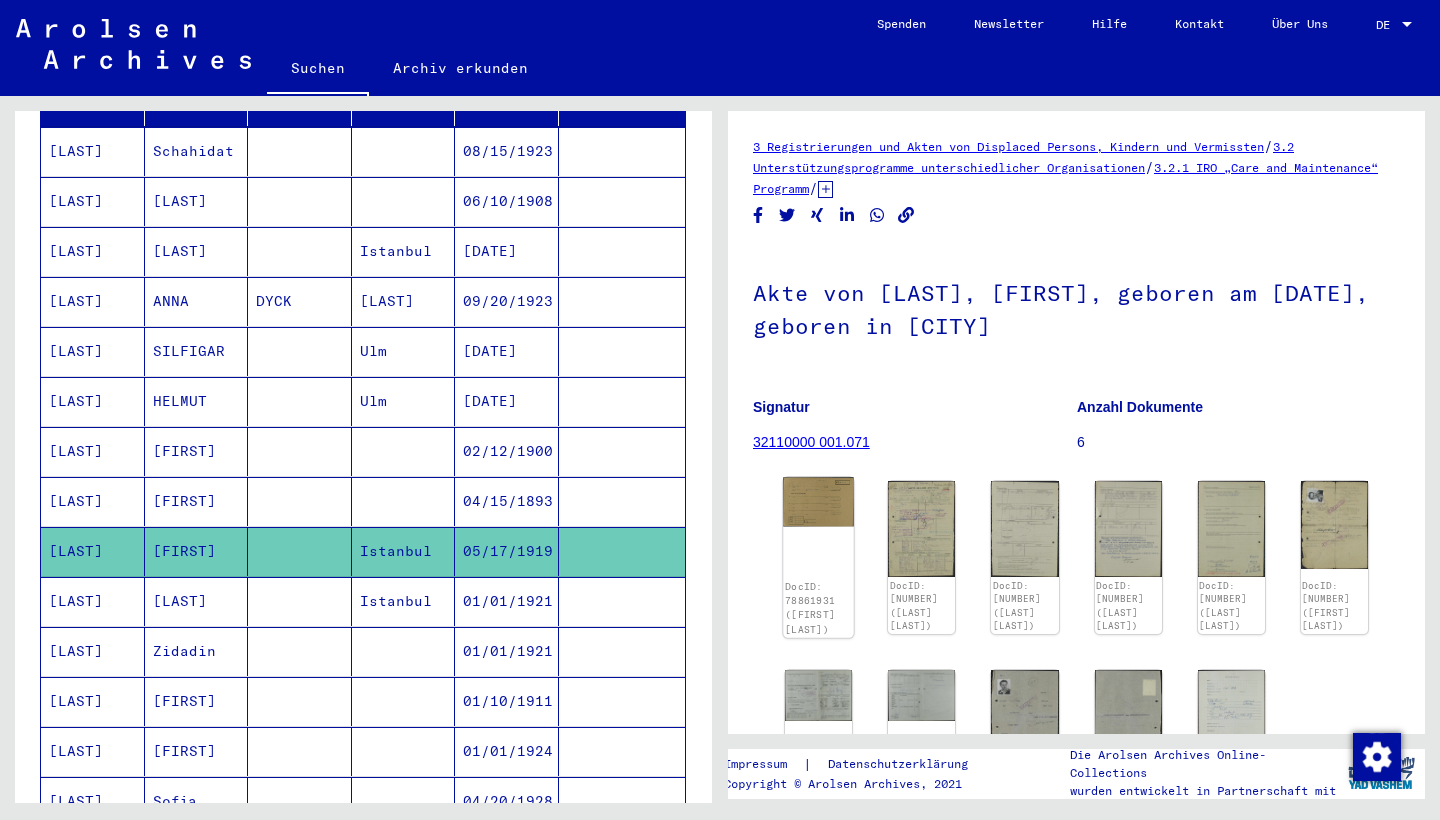click 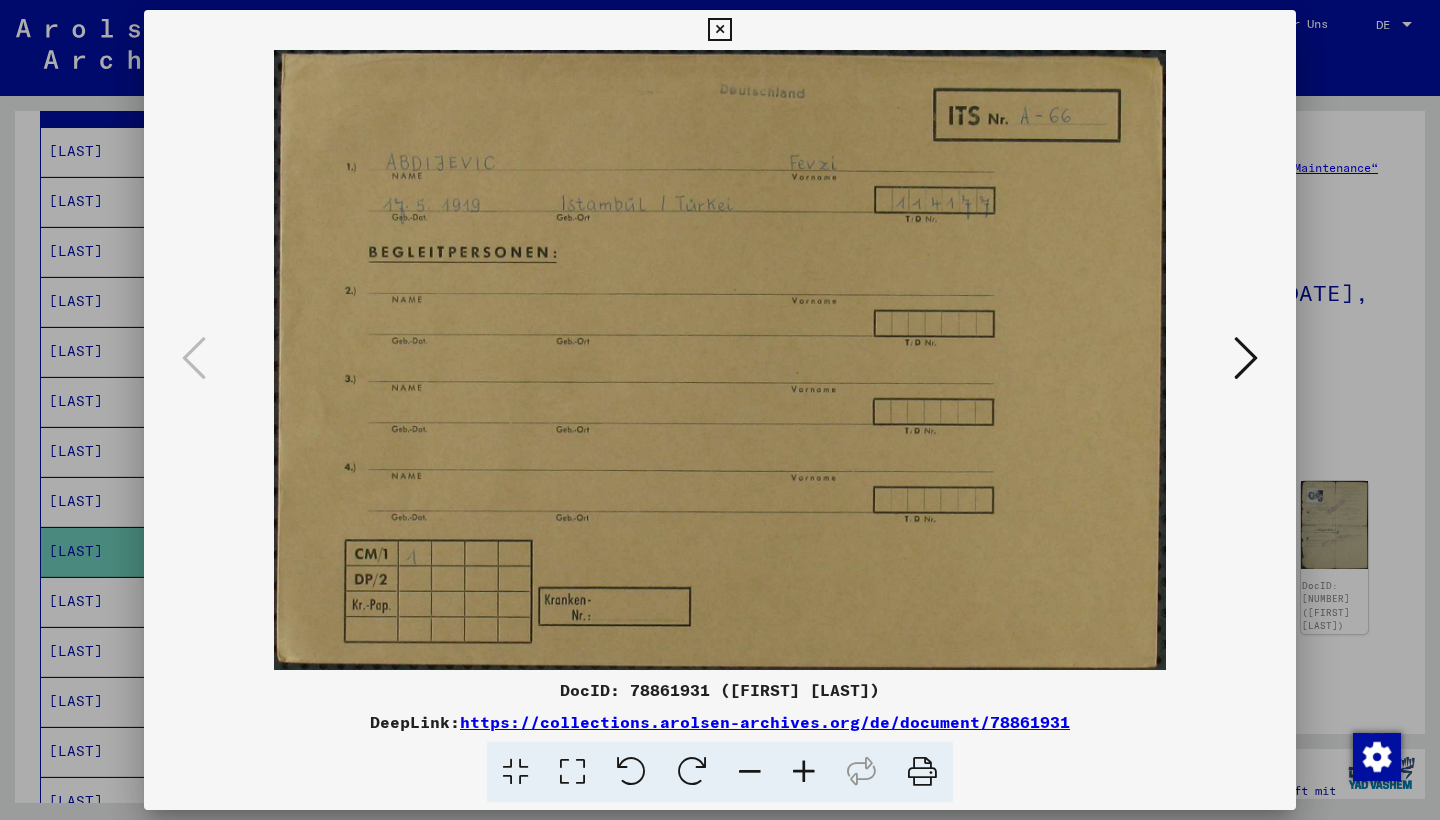 click at bounding box center [1246, 358] 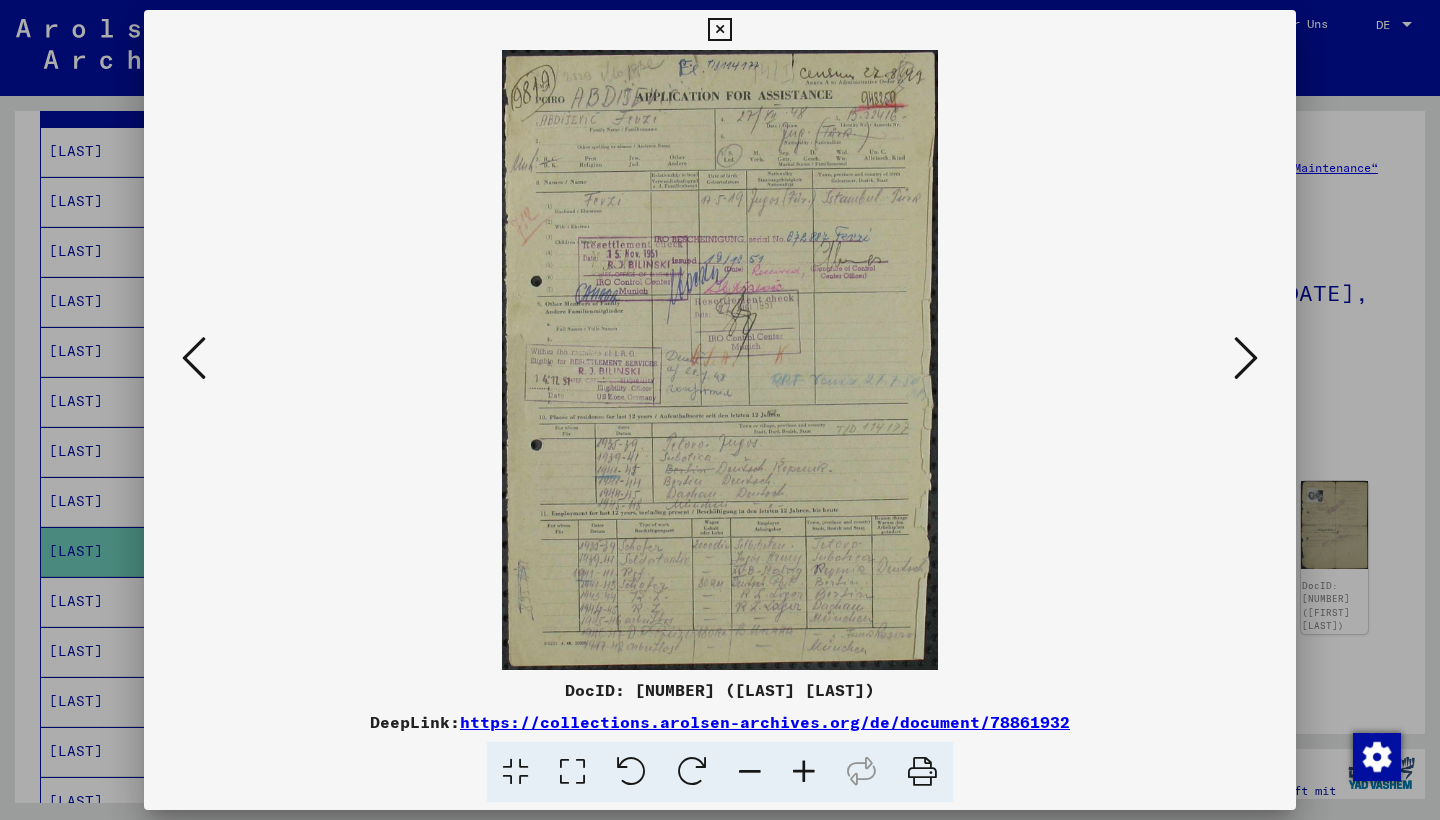 click at bounding box center (1246, 358) 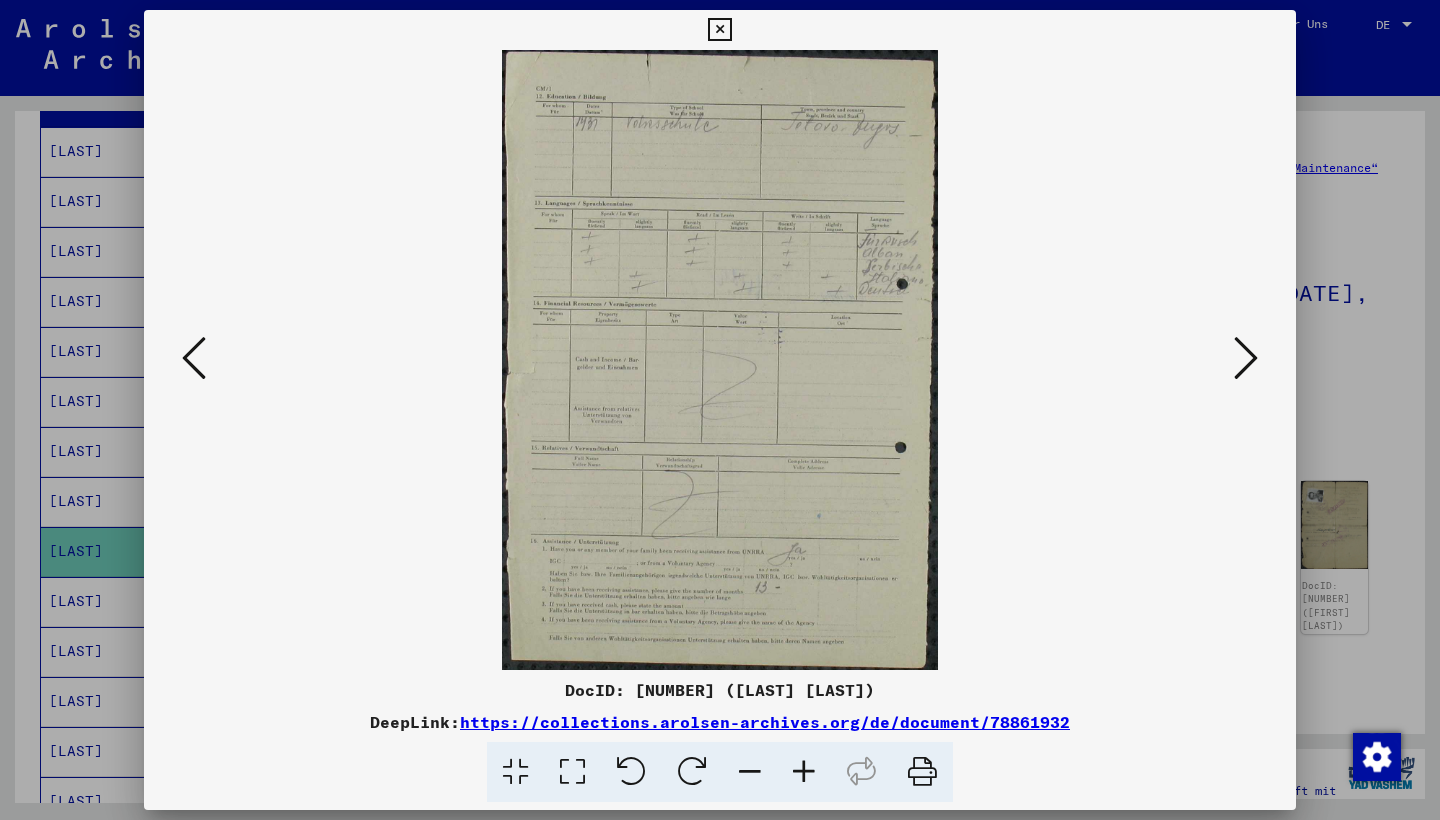 click at bounding box center (1246, 358) 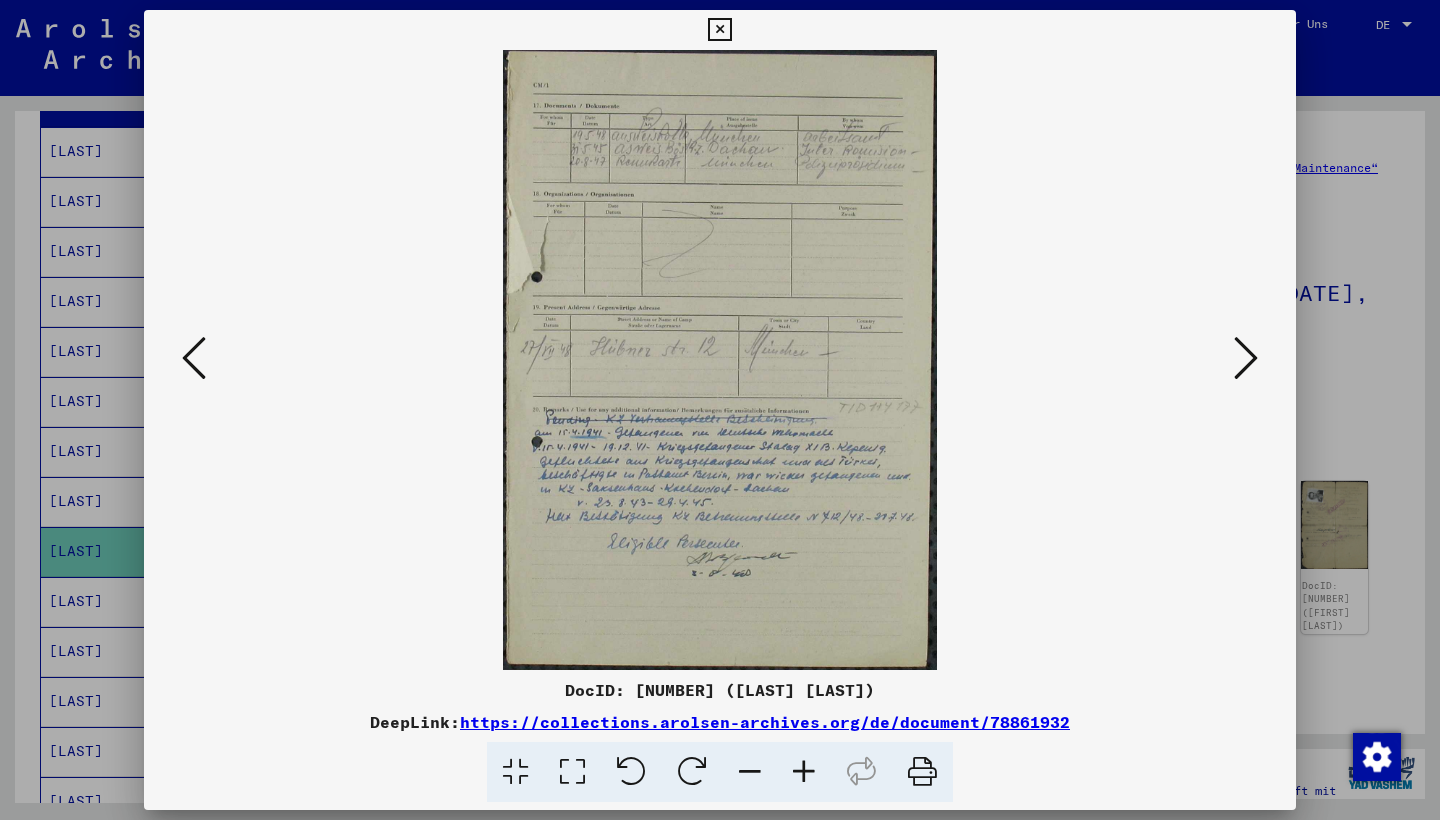 click at bounding box center (1246, 358) 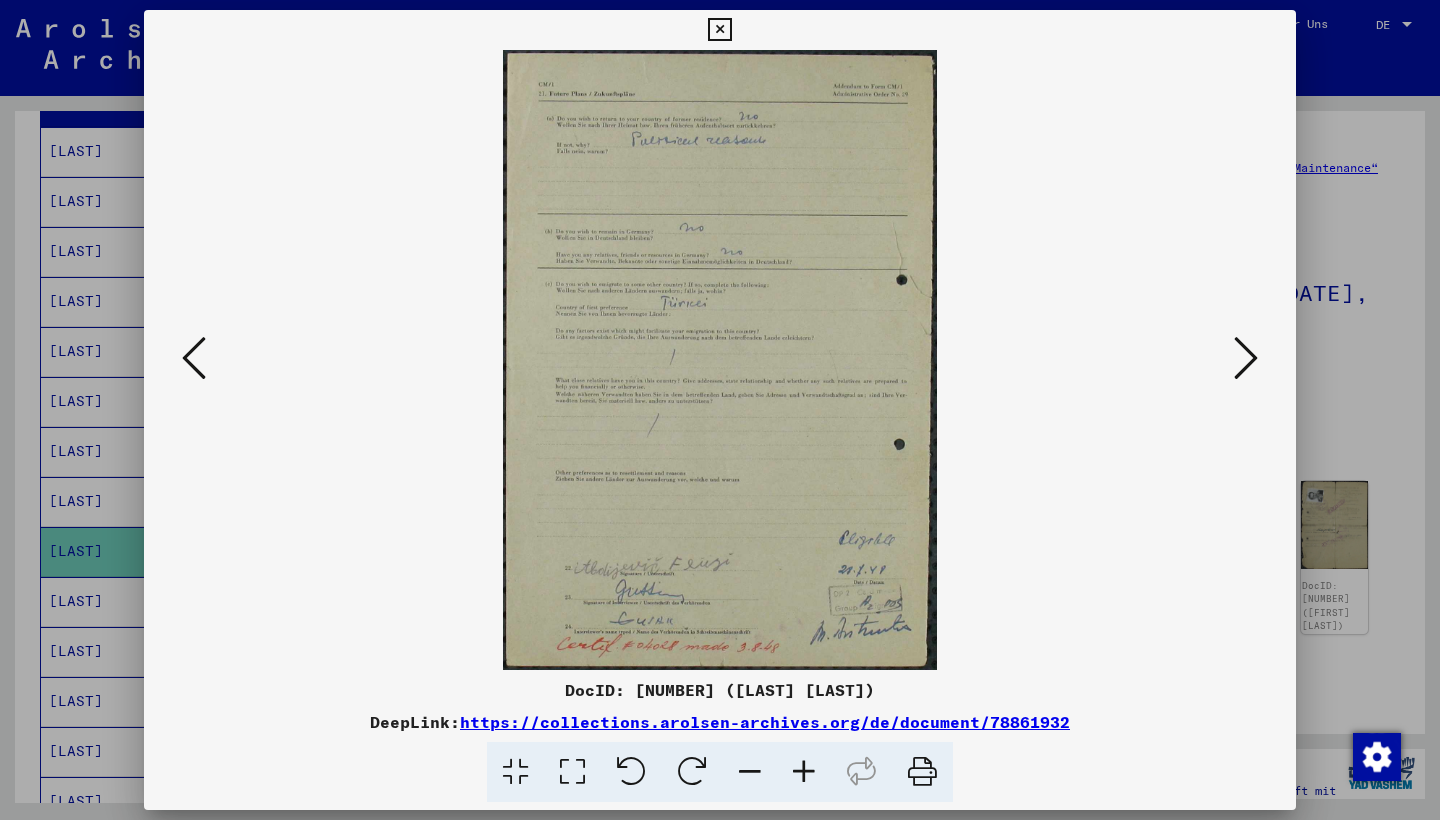 click at bounding box center (1246, 358) 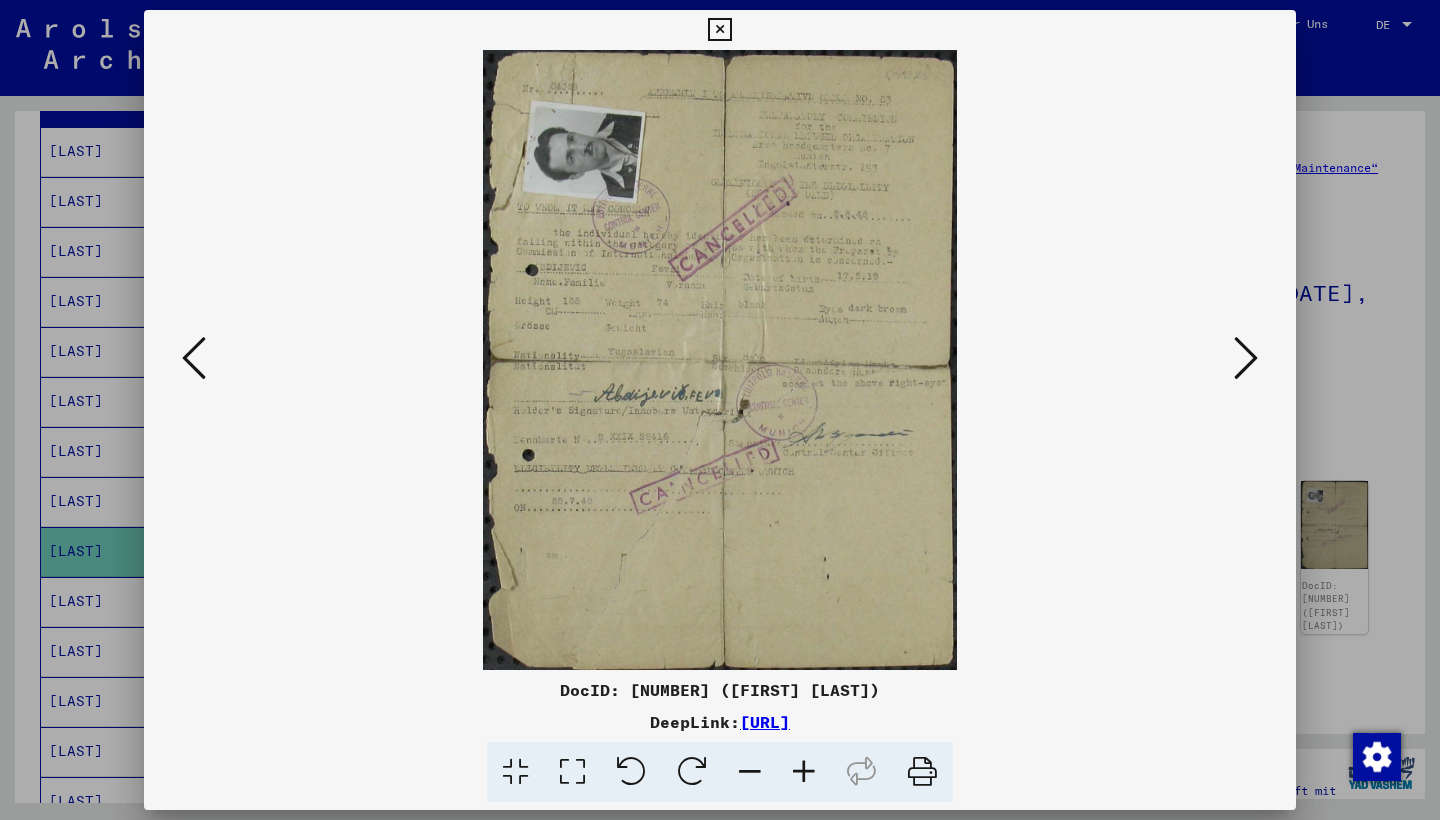 click at bounding box center [1246, 358] 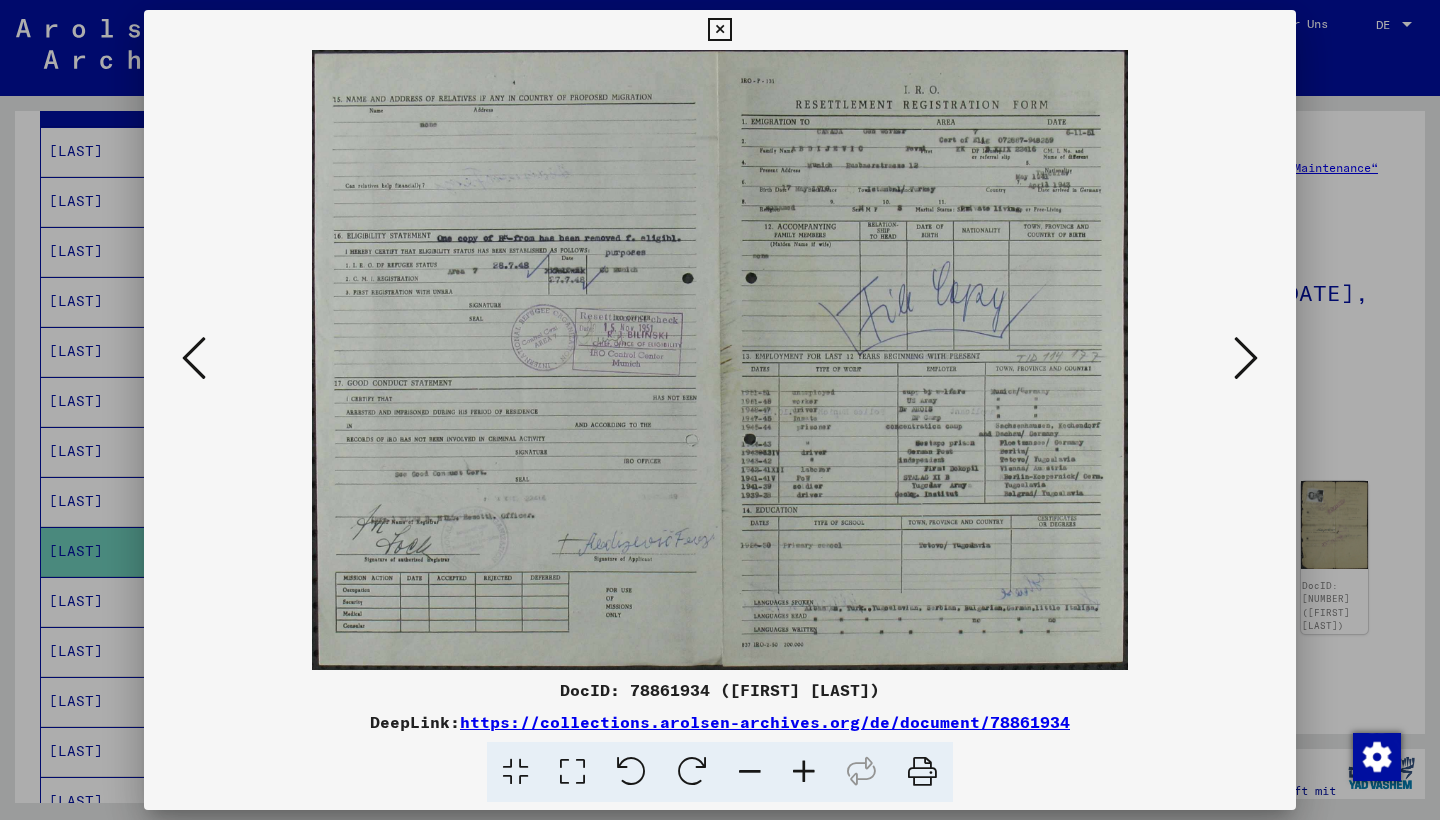 click at bounding box center [1246, 358] 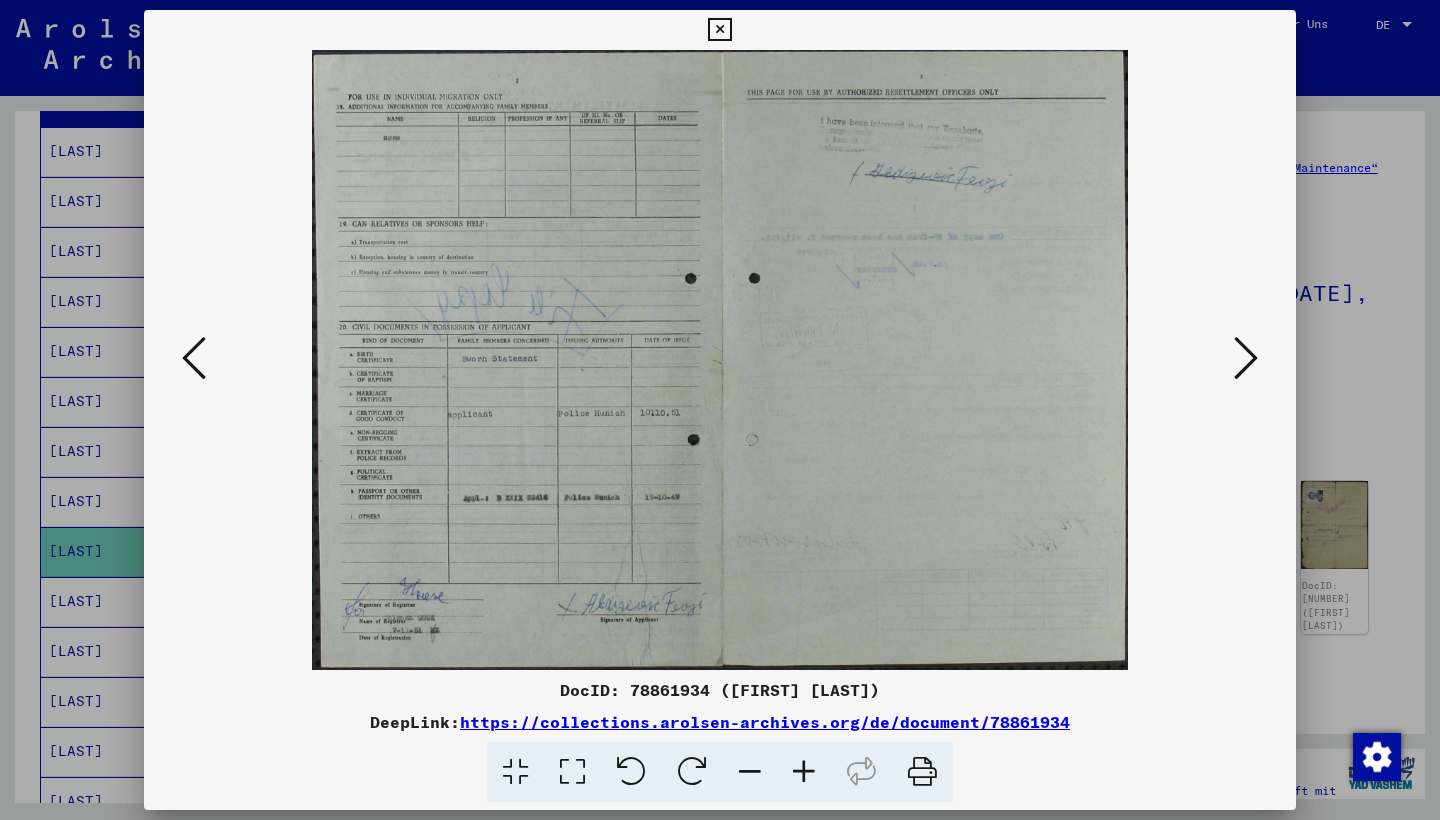 click at bounding box center (1246, 358) 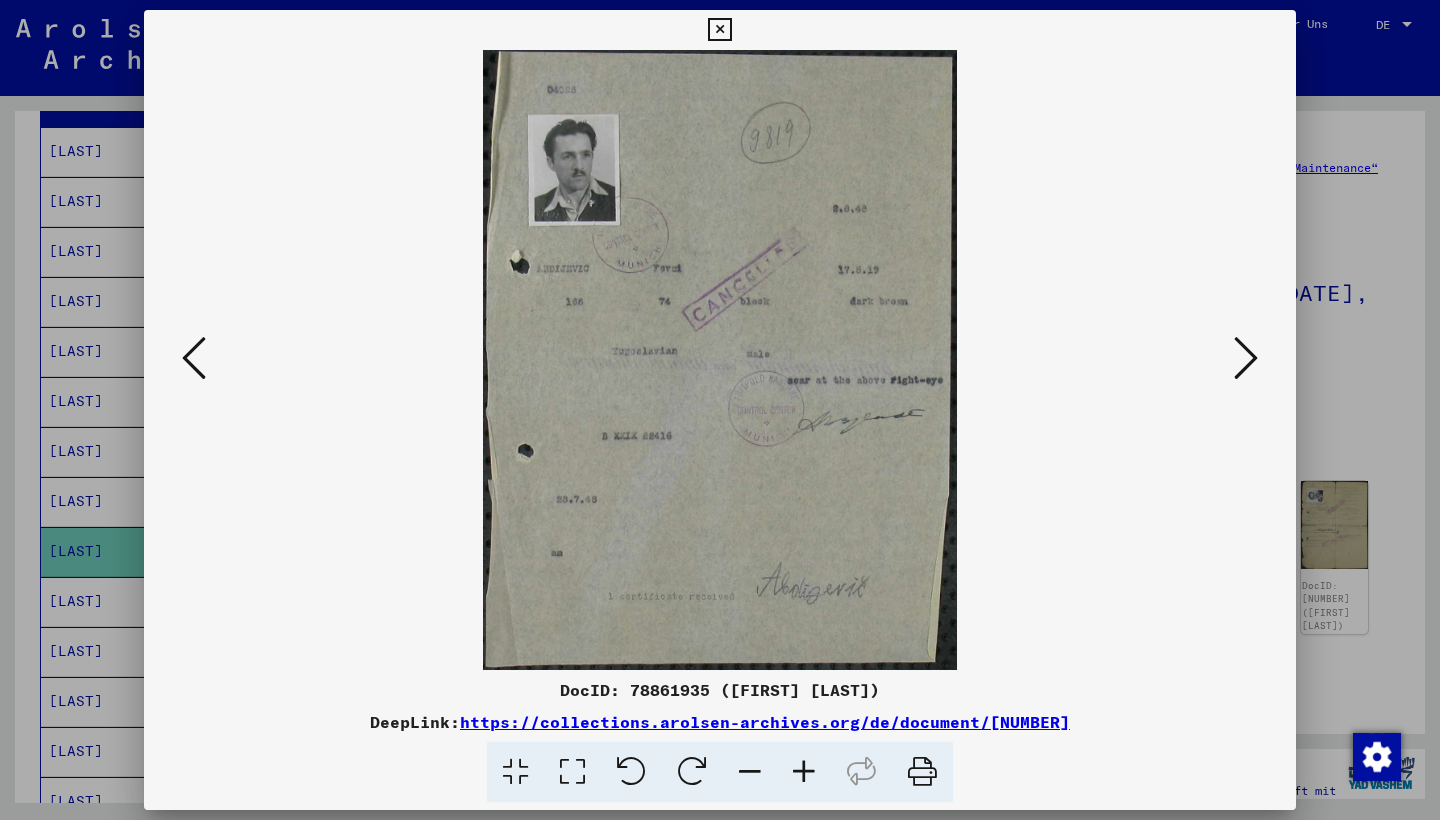 click at bounding box center (1246, 358) 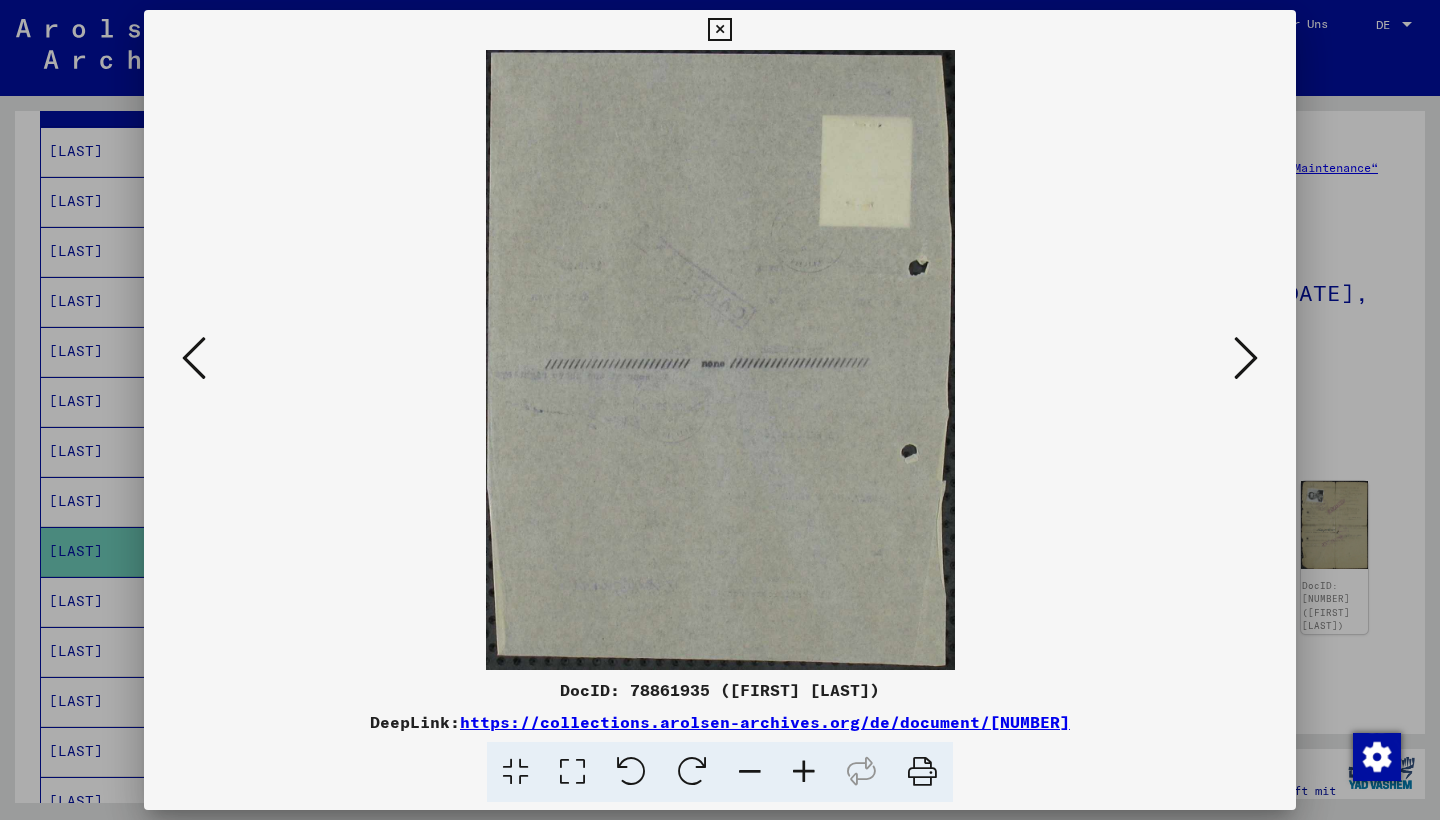 click at bounding box center [1246, 358] 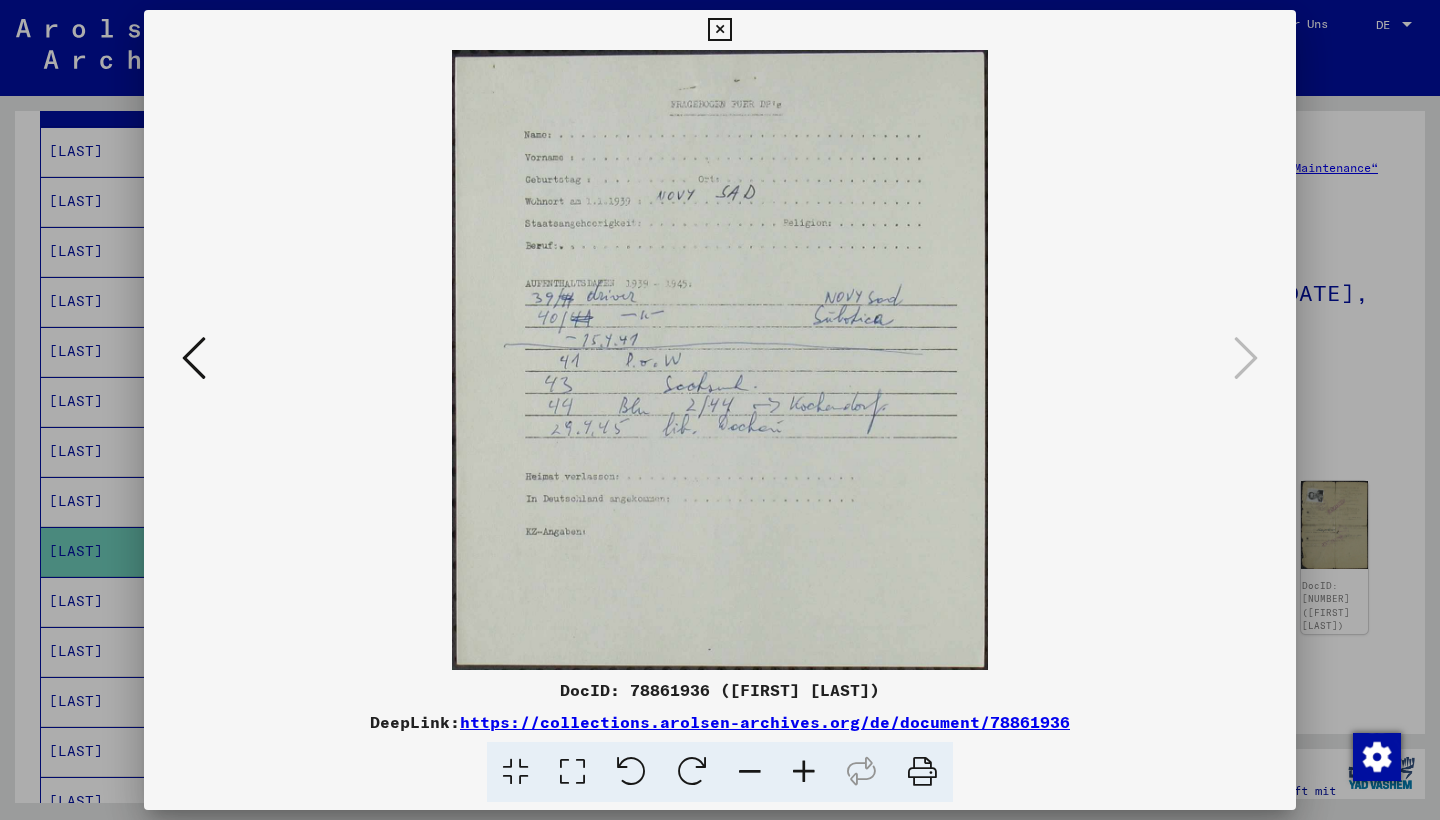 click at bounding box center (719, 30) 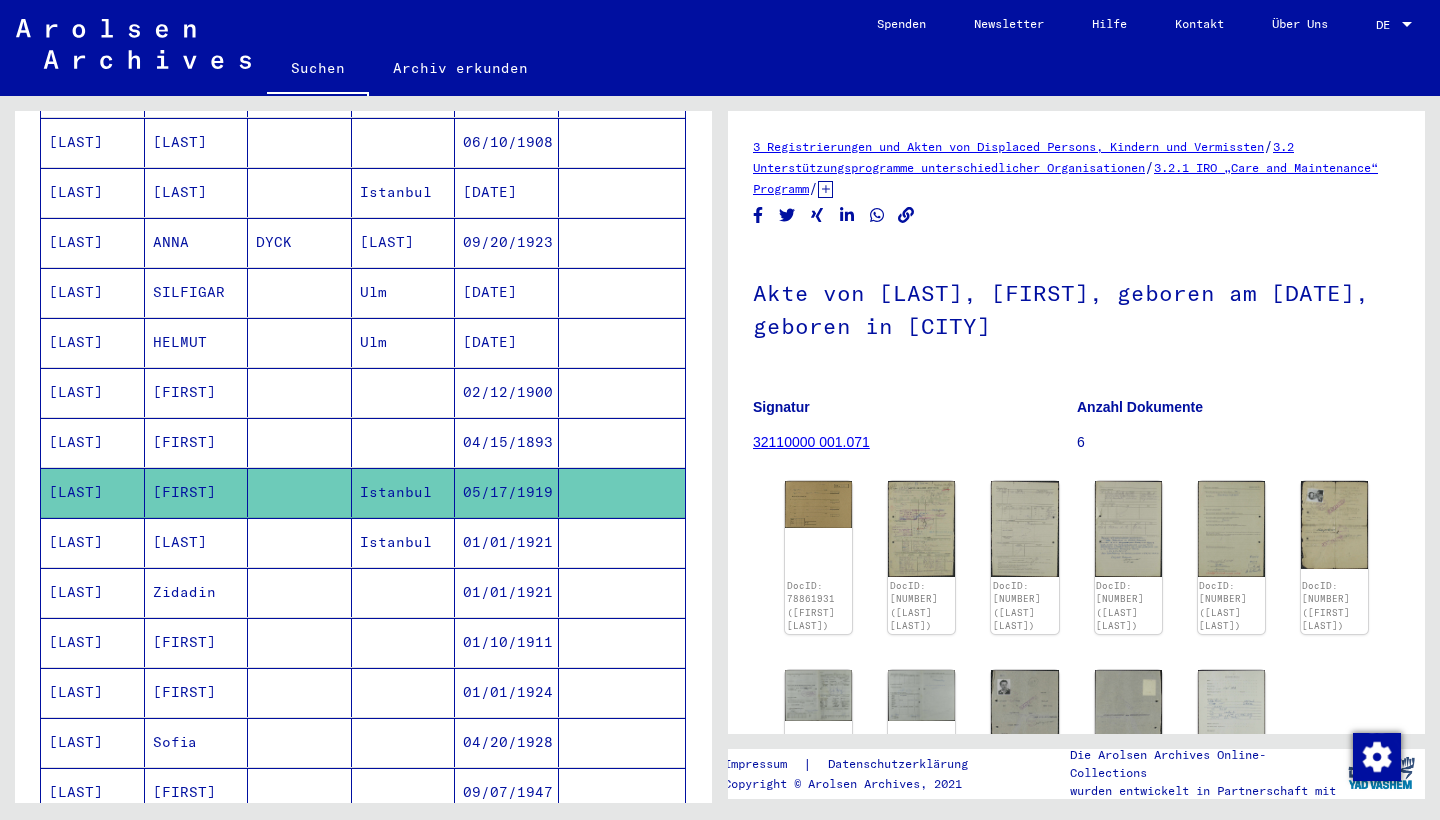 scroll, scrollTop: 367, scrollLeft: 0, axis: vertical 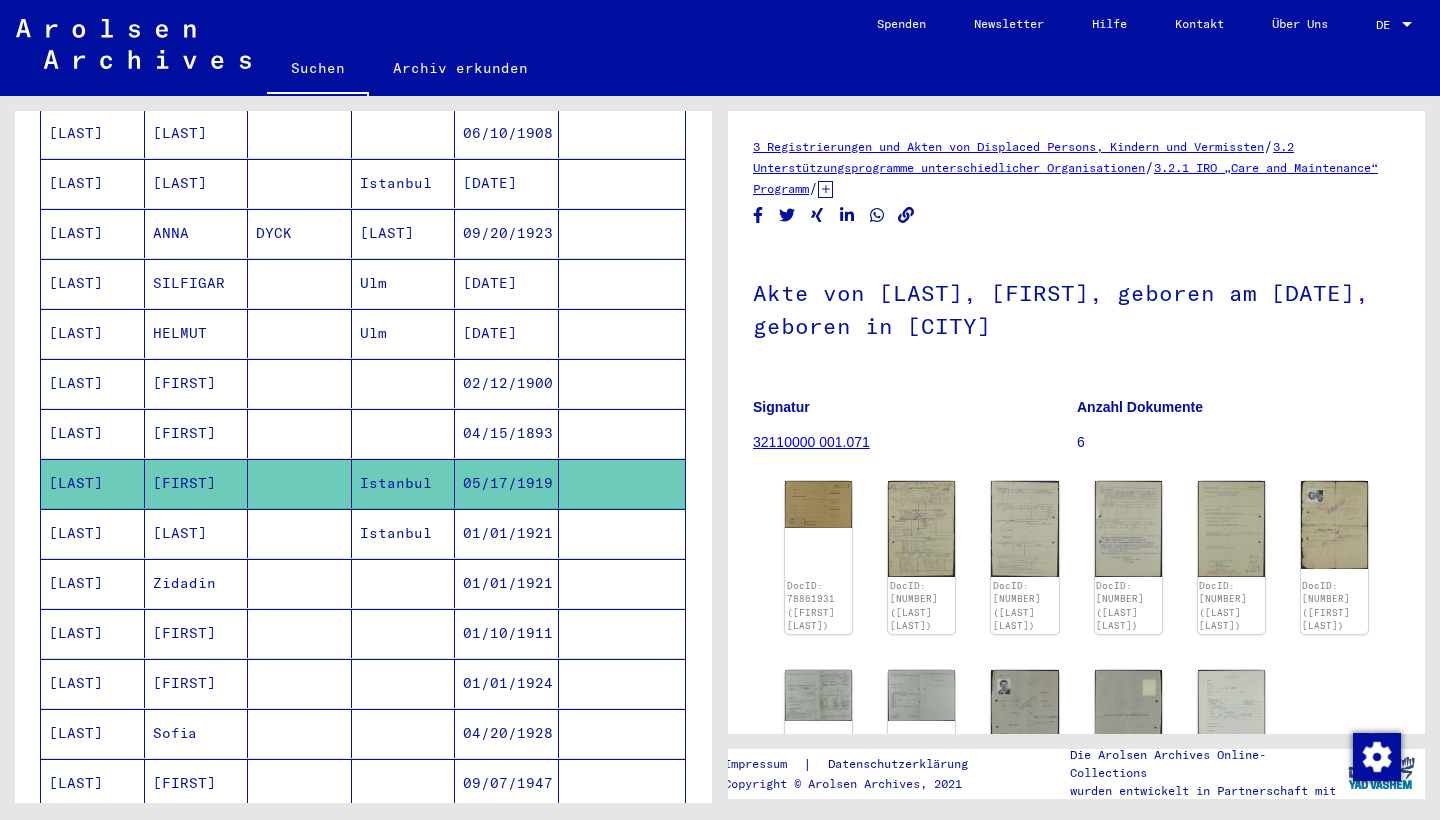 click on "Istanbul" at bounding box center [404, 583] 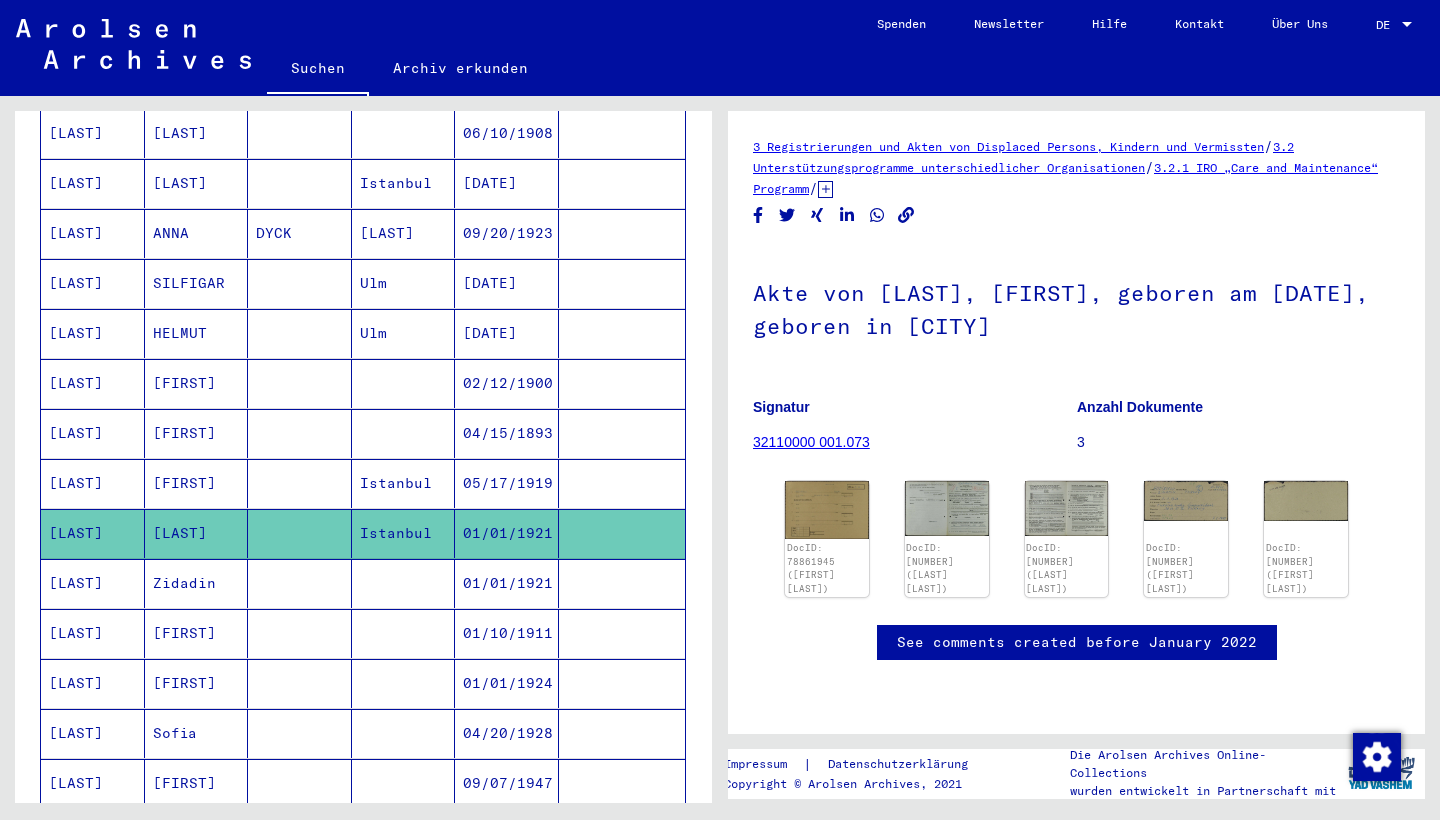 scroll, scrollTop: 0, scrollLeft: 0, axis: both 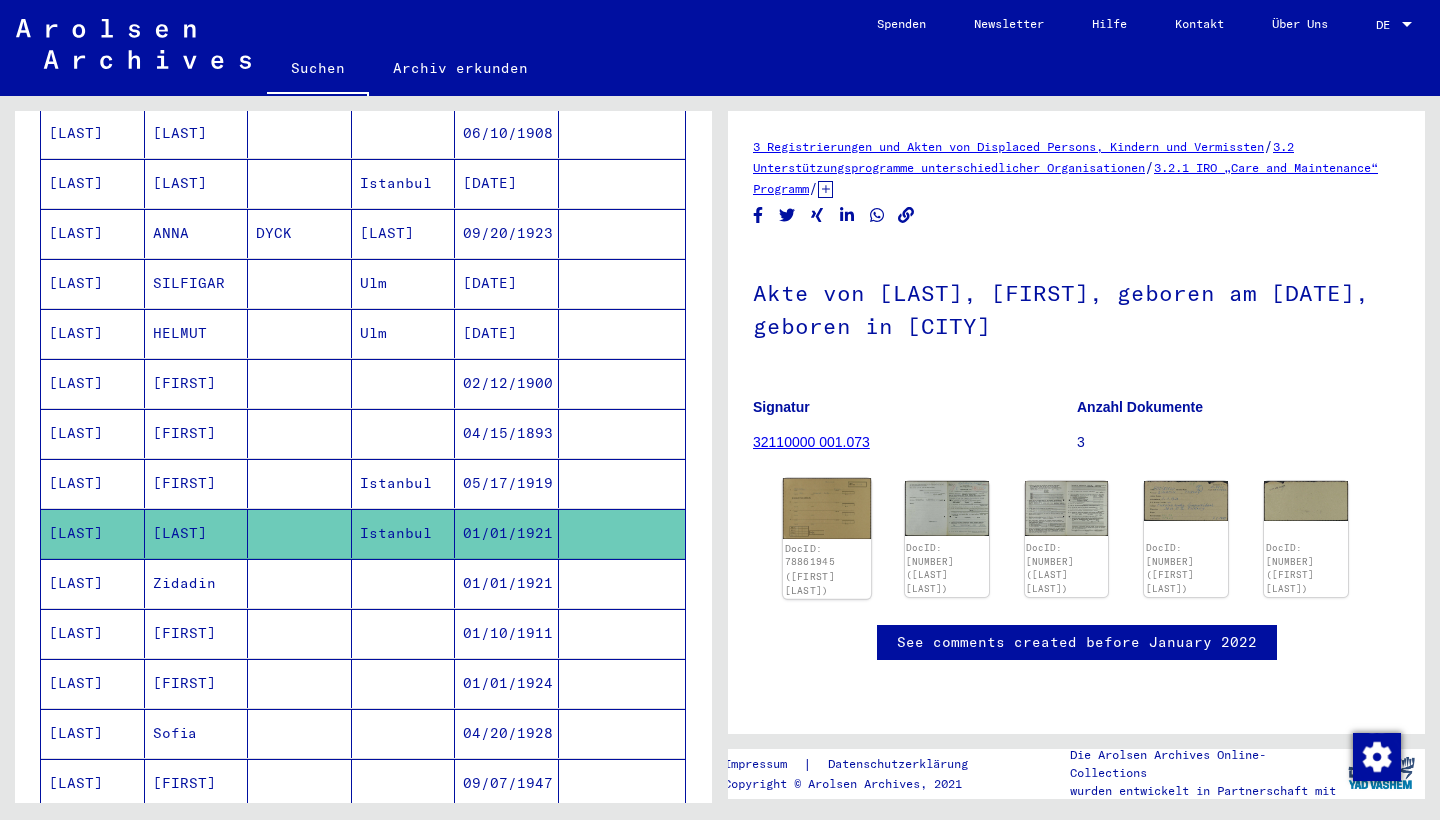 click 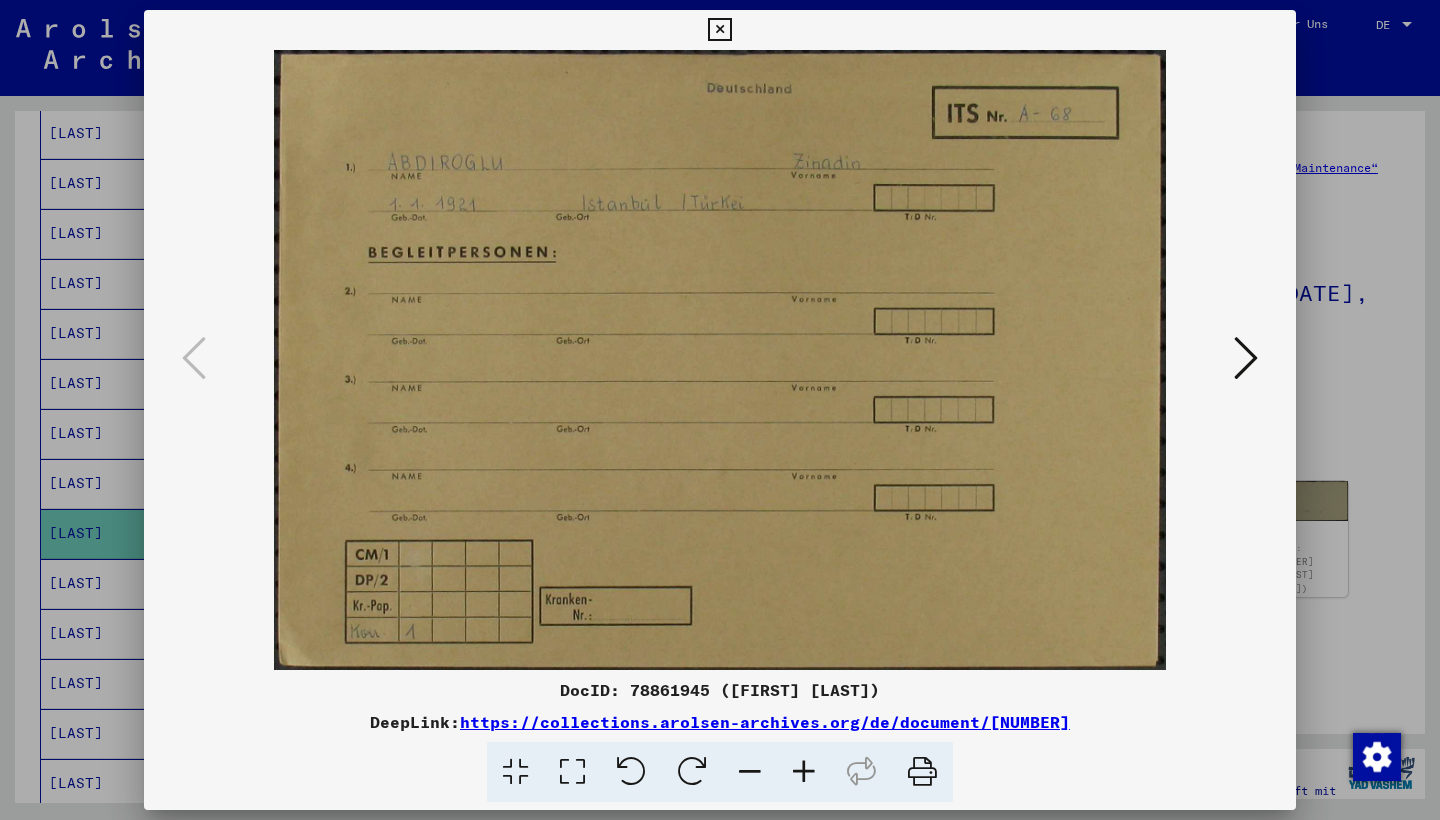 click at bounding box center [1246, 358] 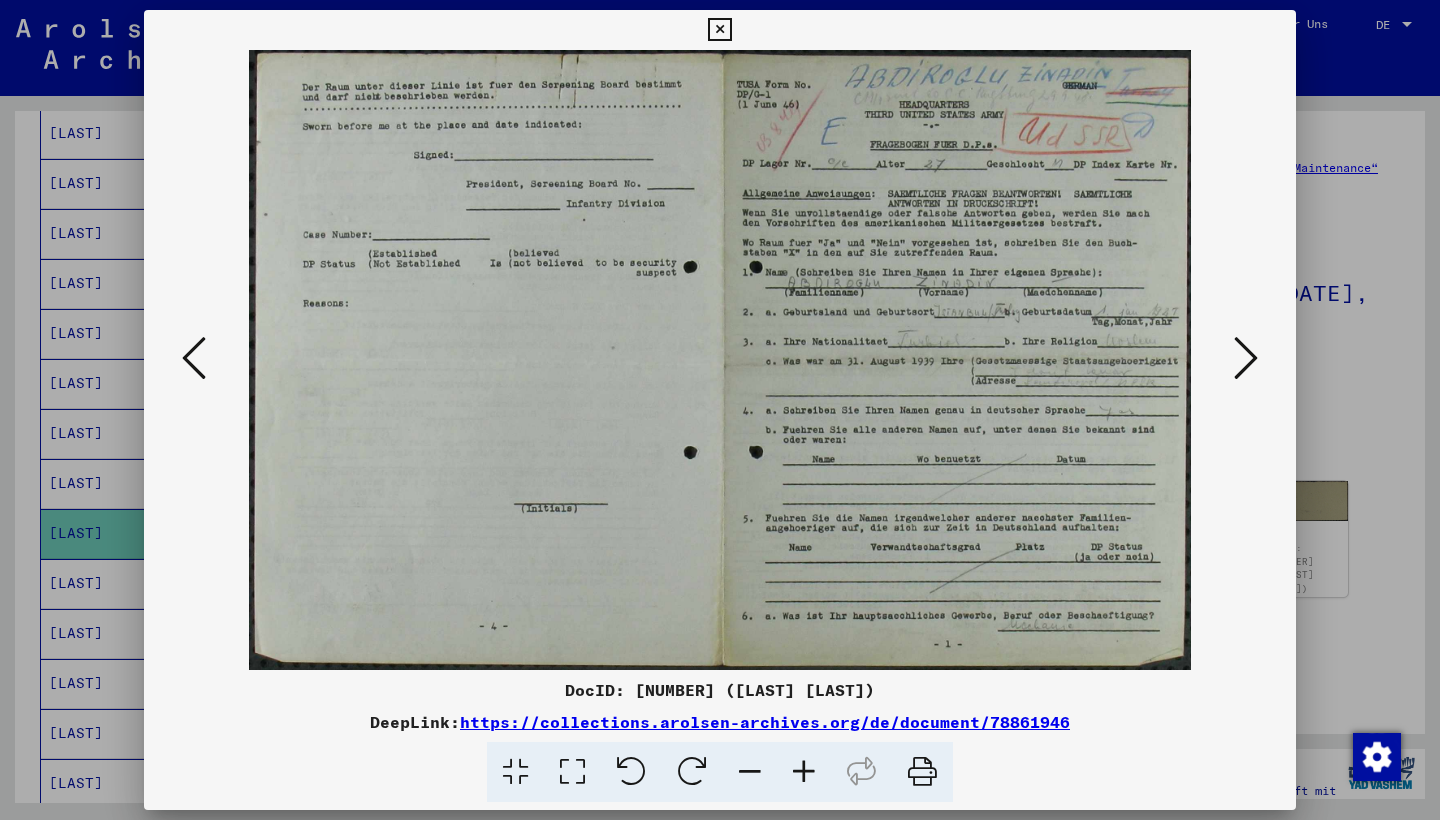 click at bounding box center [1246, 359] 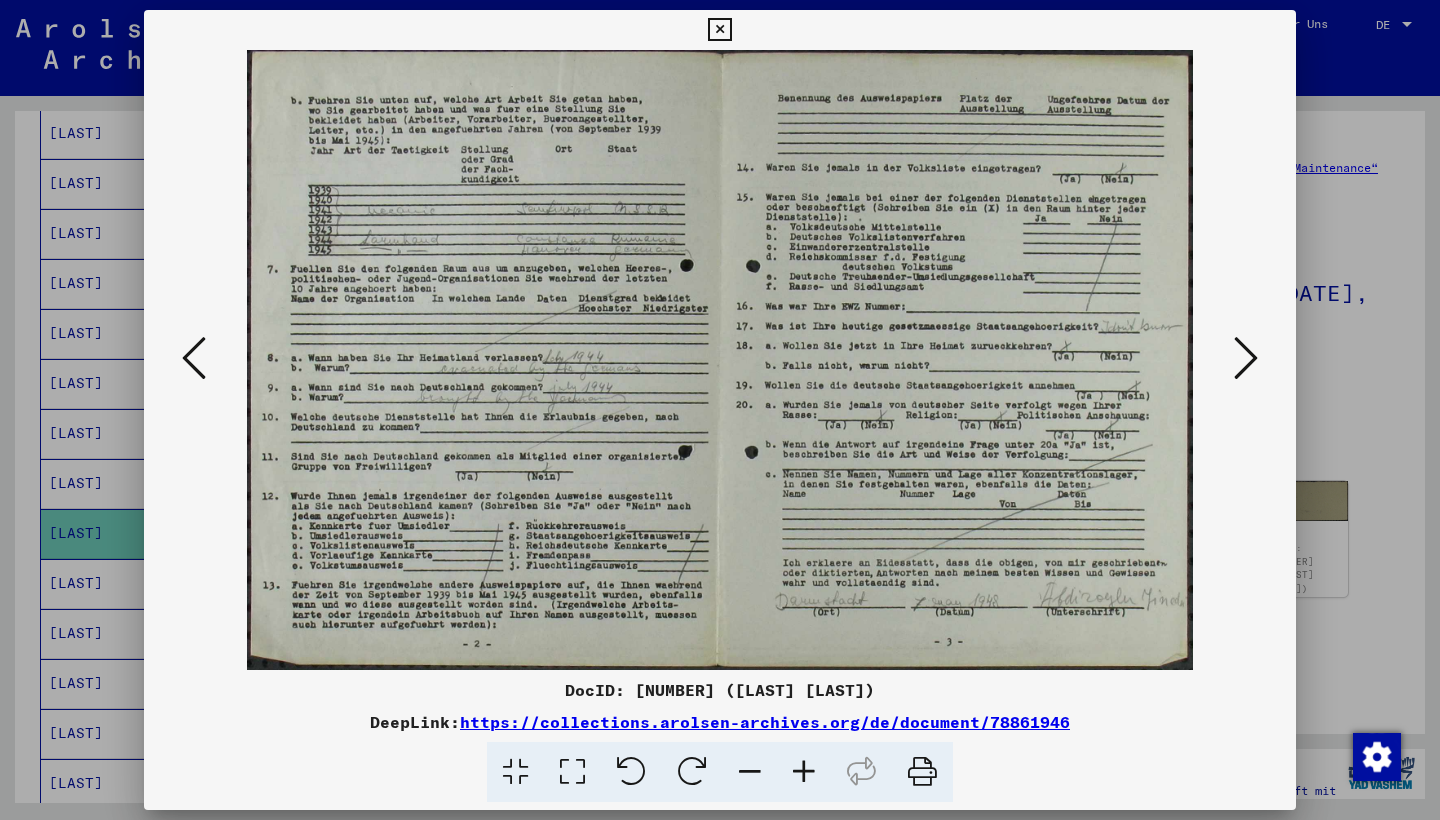 click at bounding box center (1246, 358) 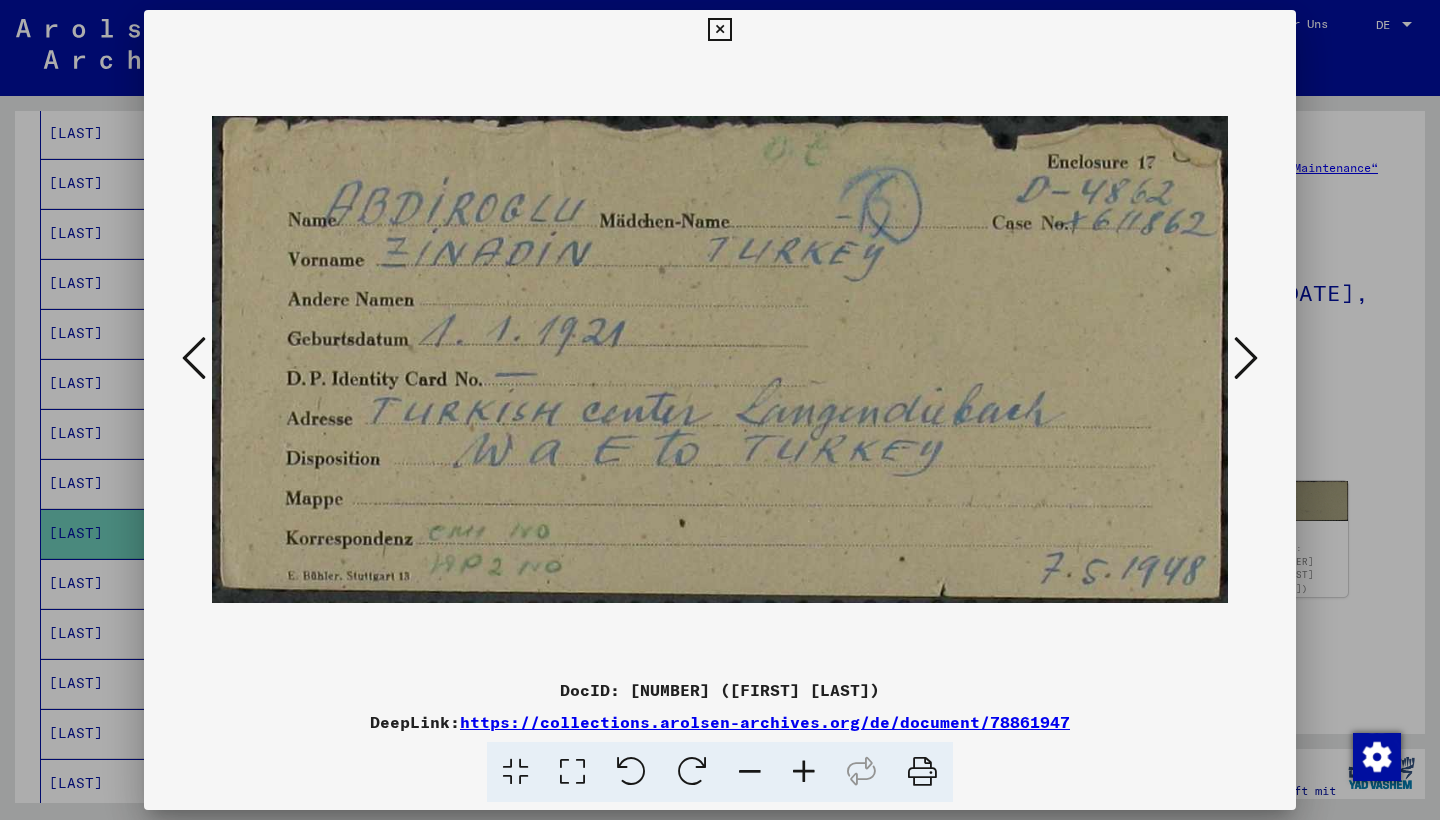 click at bounding box center (1246, 358) 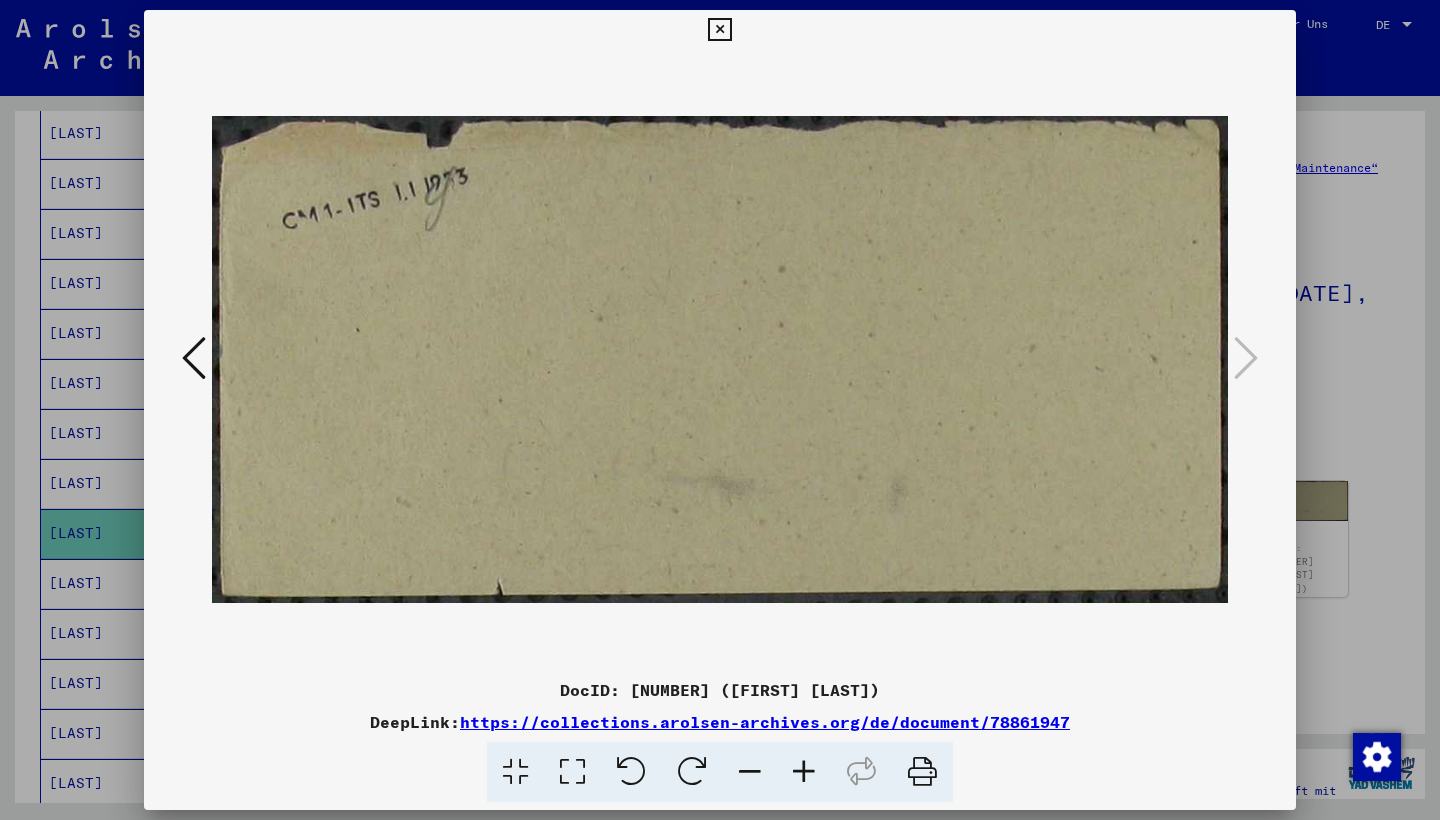 click at bounding box center [719, 30] 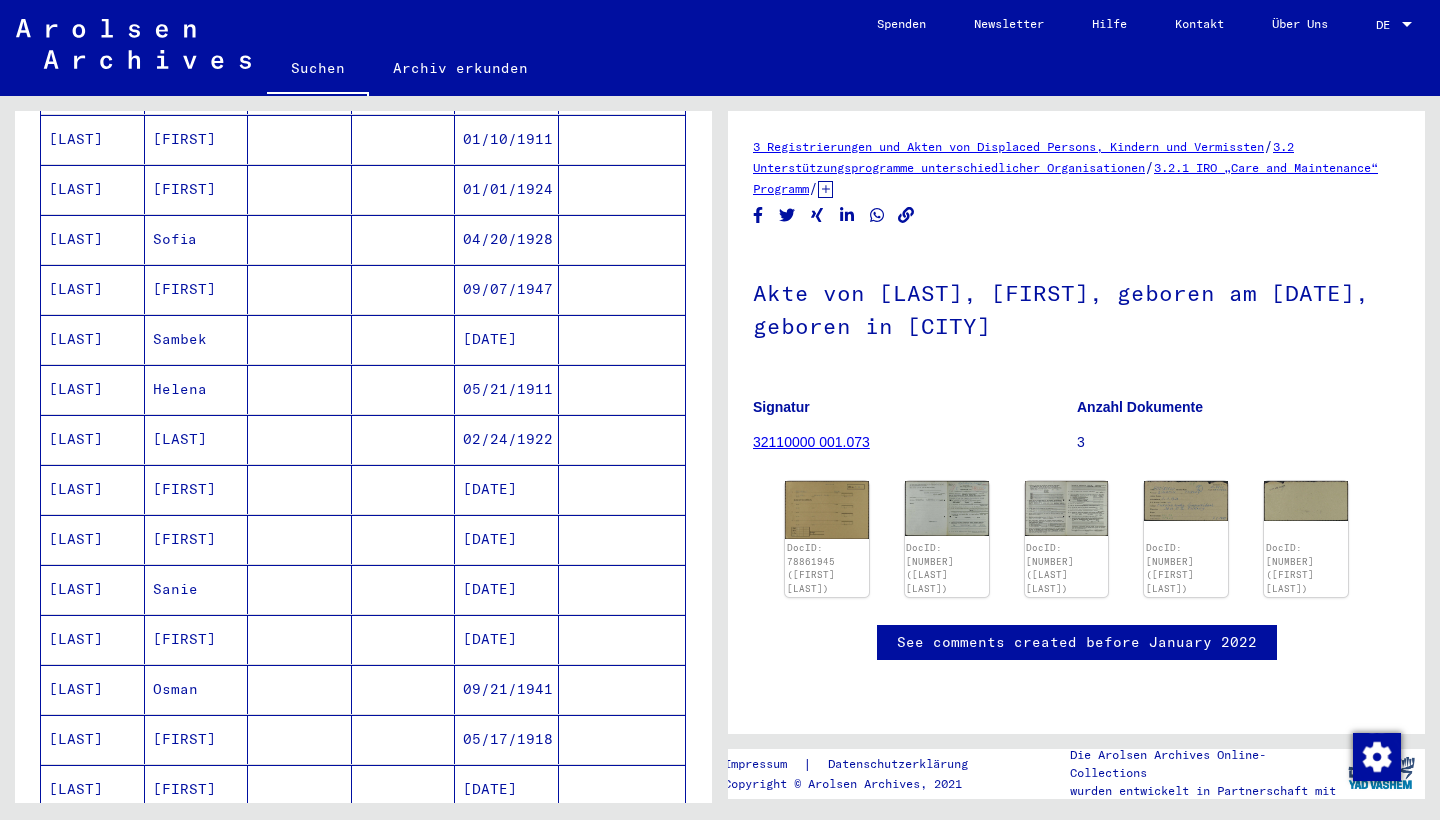 scroll, scrollTop: 918, scrollLeft: 0, axis: vertical 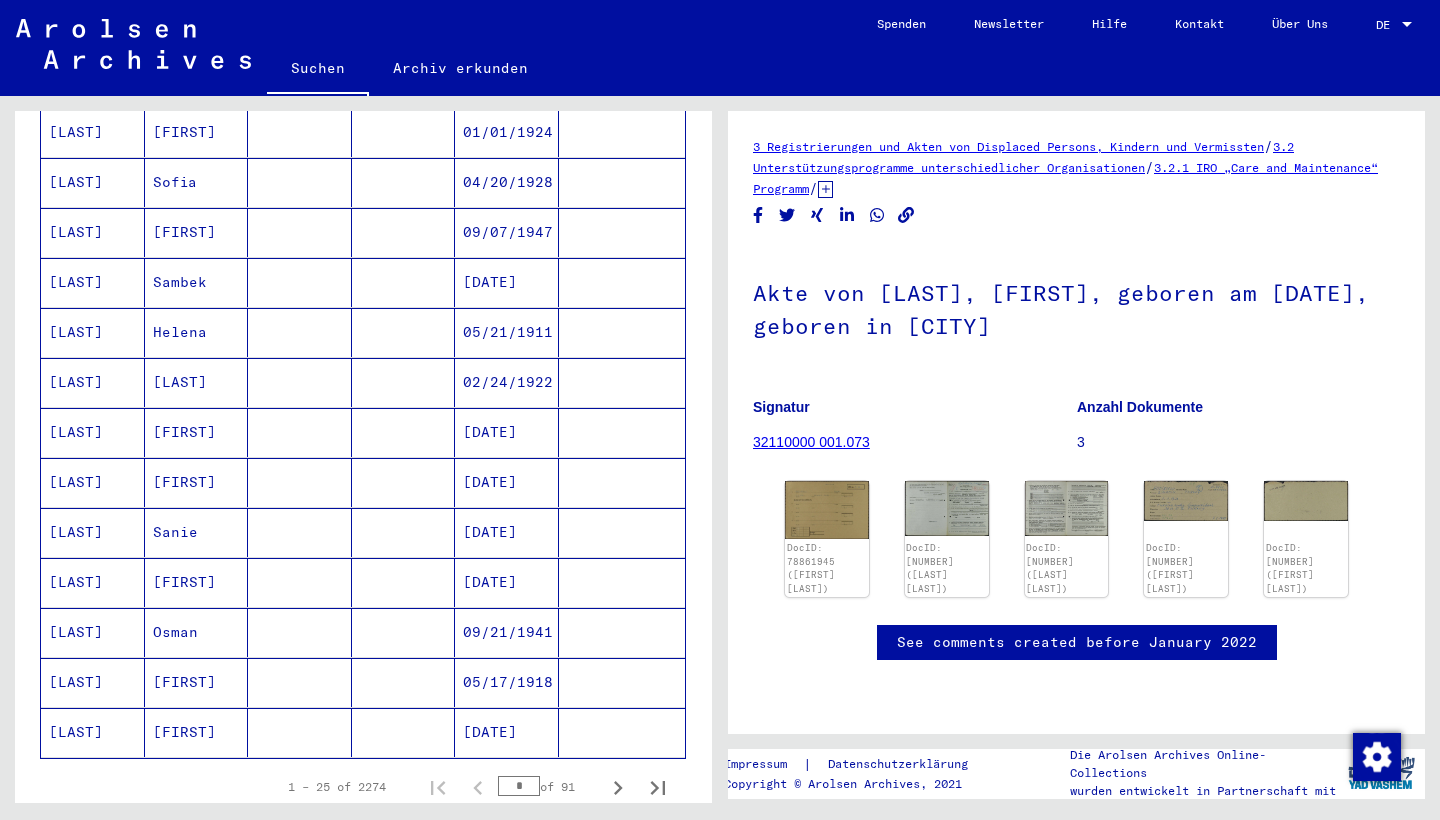 click at bounding box center (404, 632) 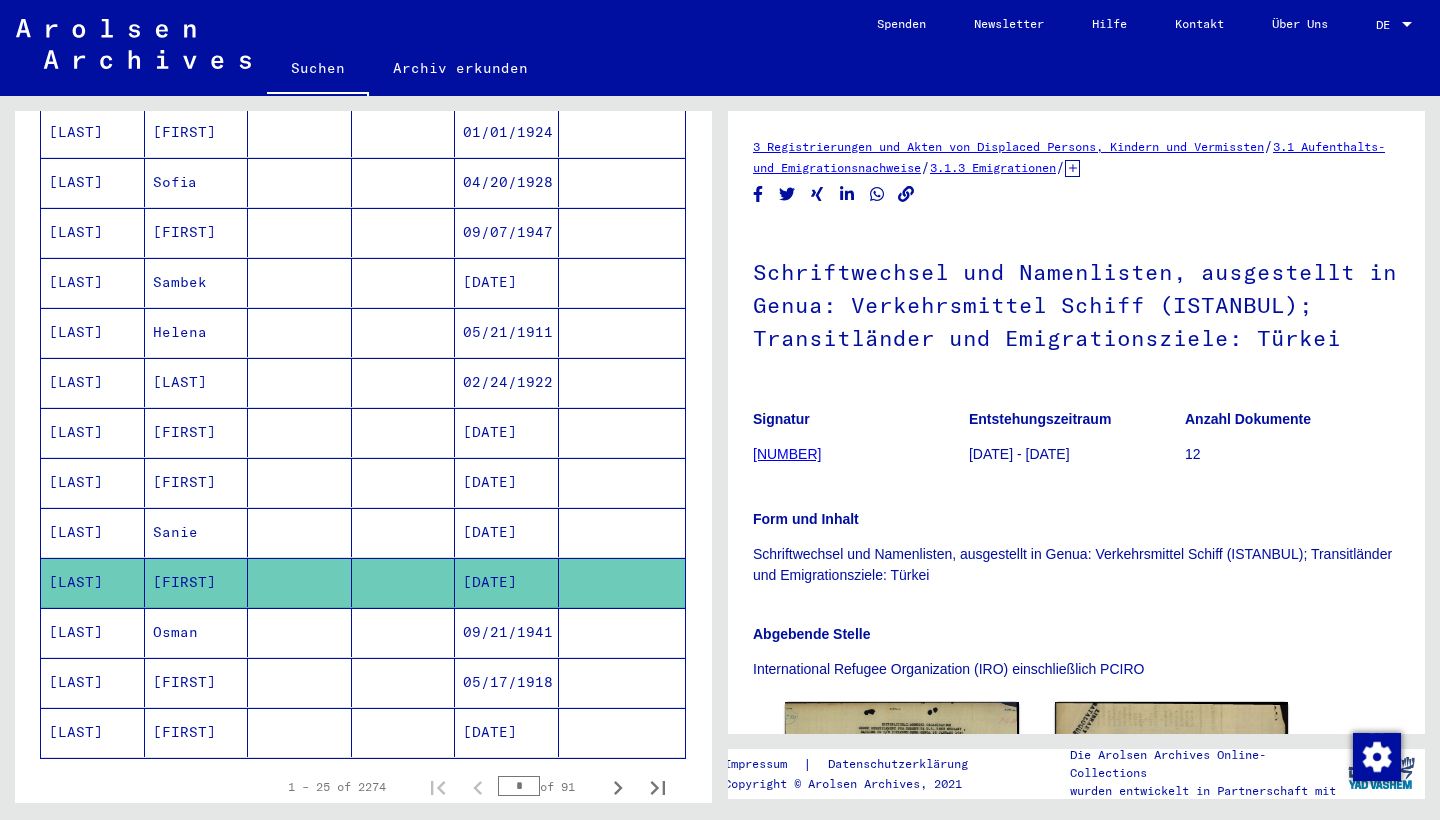 scroll, scrollTop: 337, scrollLeft: 0, axis: vertical 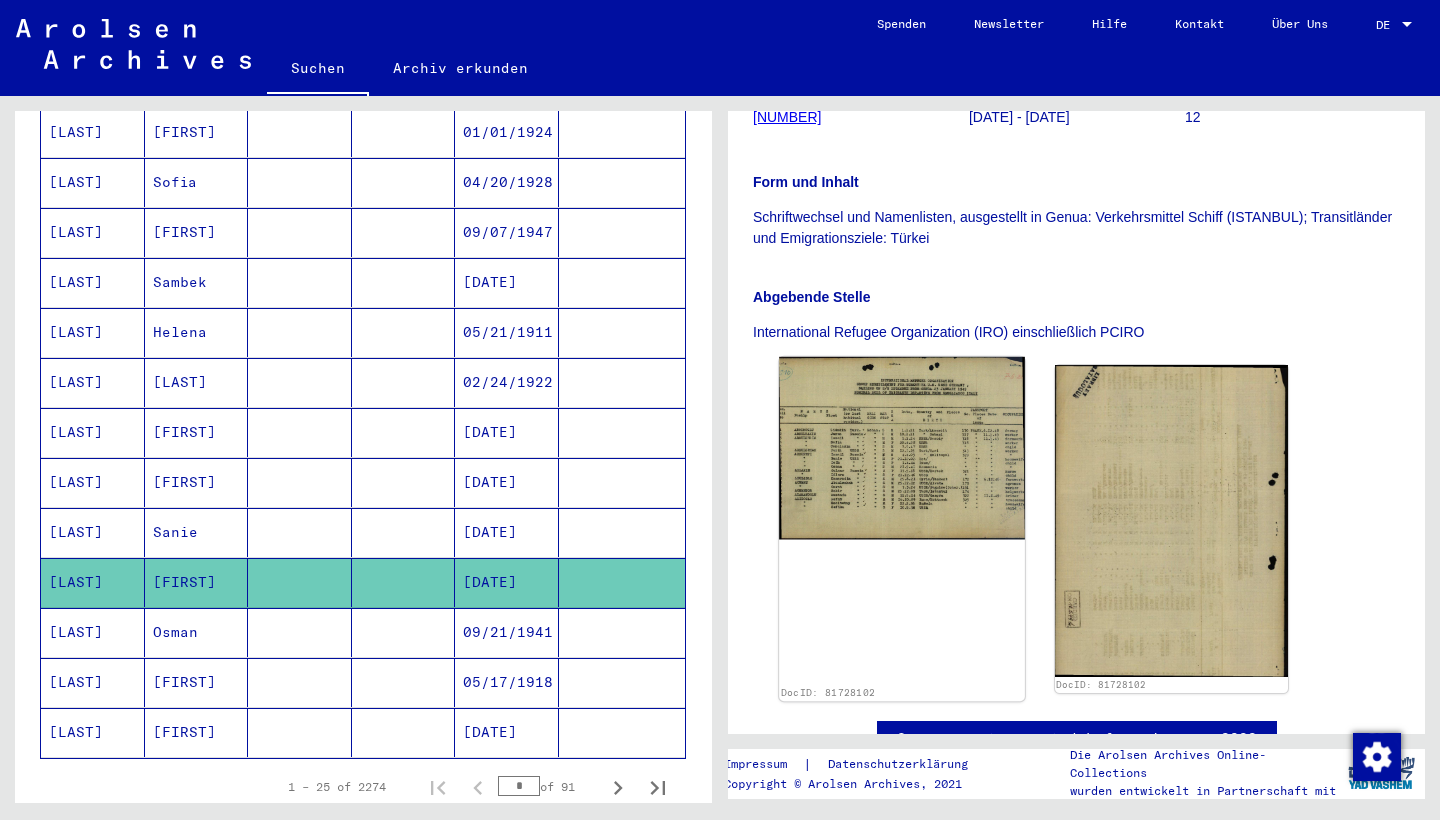 click 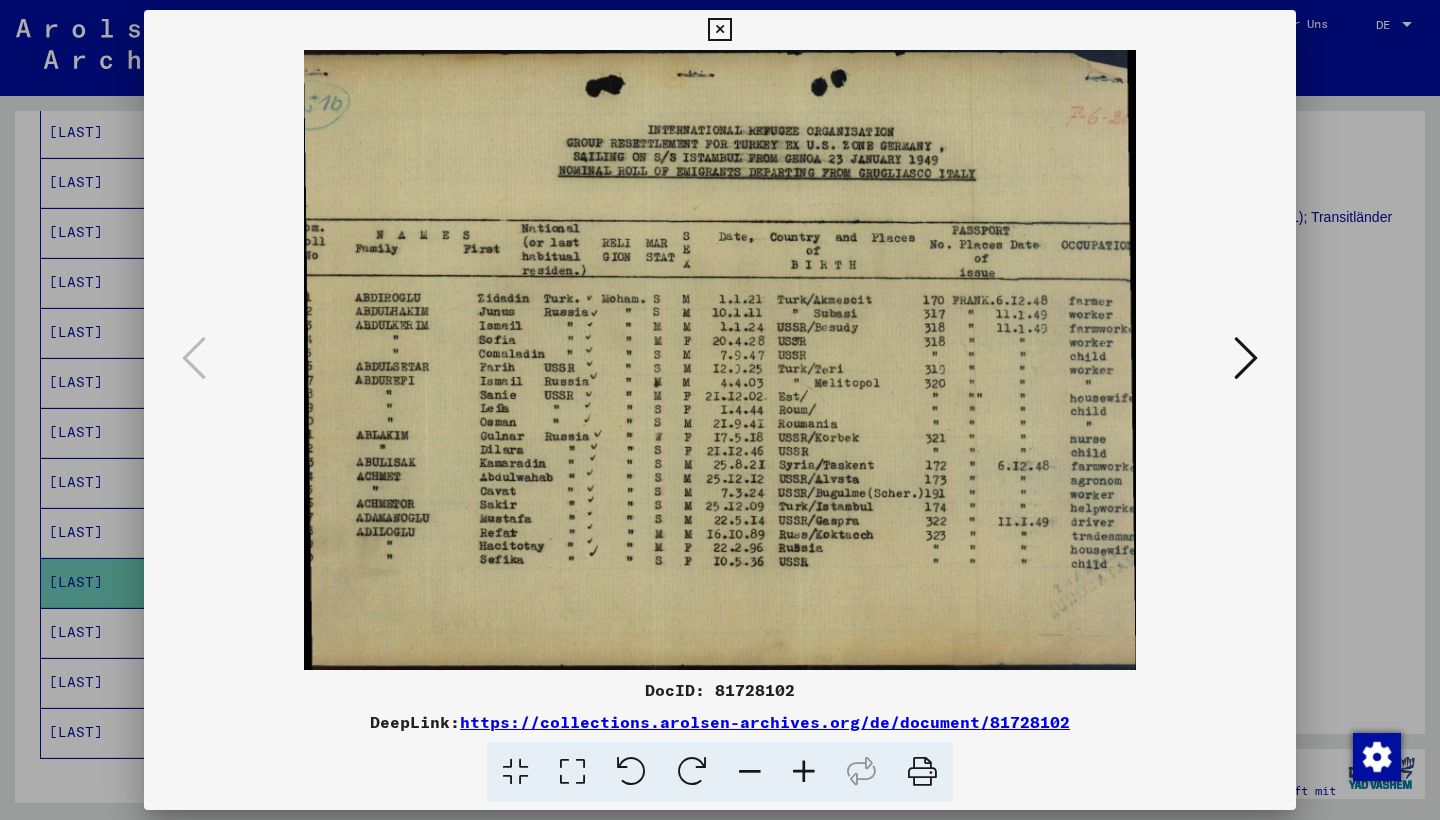 click at bounding box center (720, 360) 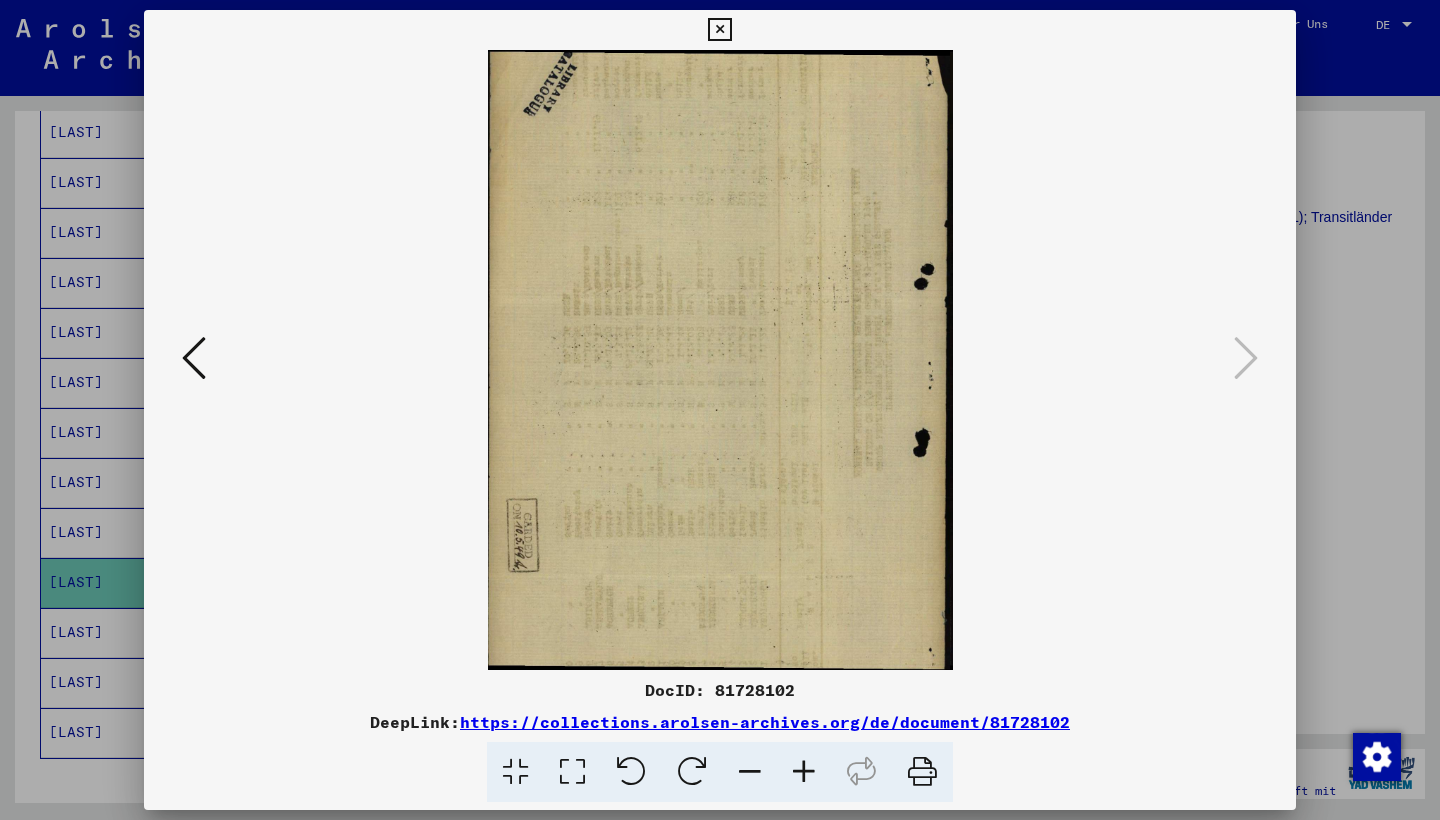 click at bounding box center (719, 30) 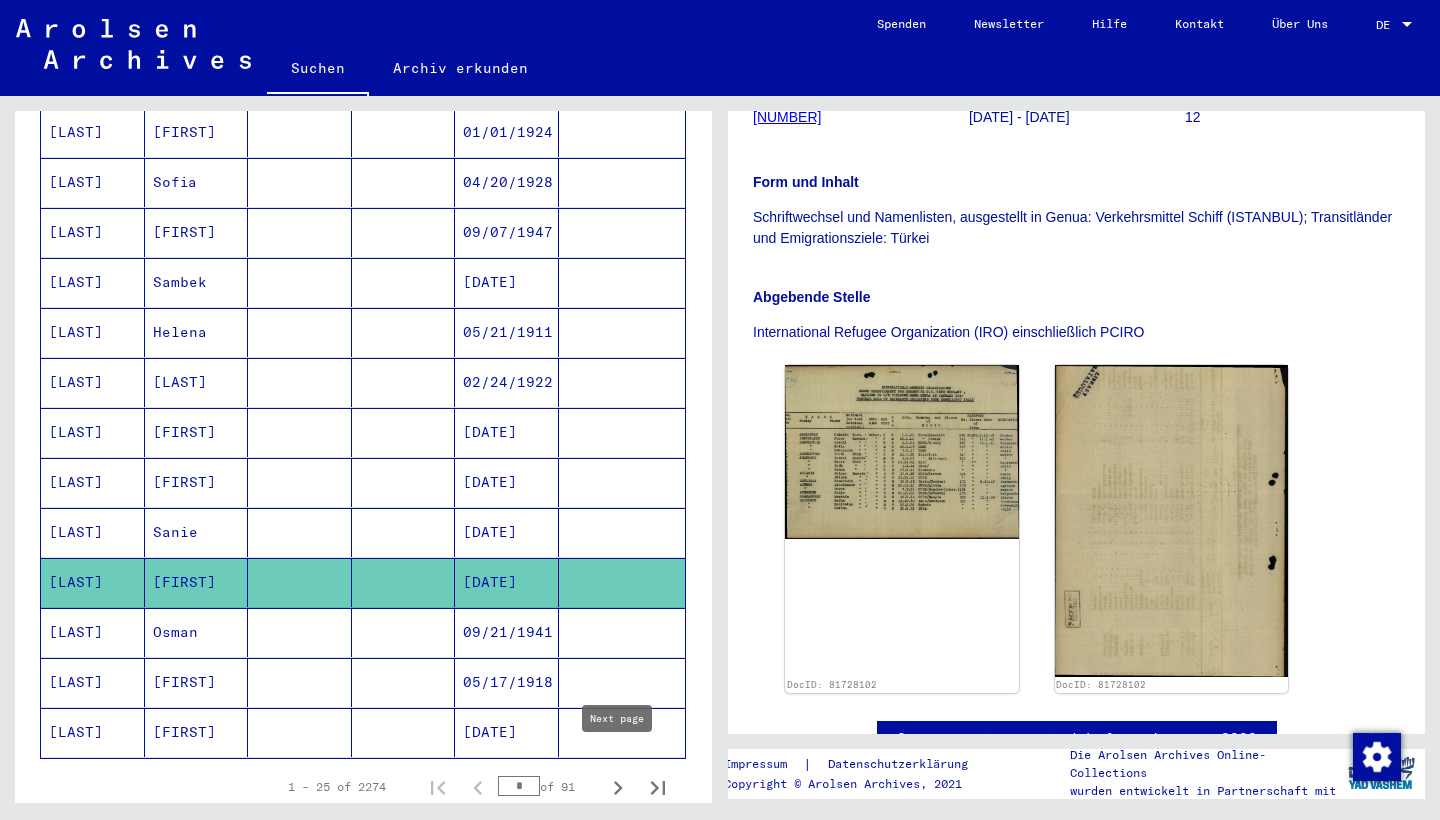 click at bounding box center (618, 787) 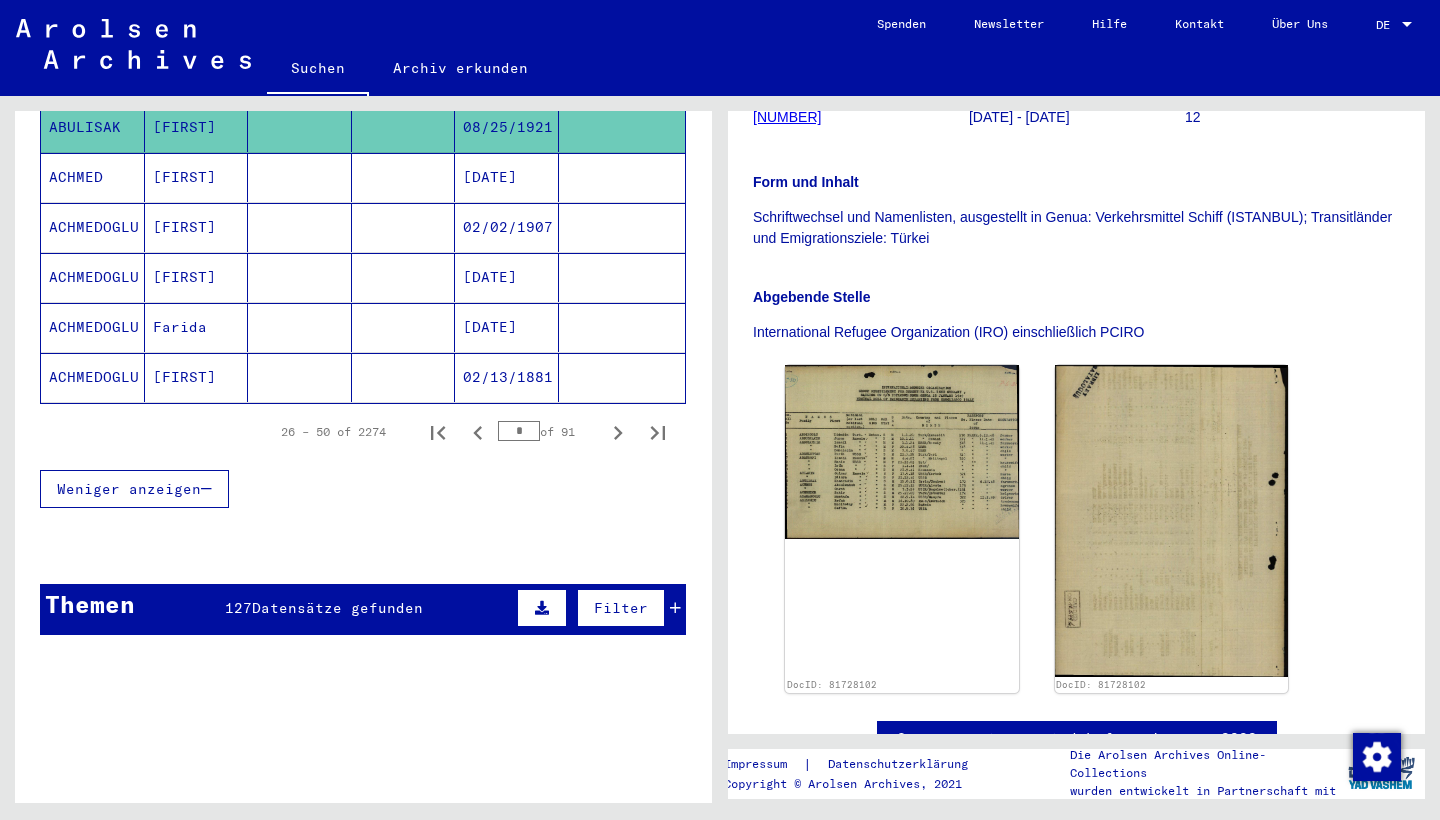 scroll, scrollTop: 1250, scrollLeft: 0, axis: vertical 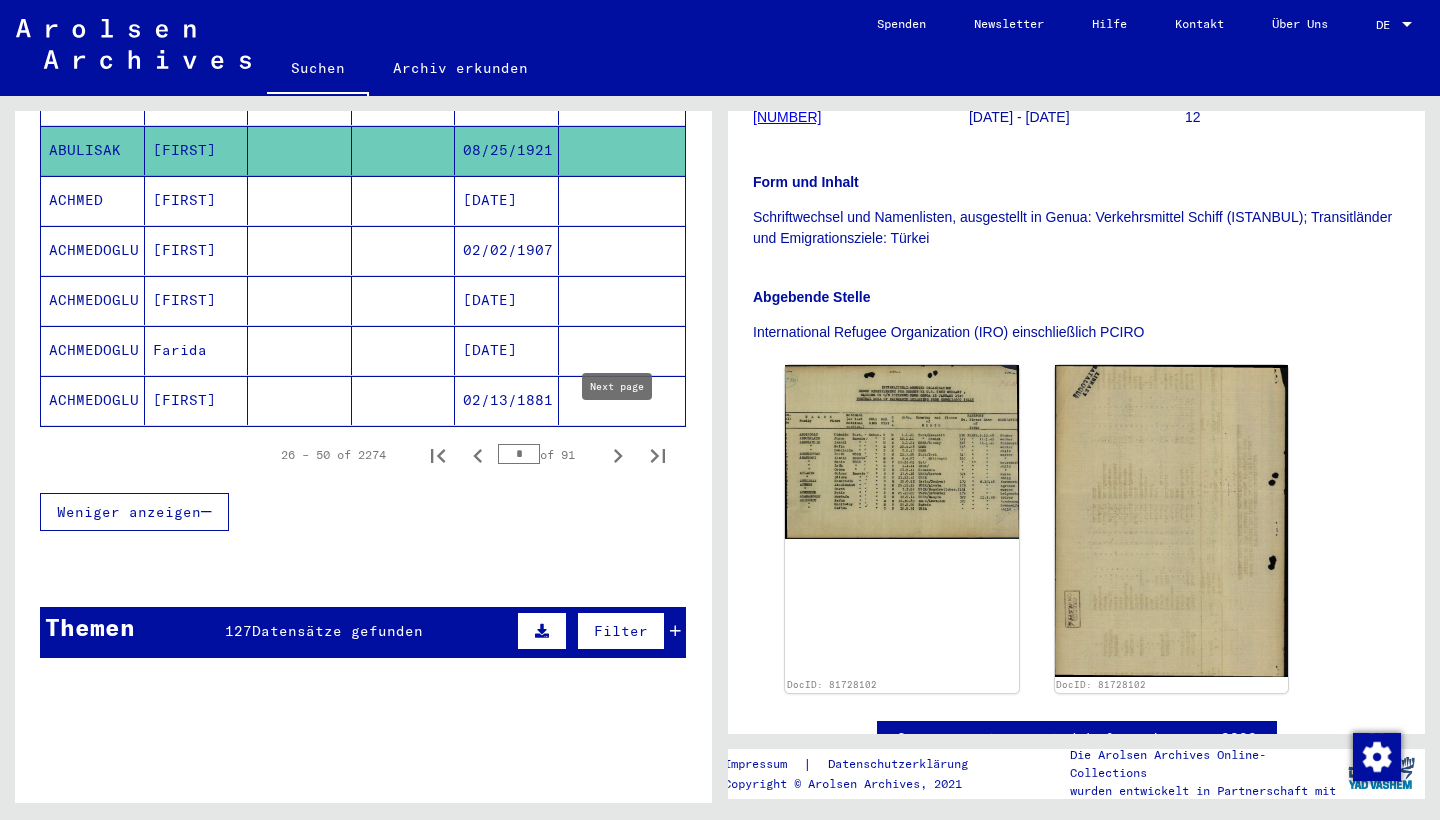 click 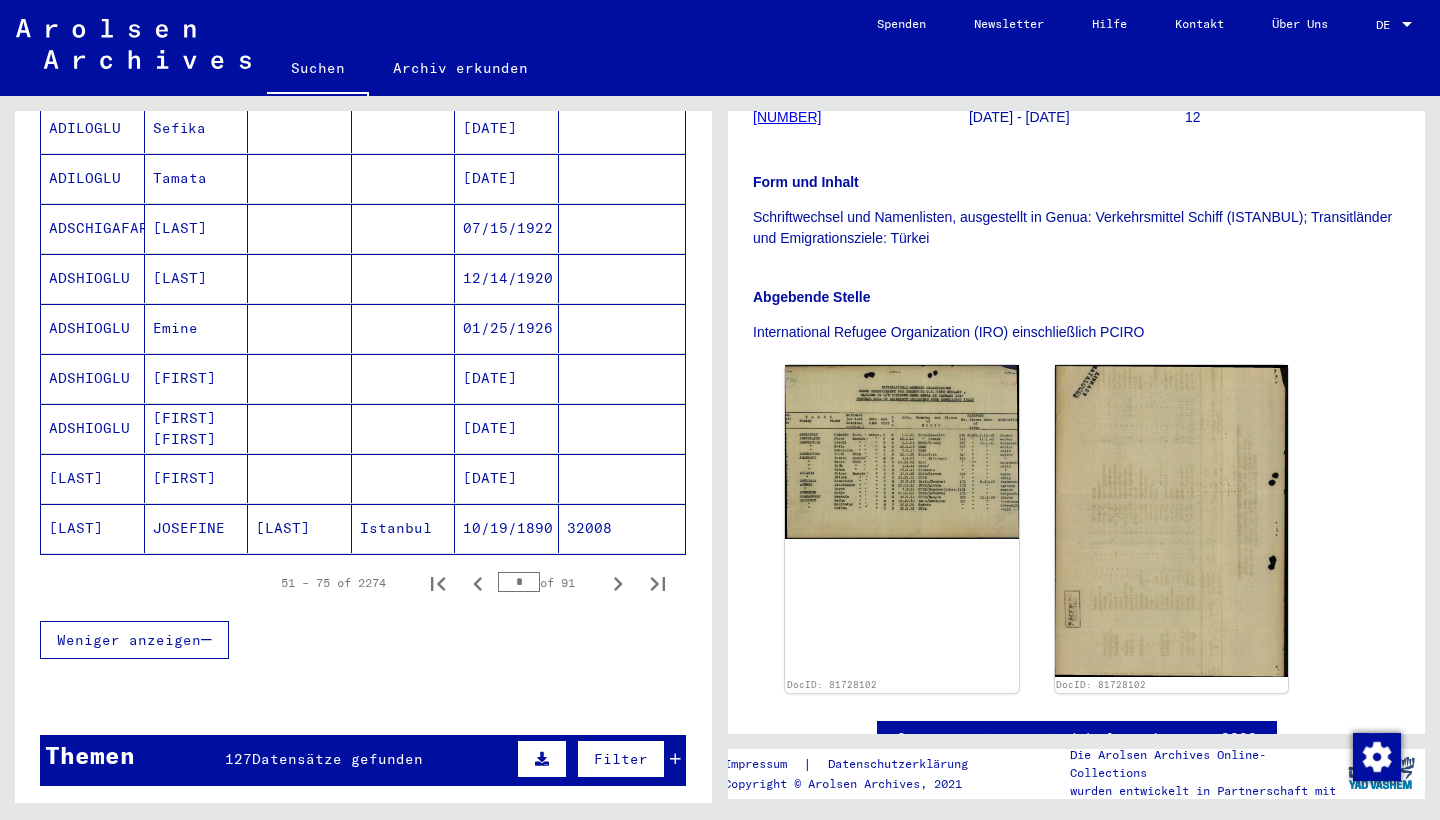 scroll, scrollTop: 950, scrollLeft: 0, axis: vertical 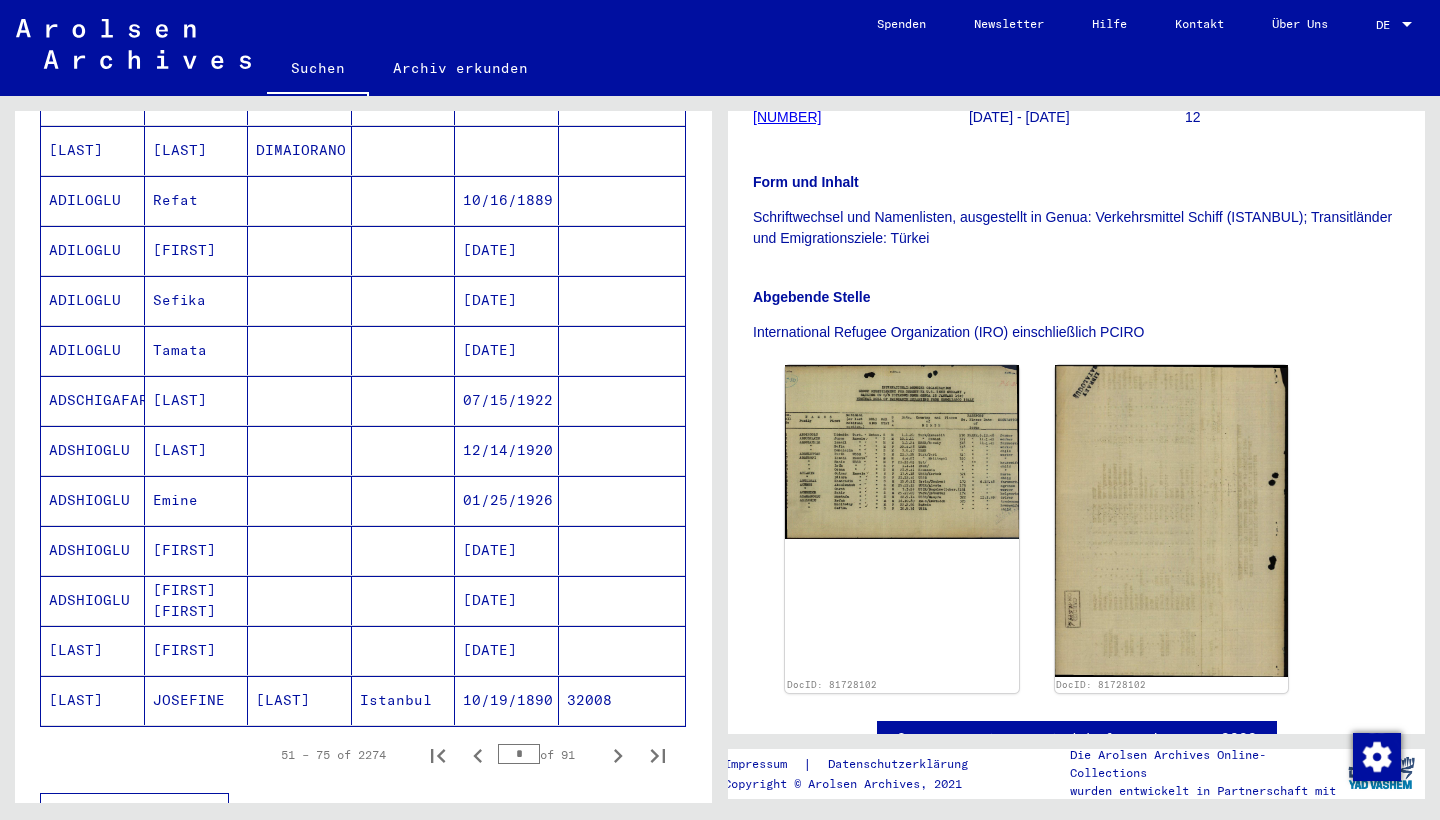 click on "[LAST]" 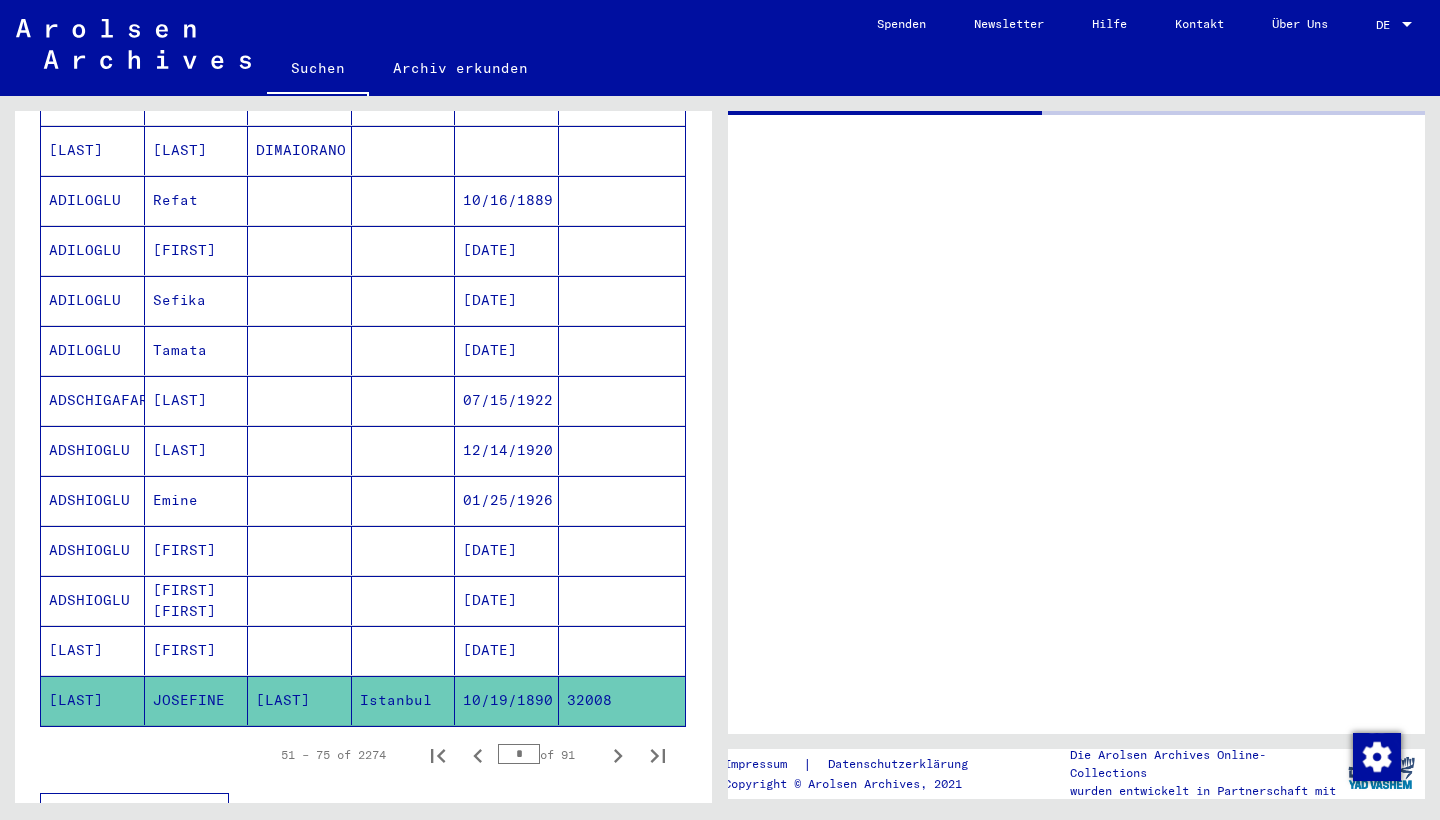 scroll, scrollTop: 0, scrollLeft: 0, axis: both 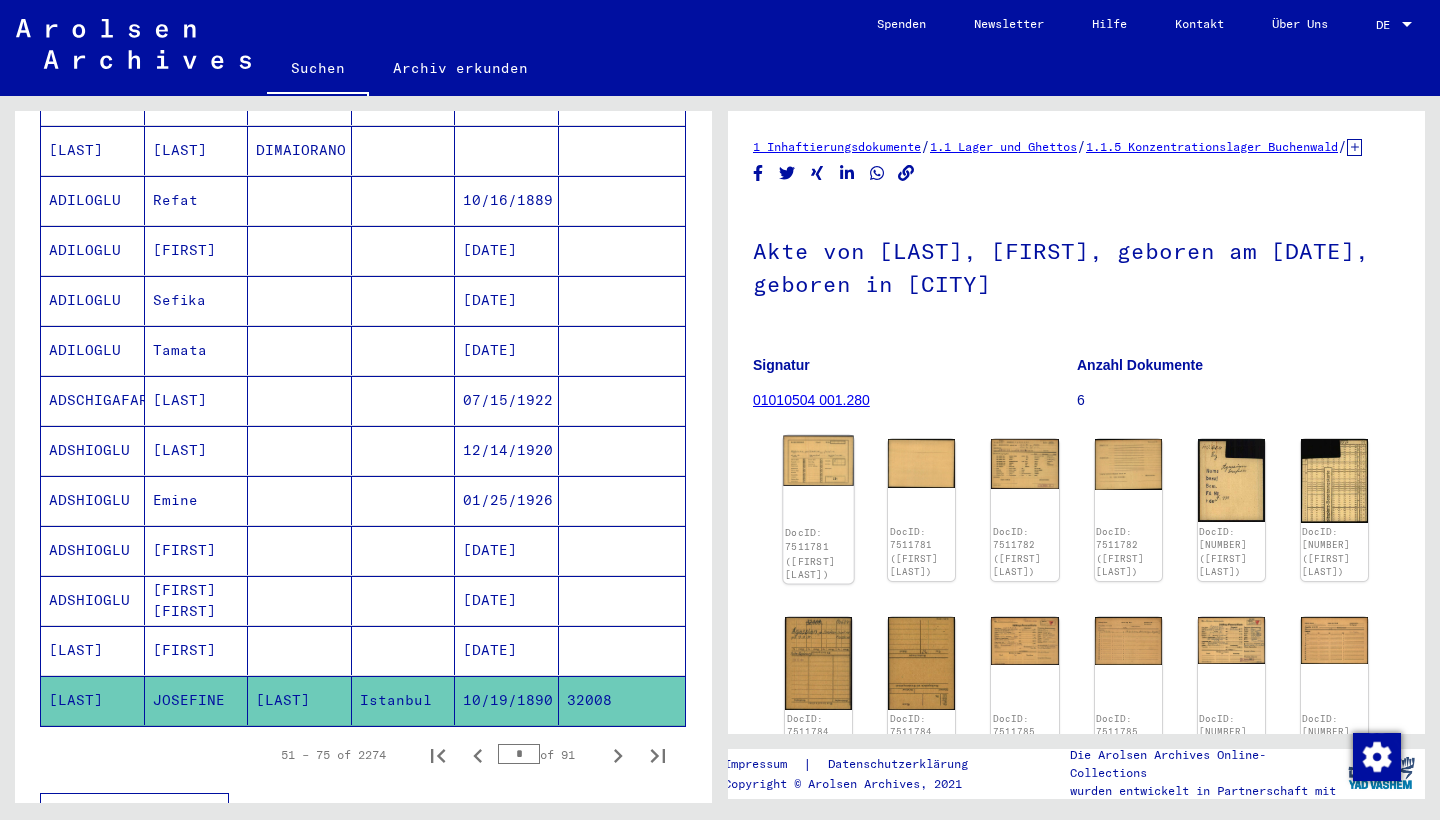 click 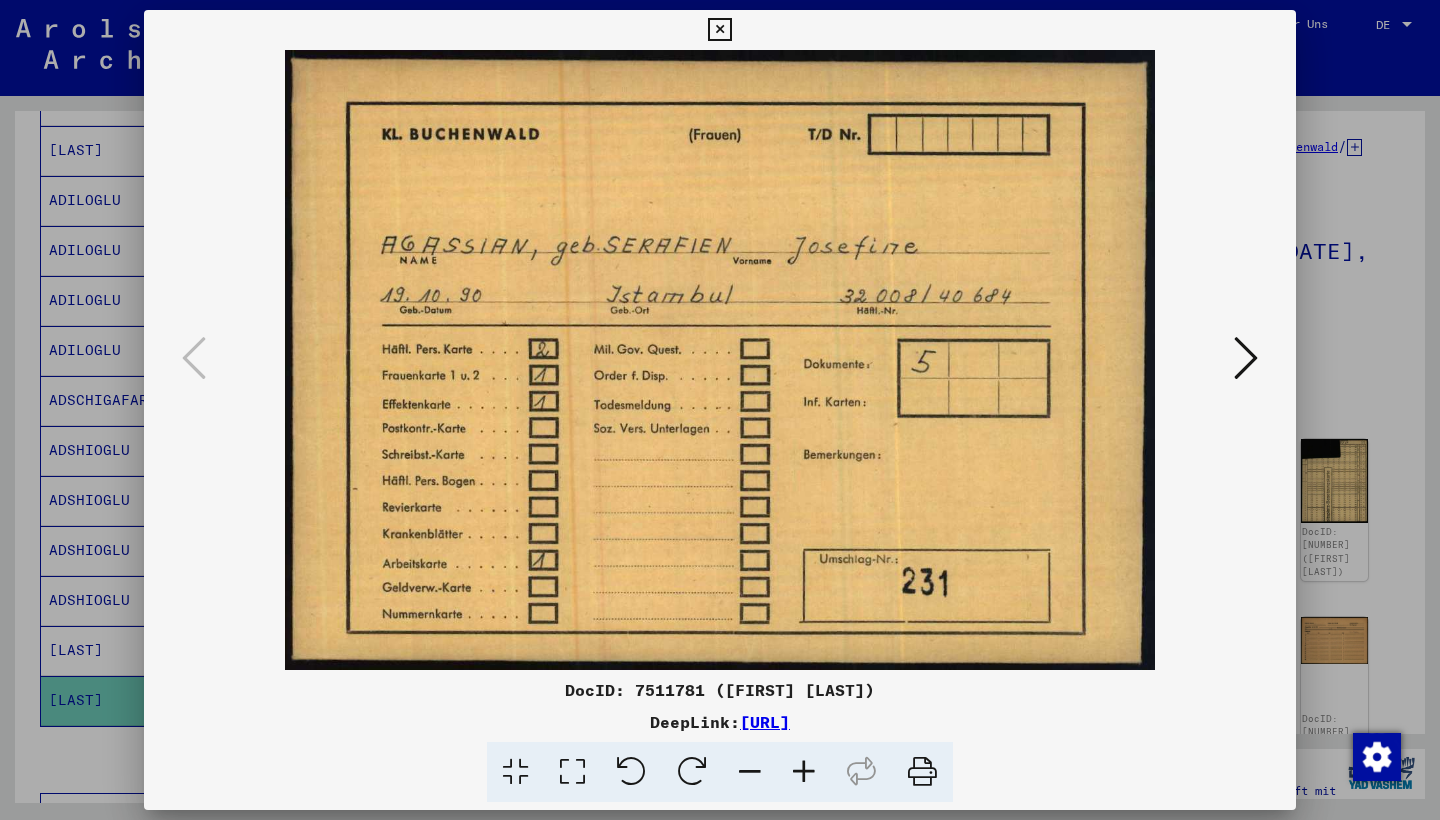 click at bounding box center (1246, 359) 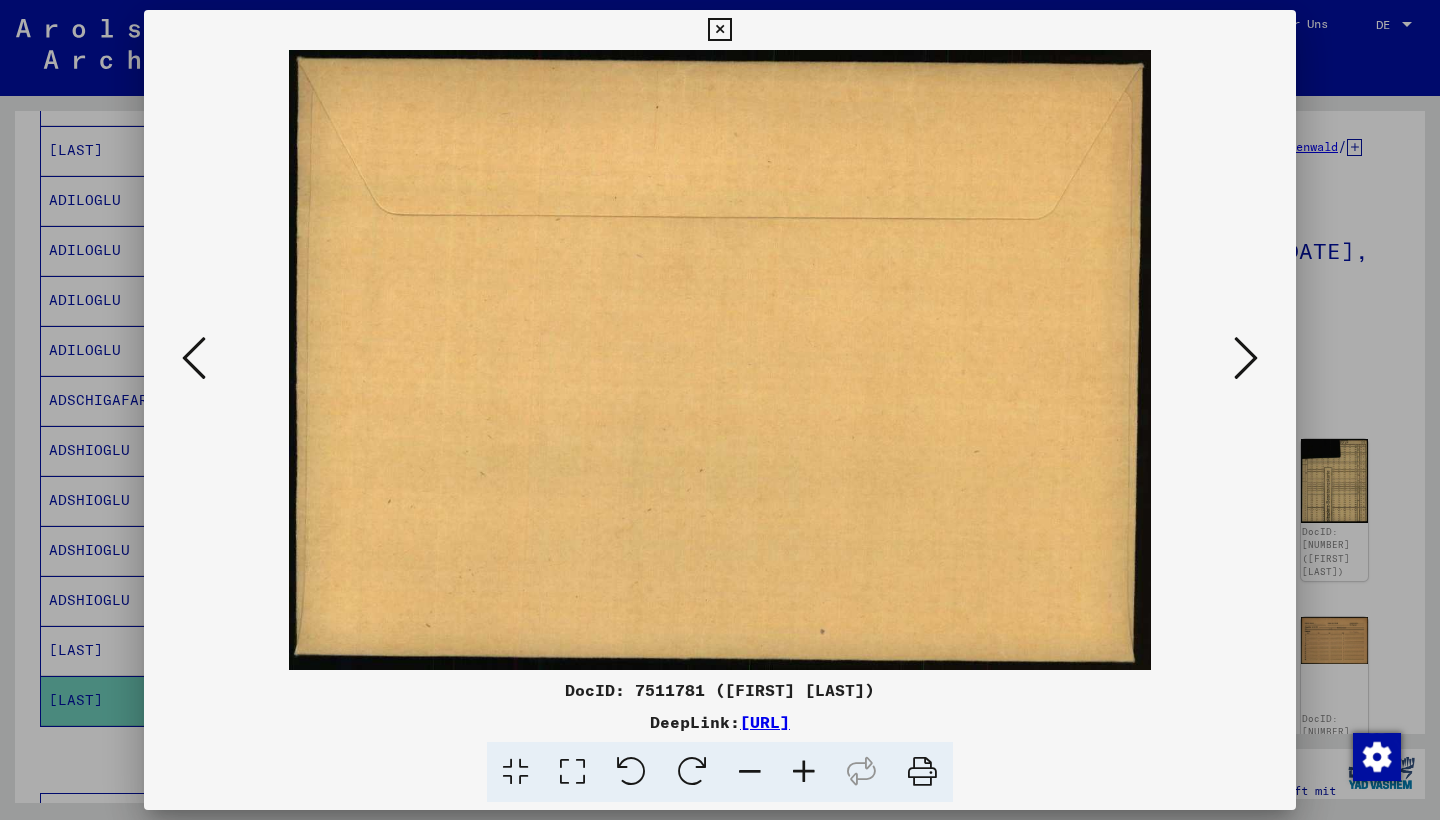 click at bounding box center [1246, 359] 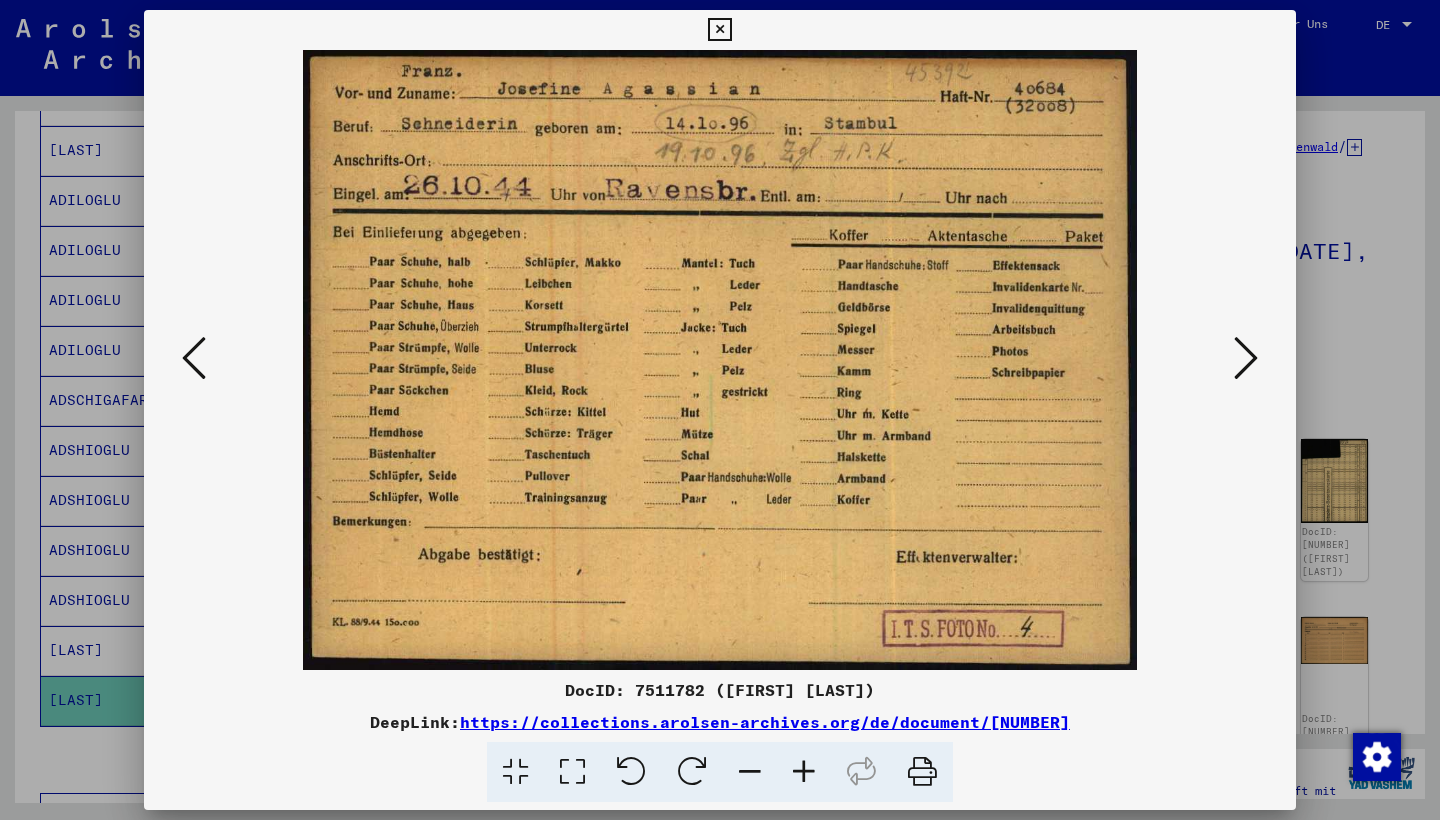 click at bounding box center (1246, 359) 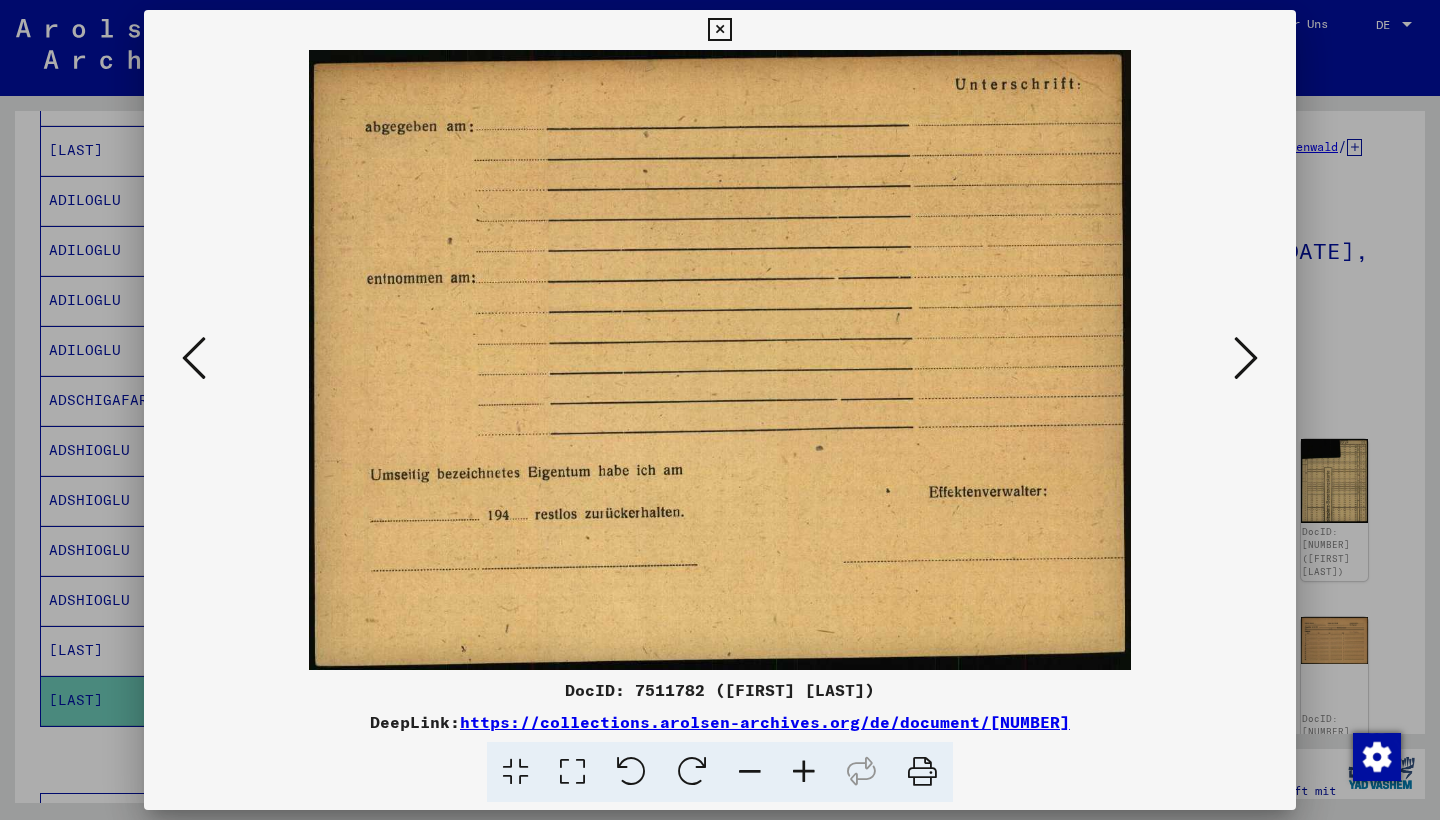 click at bounding box center [1246, 359] 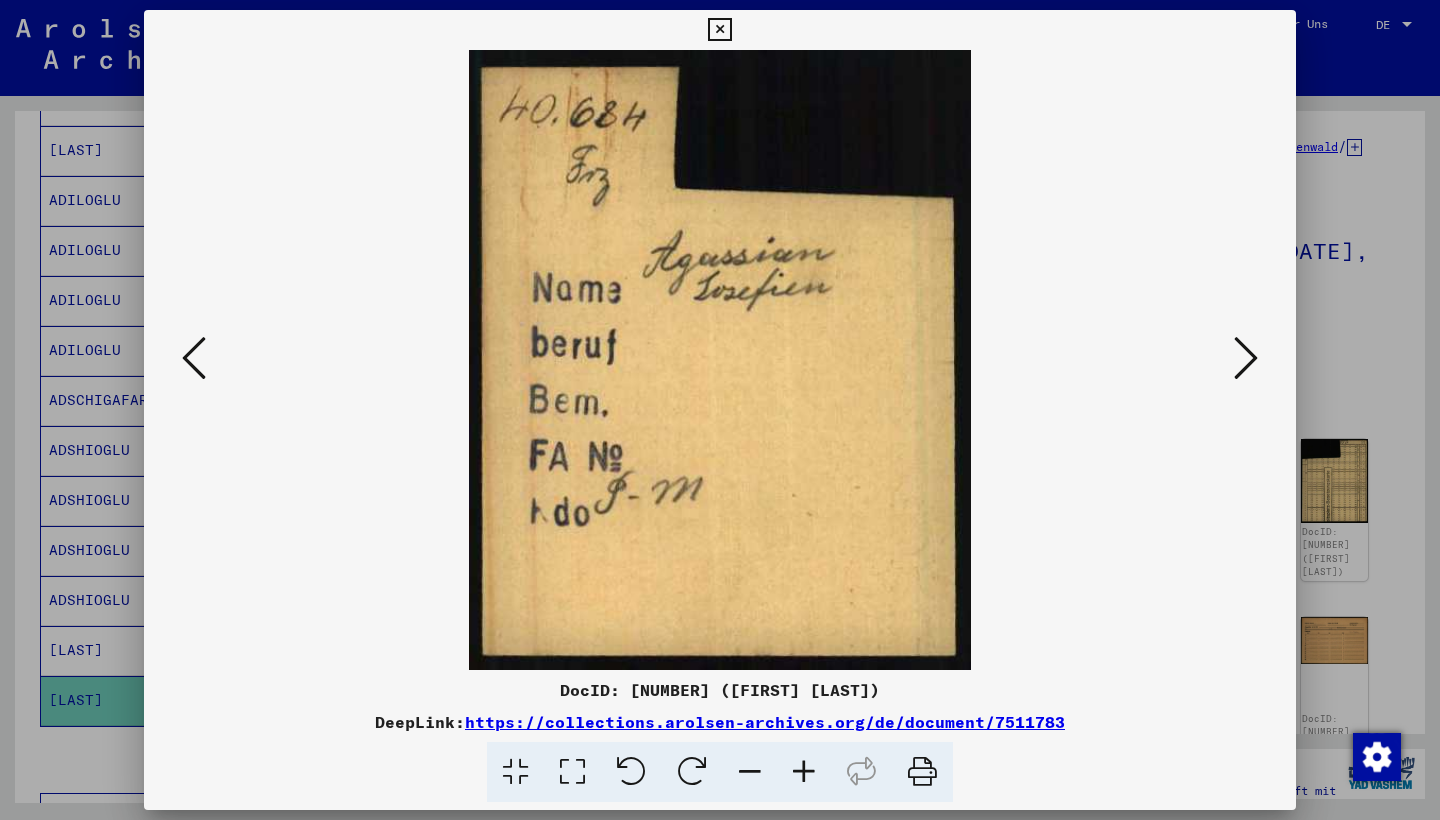 click at bounding box center (1246, 359) 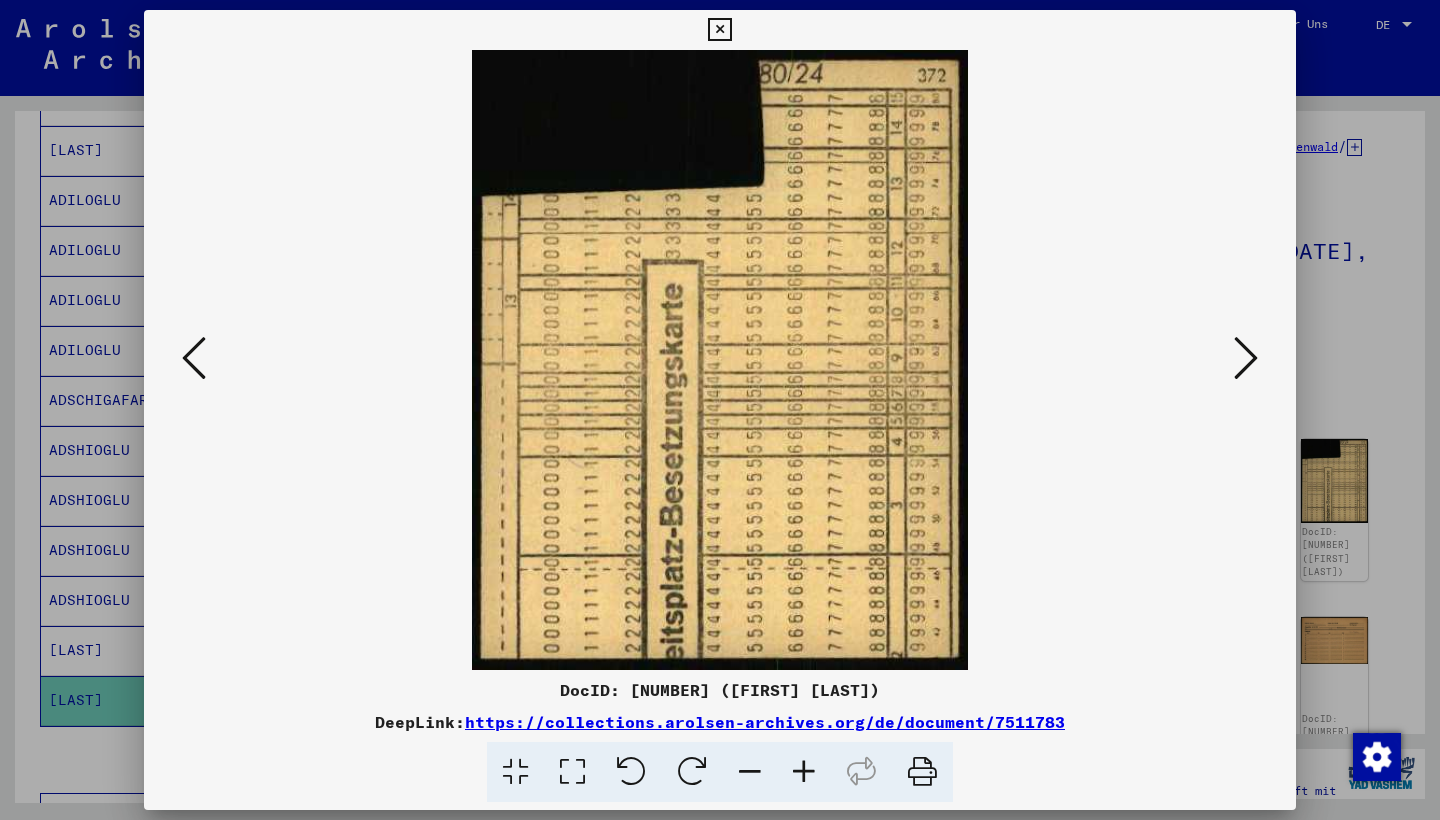 click at bounding box center (1246, 359) 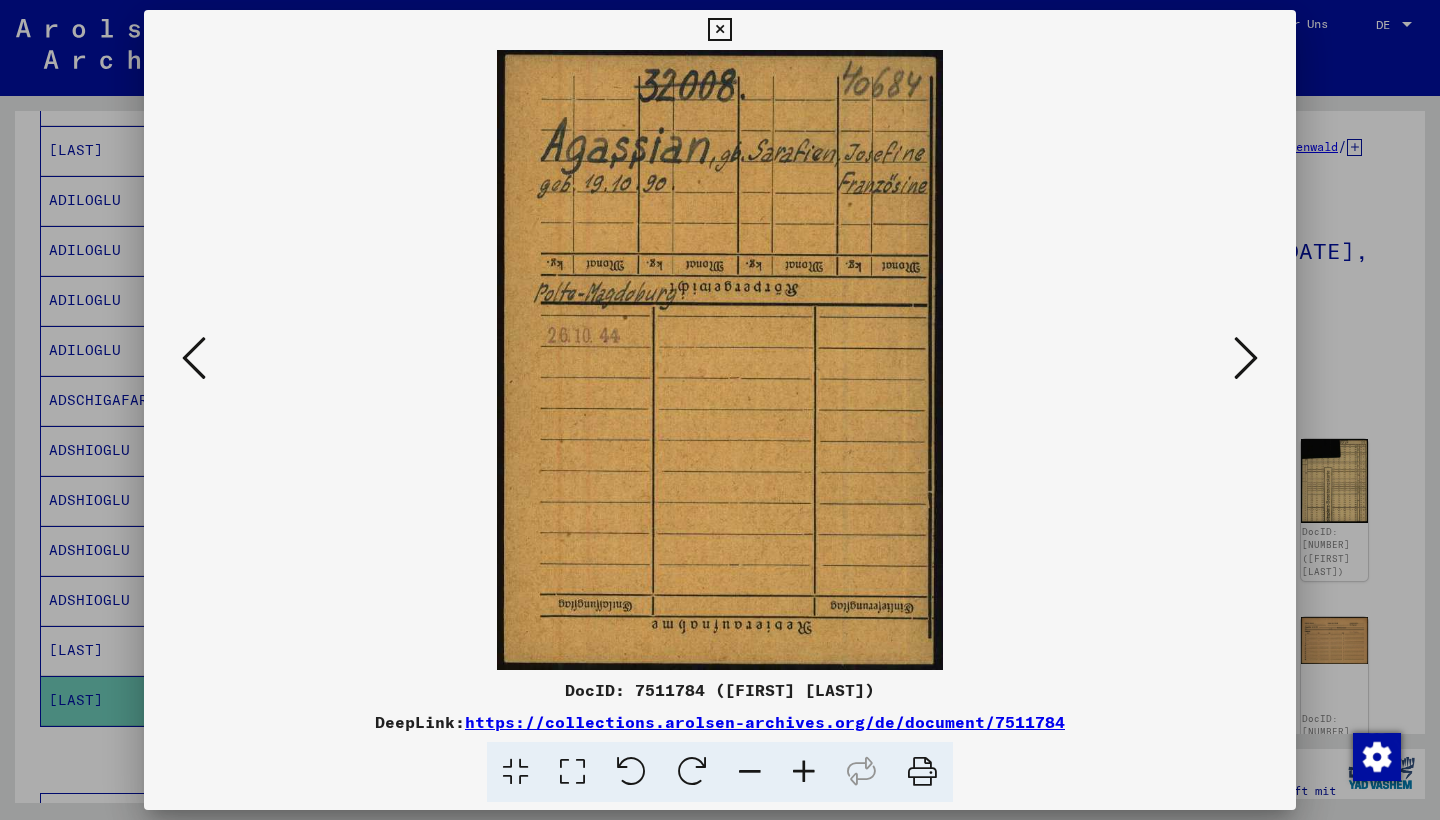 click at bounding box center (1246, 359) 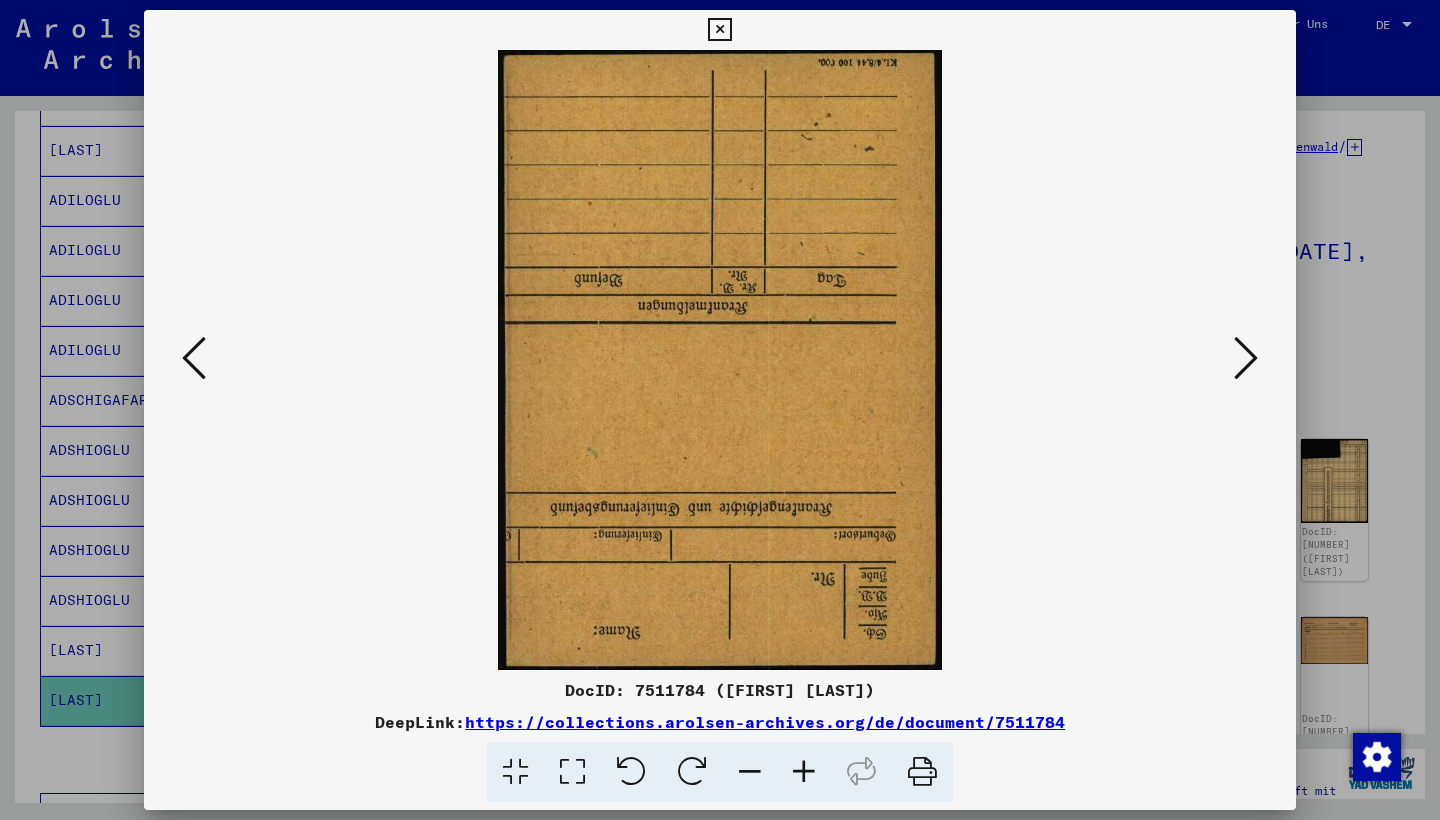 click at bounding box center (1246, 359) 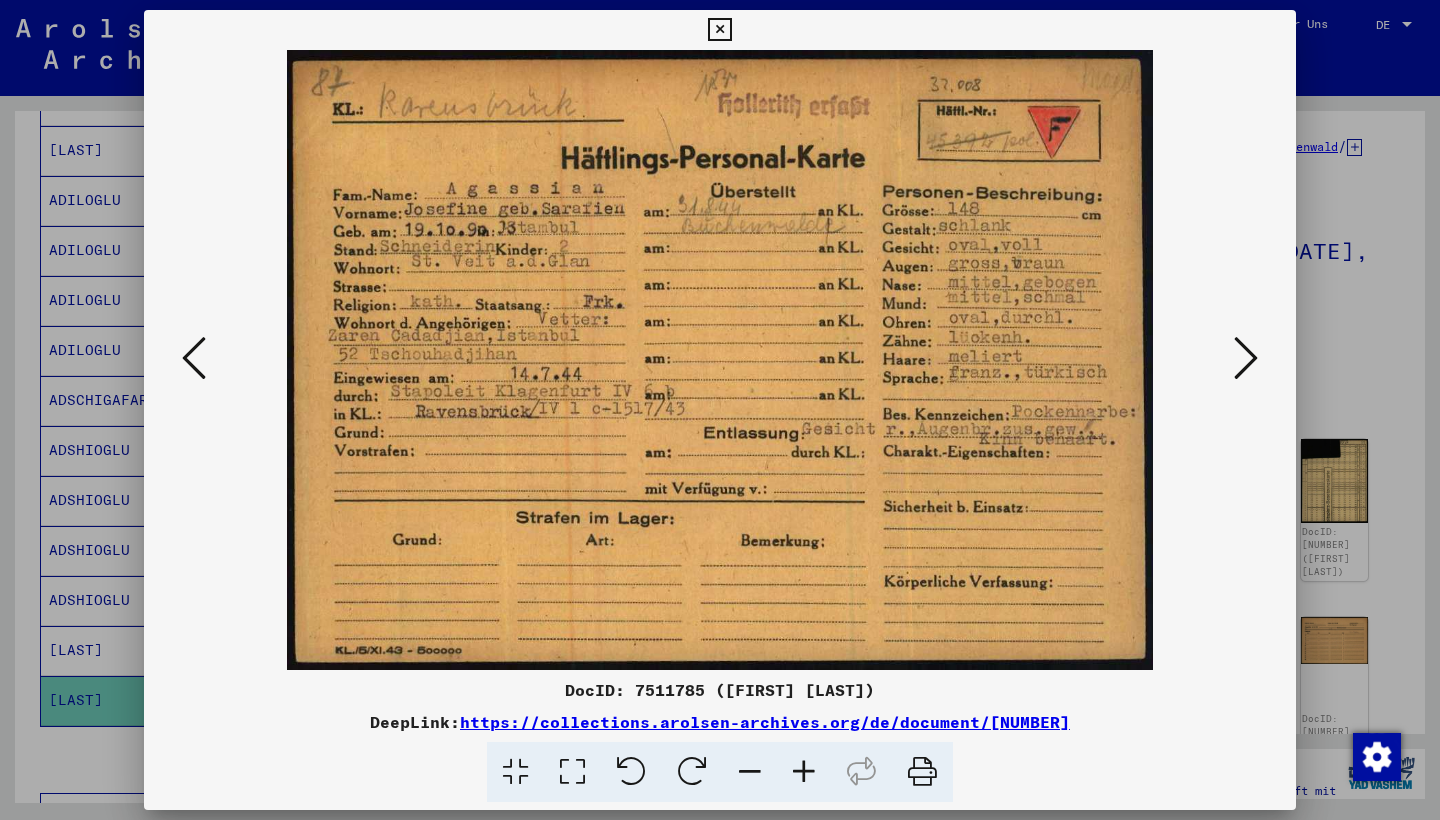click at bounding box center [1246, 358] 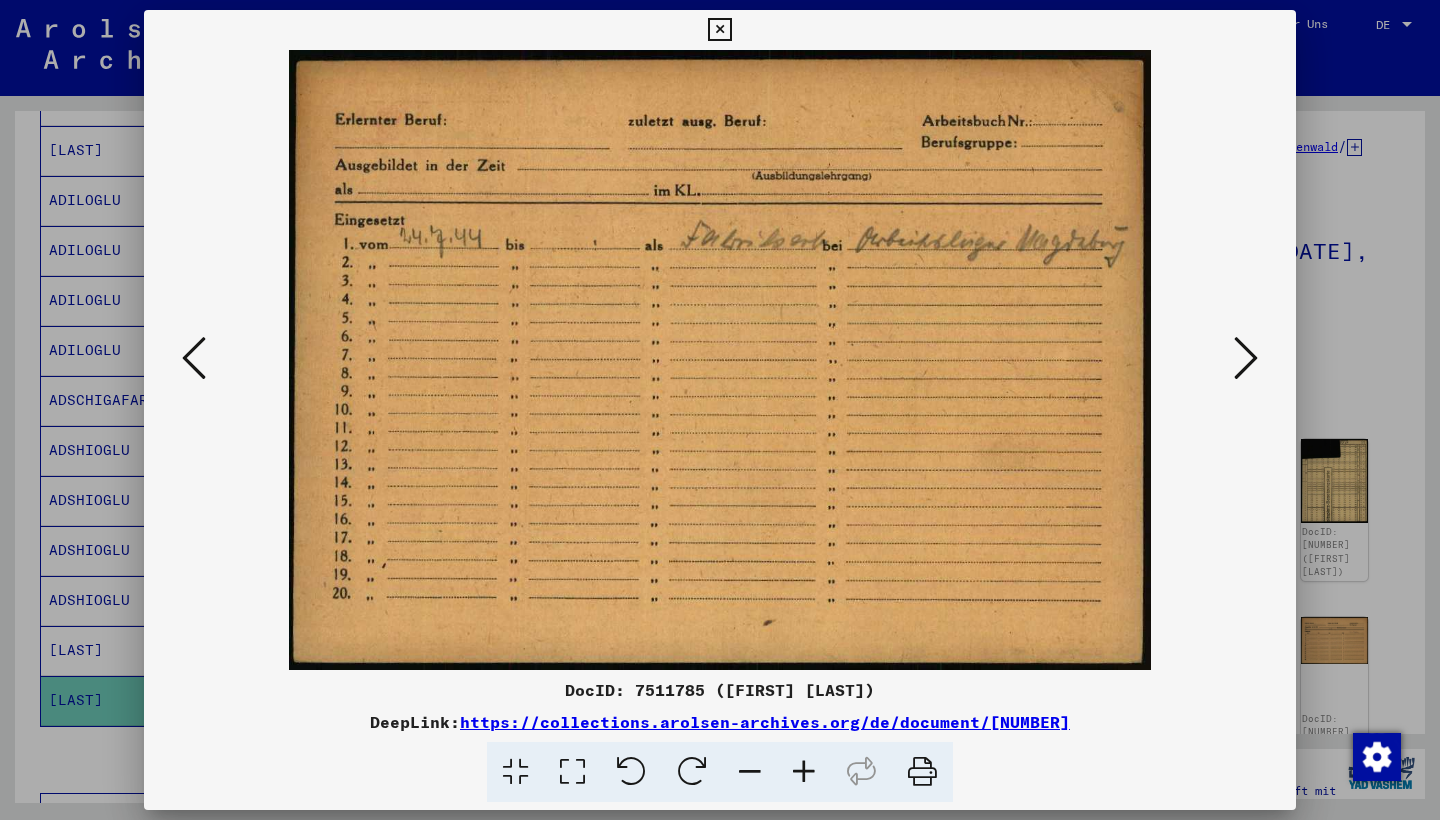 click at bounding box center [1246, 358] 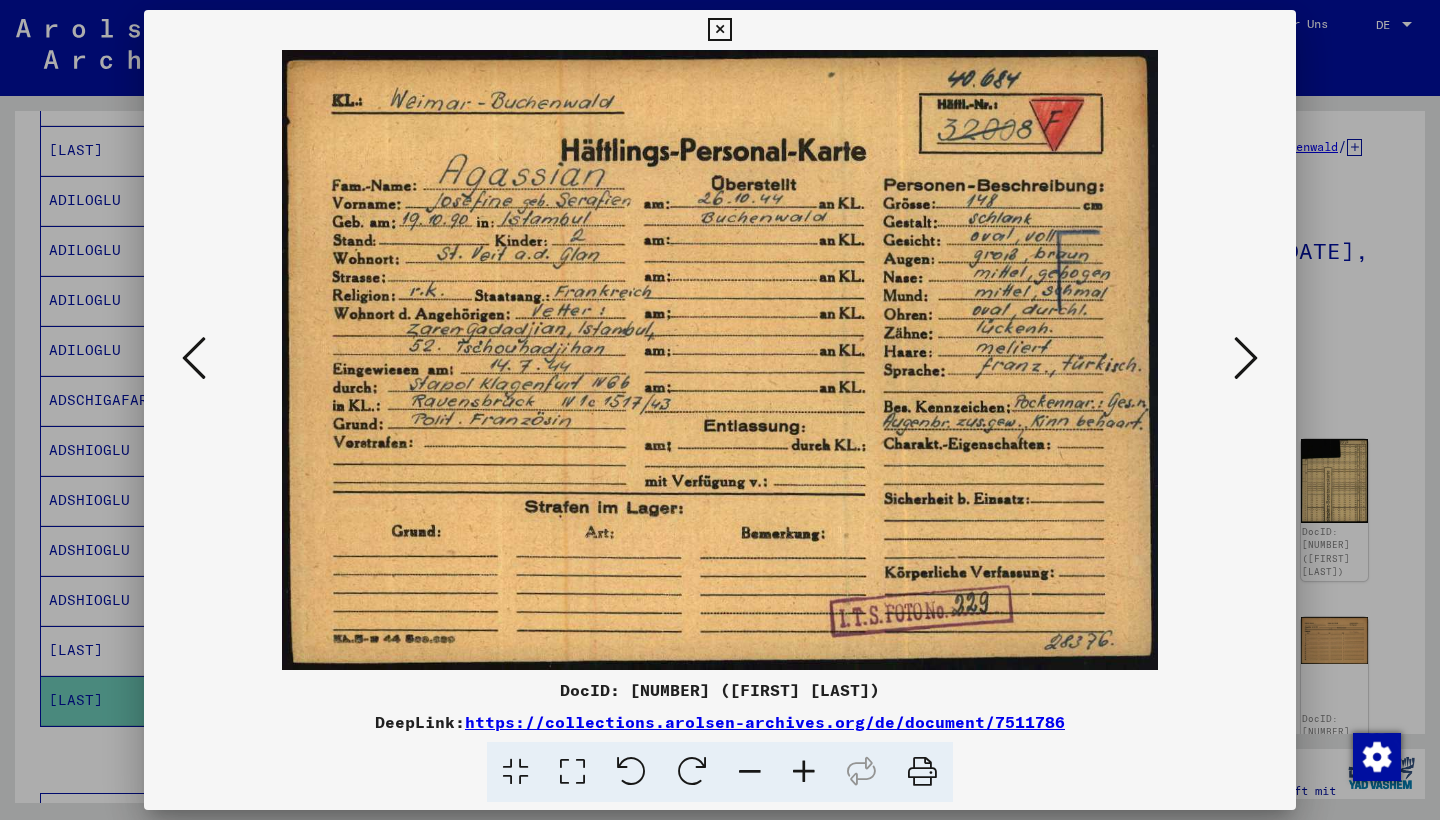click at bounding box center (1246, 358) 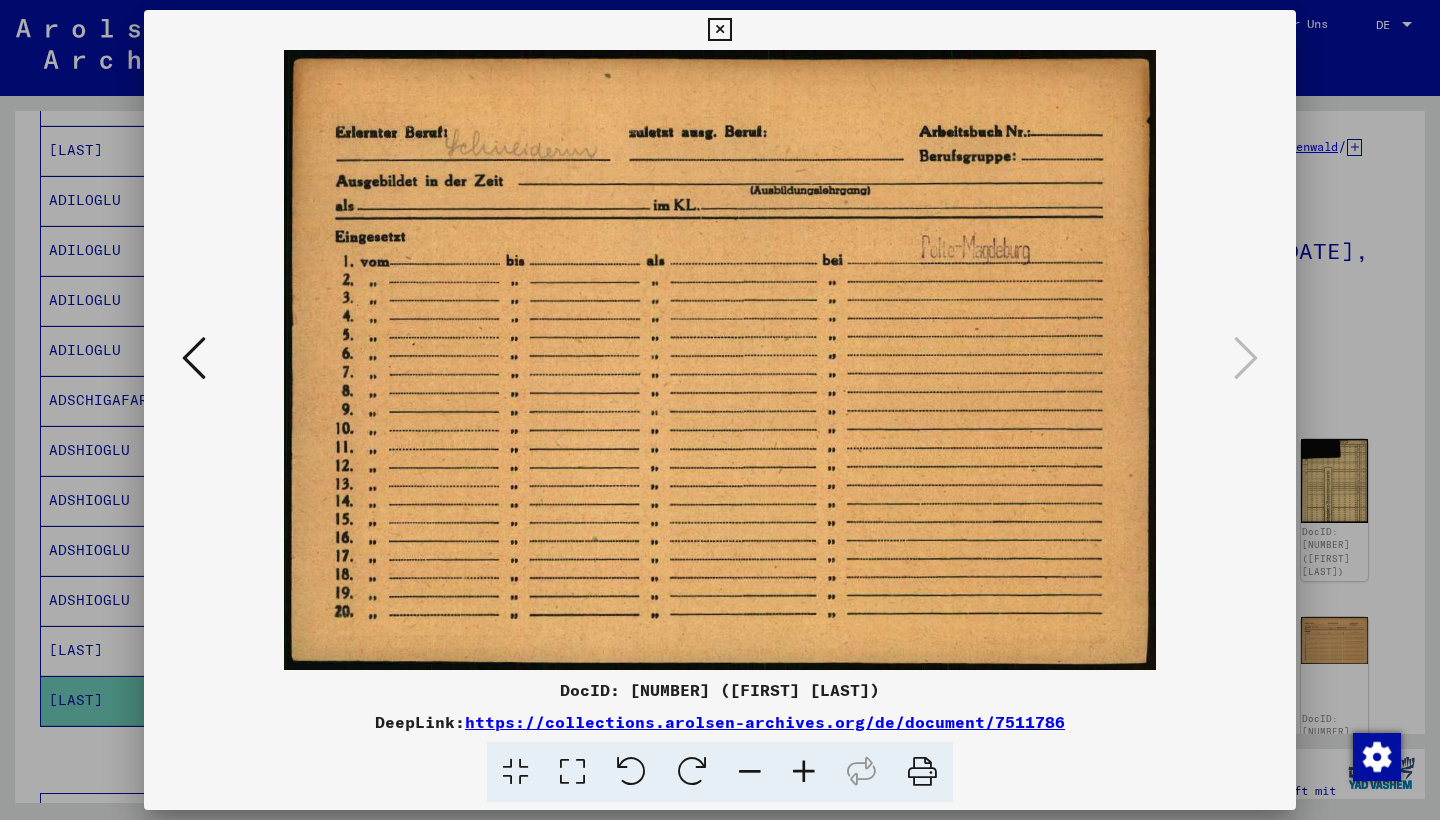 click at bounding box center [194, 359] 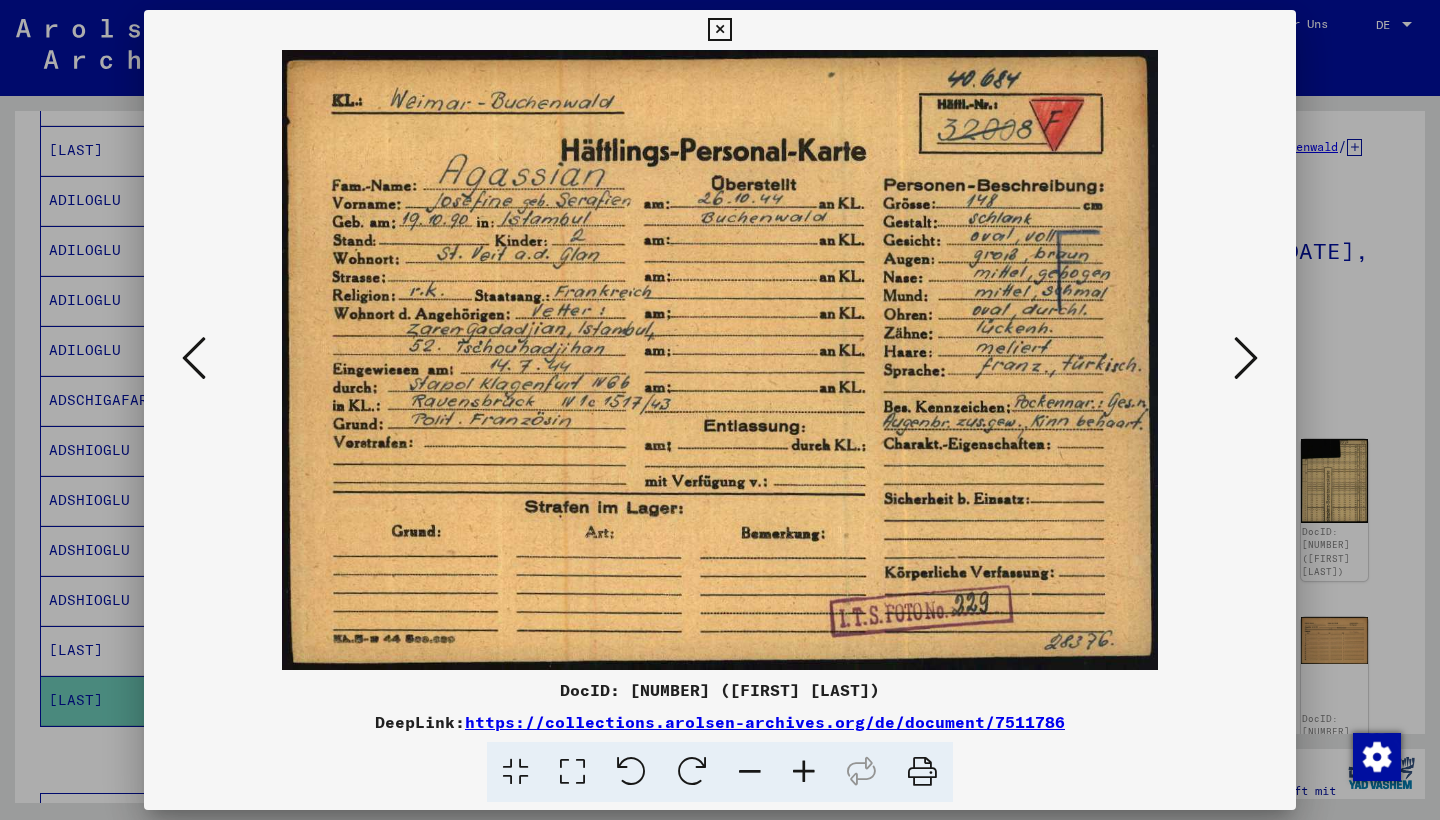 click at bounding box center (1246, 358) 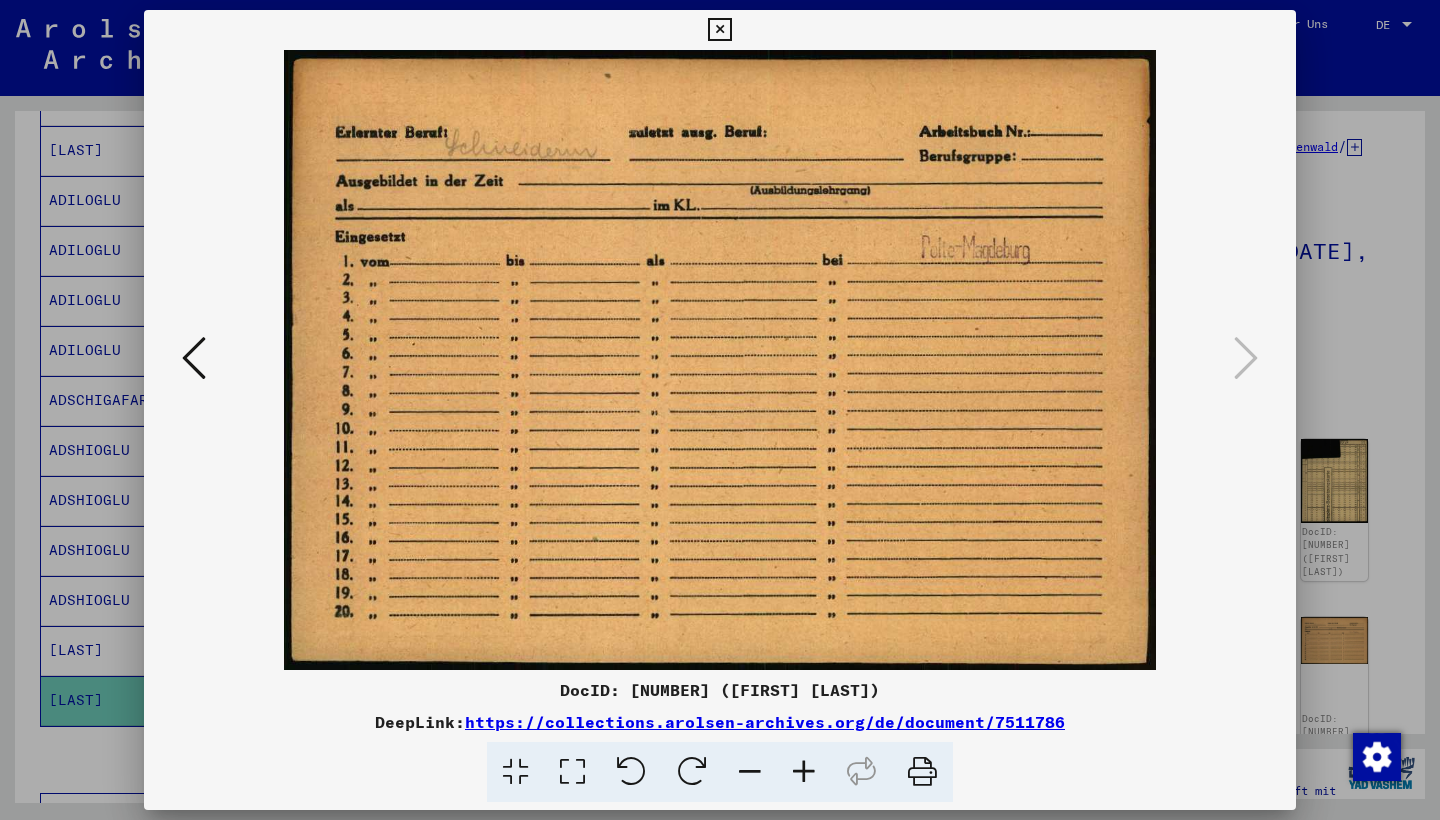 click at bounding box center (719, 30) 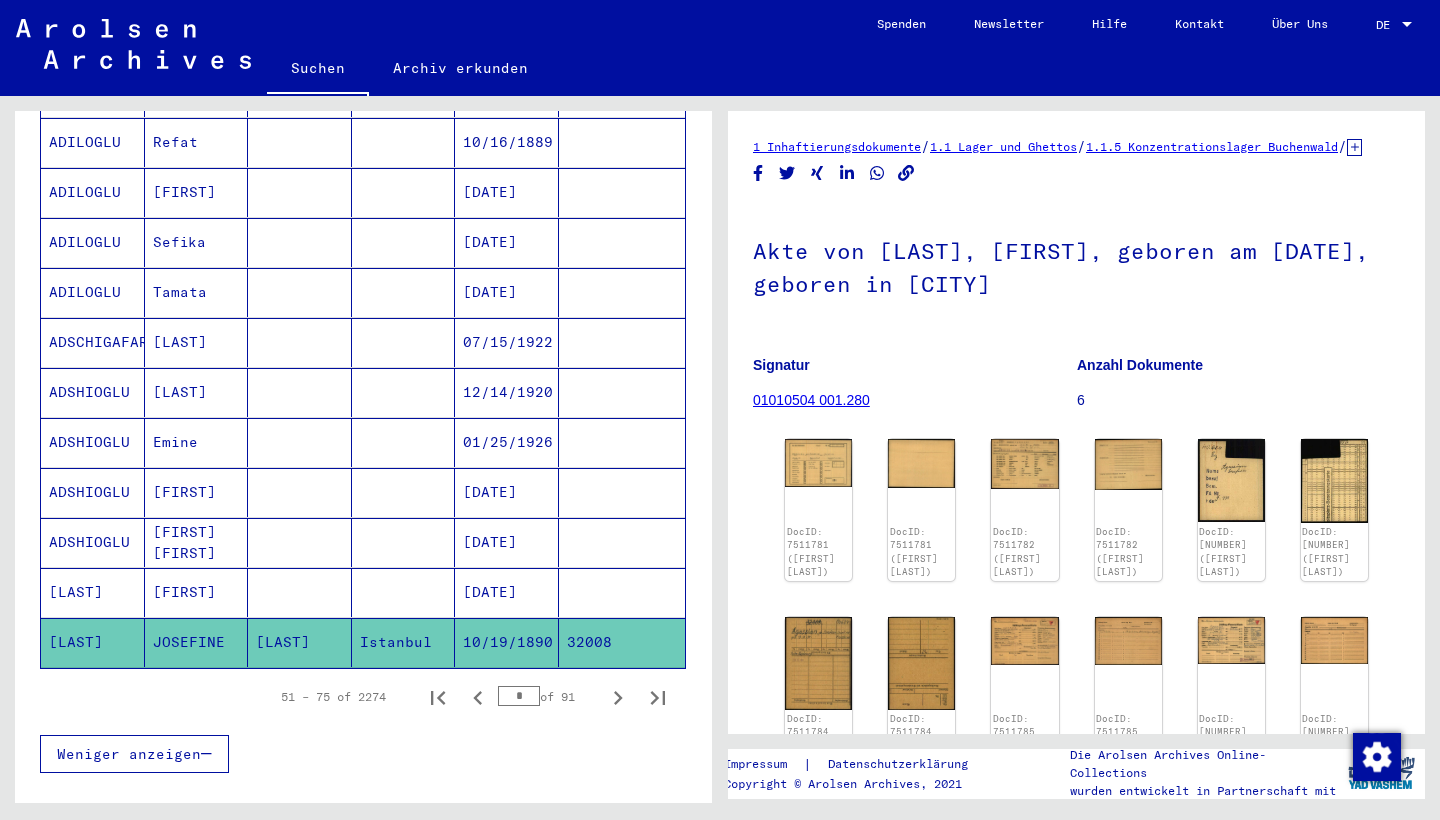 scroll, scrollTop: 1010, scrollLeft: 0, axis: vertical 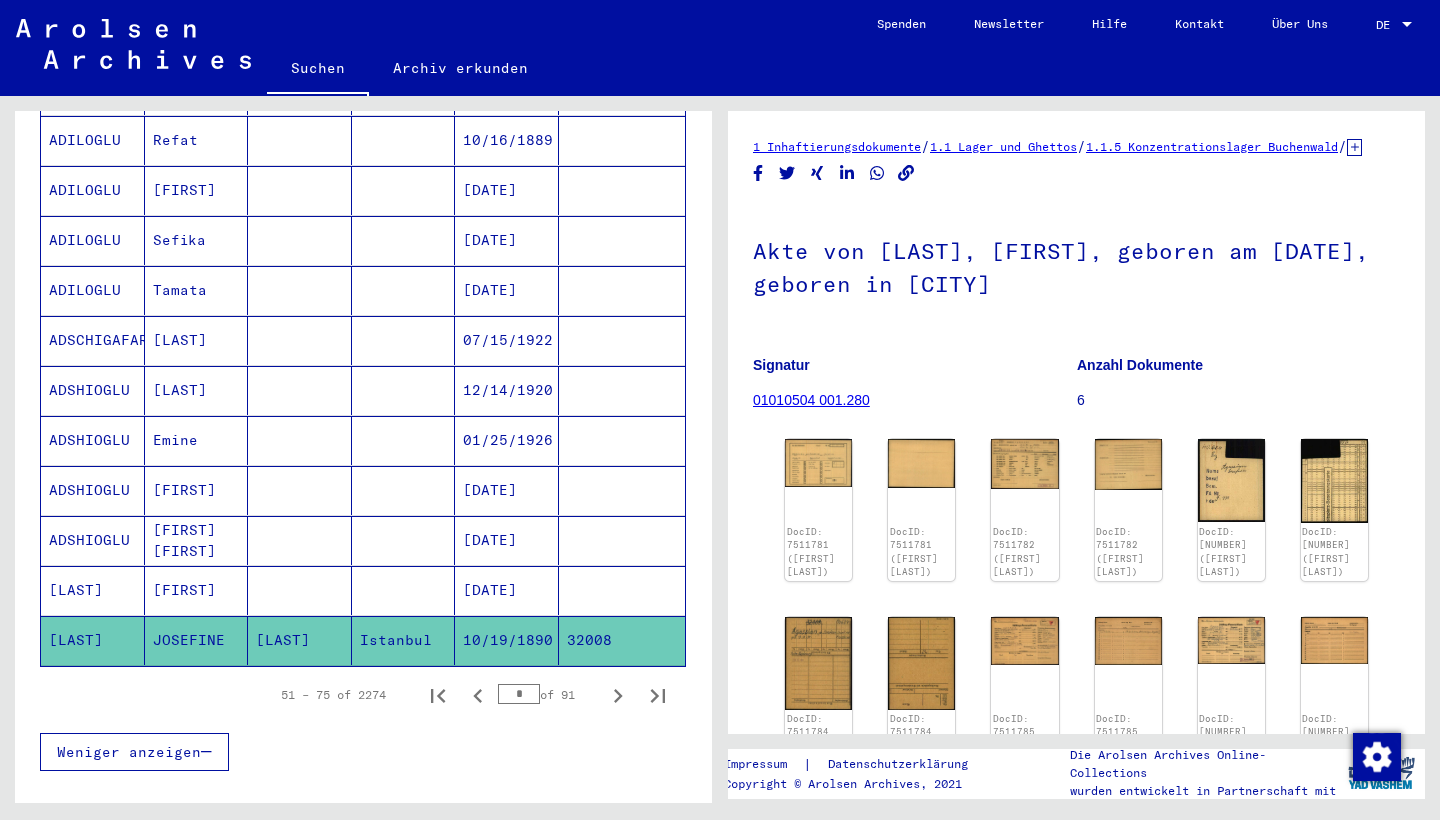 click at bounding box center [300, 540] 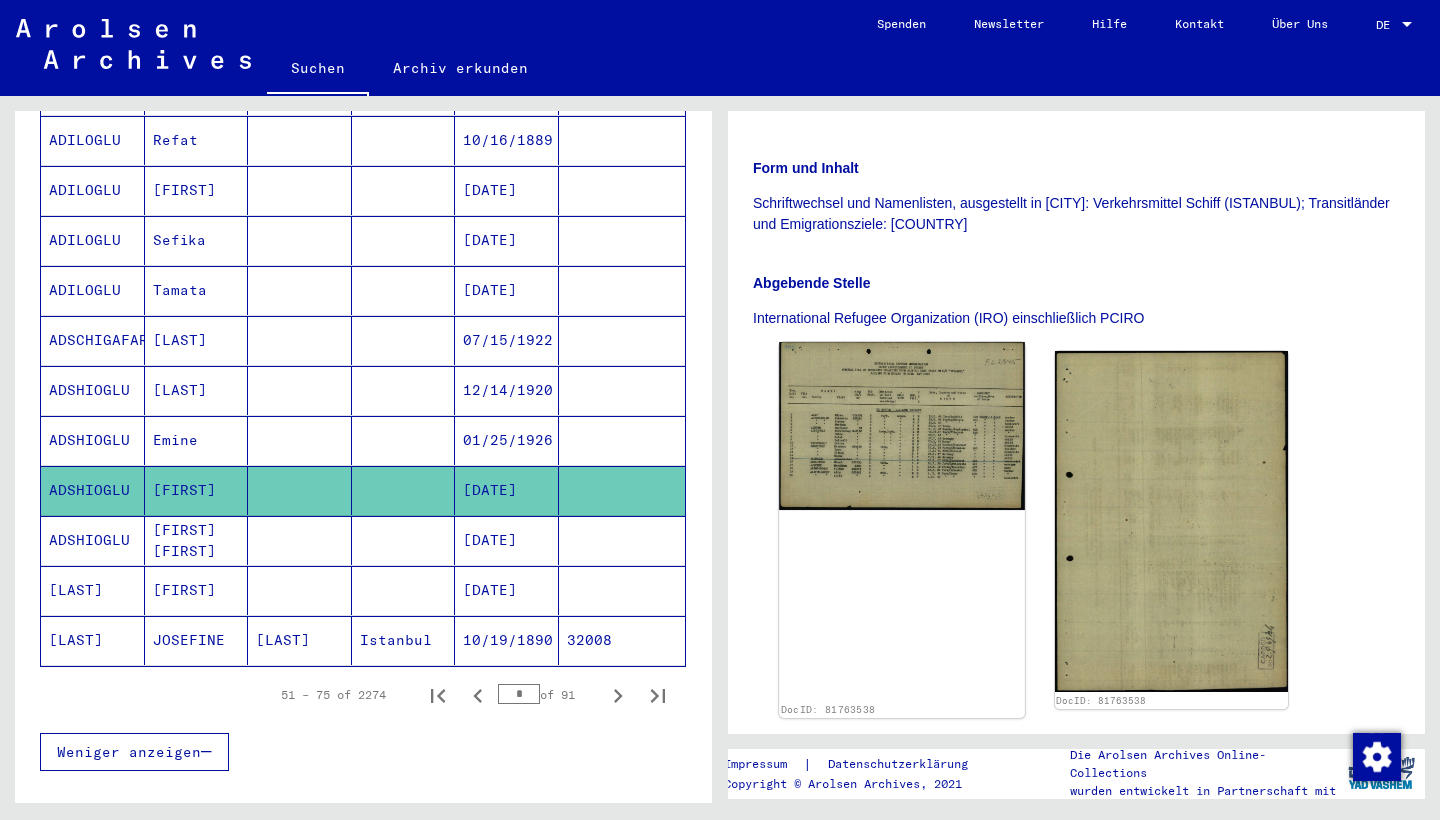 scroll, scrollTop: 34, scrollLeft: 0, axis: vertical 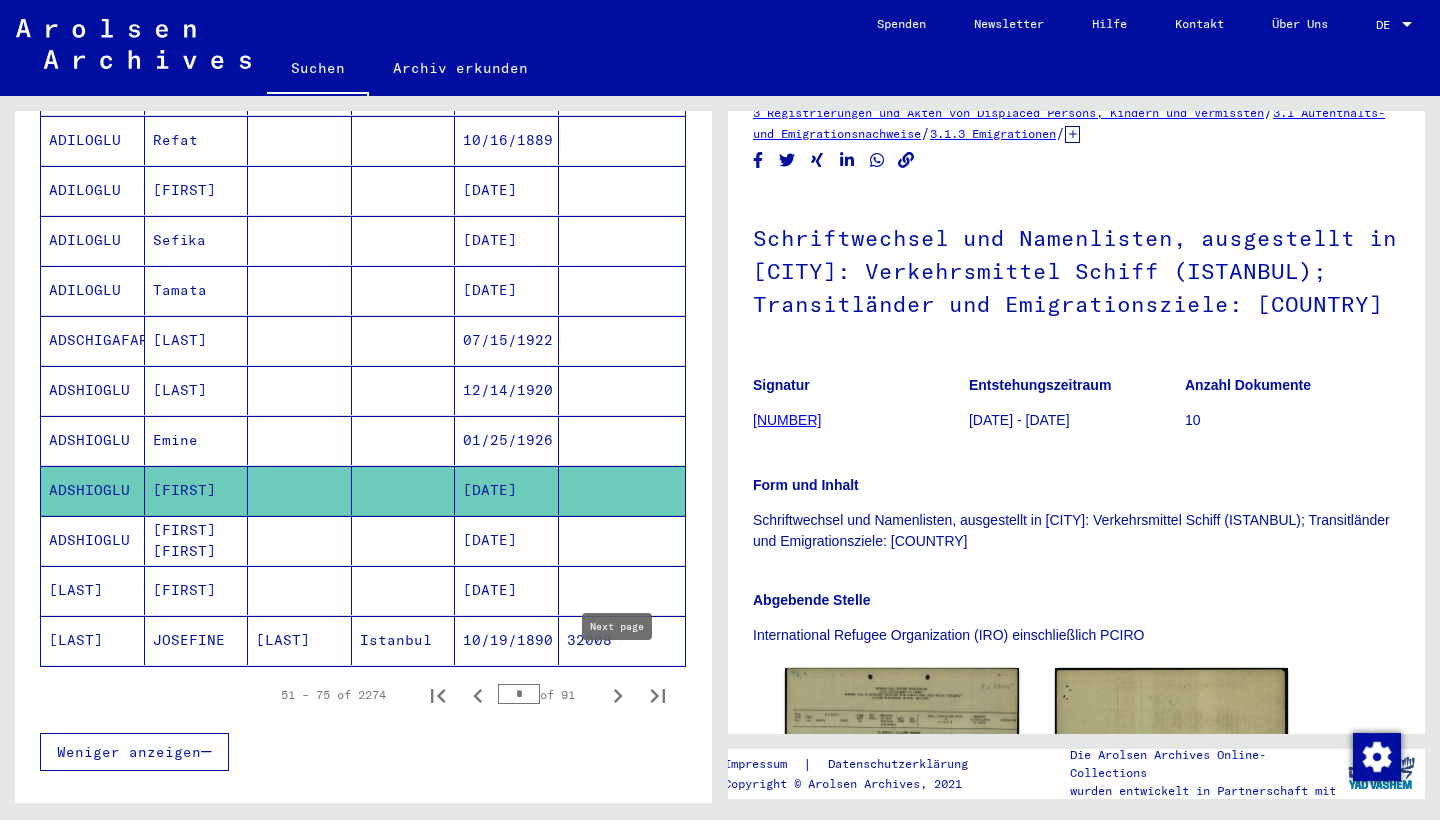 click 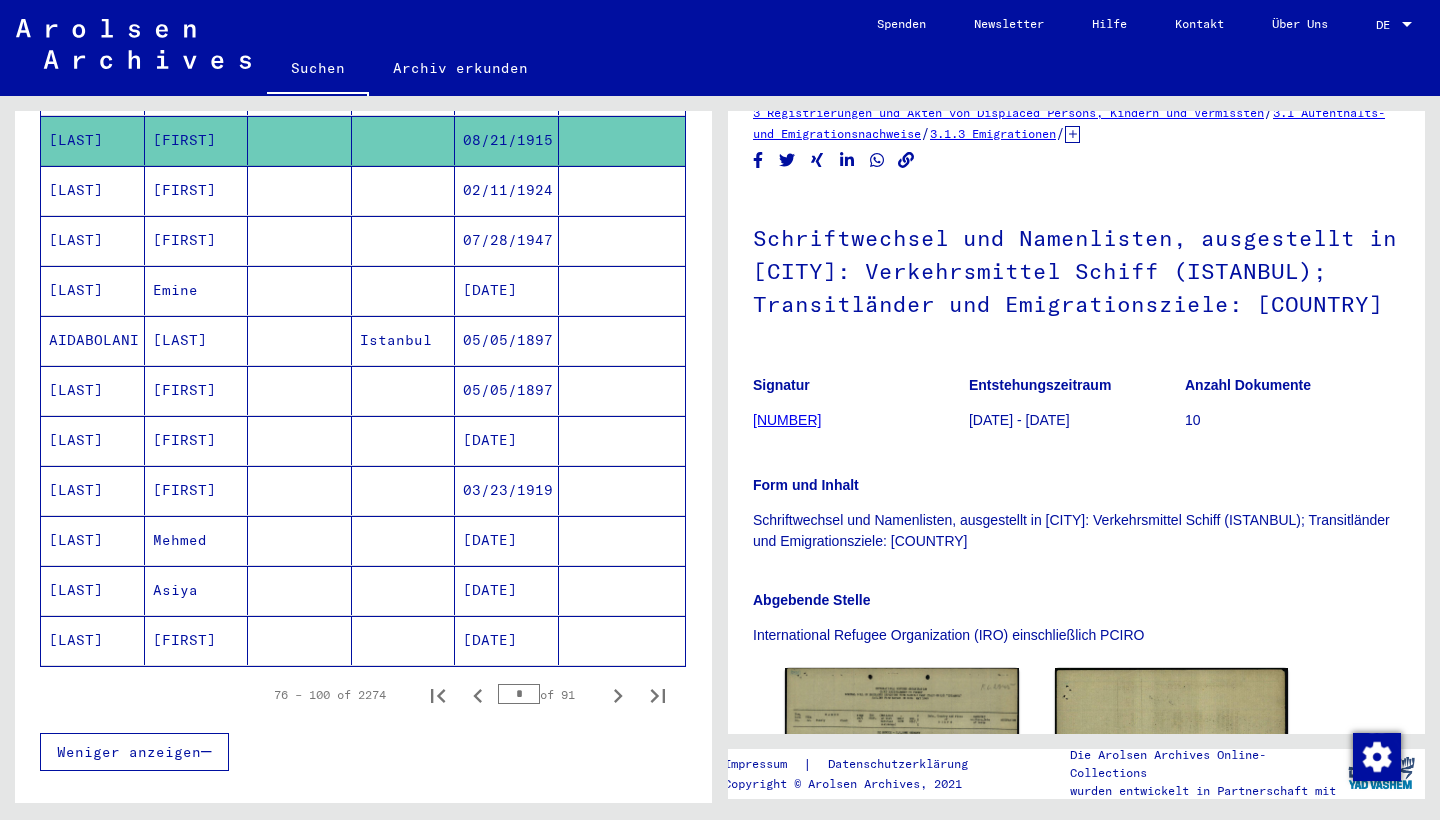 click at bounding box center (300, 390) 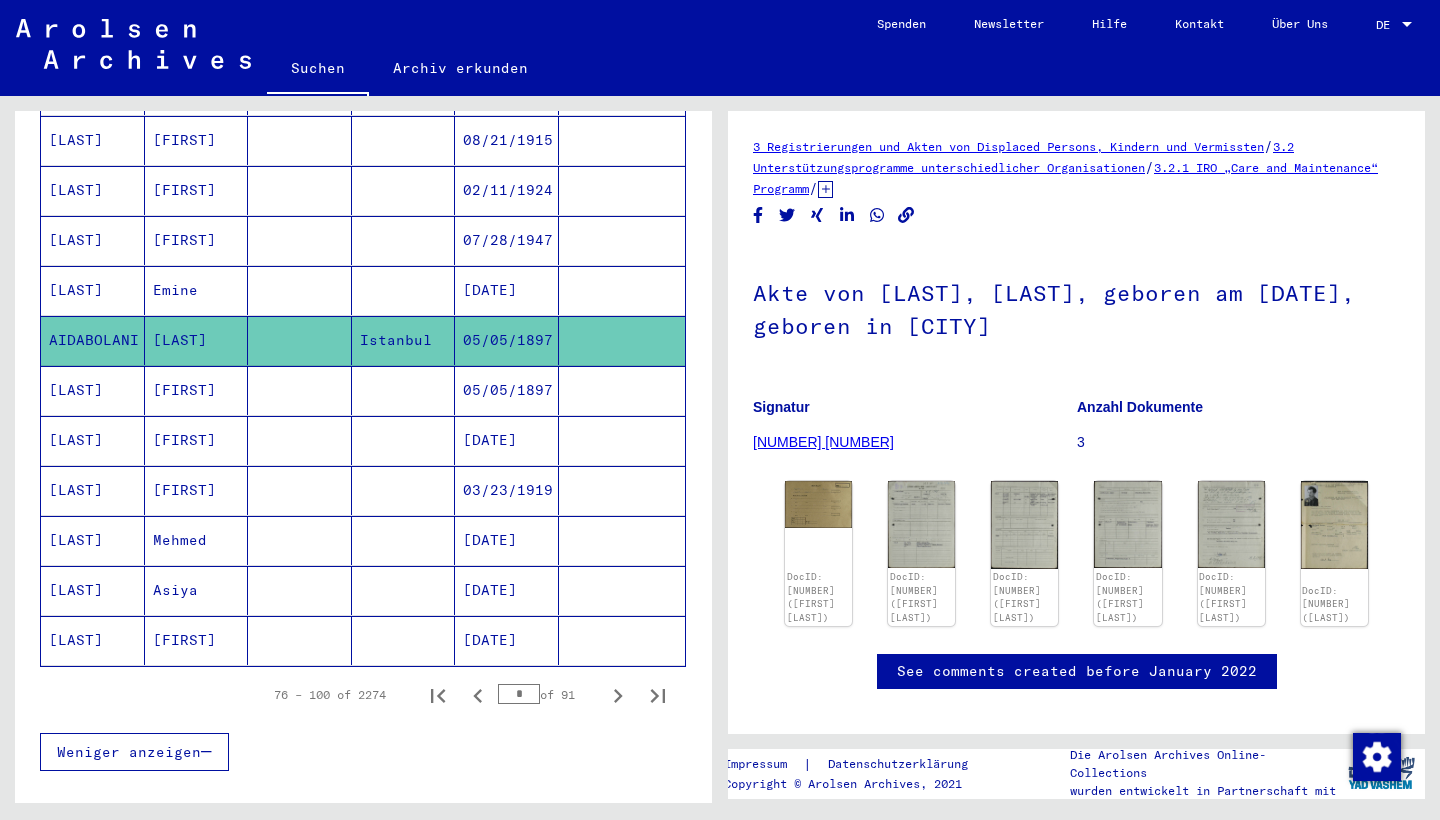 scroll, scrollTop: 0, scrollLeft: 0, axis: both 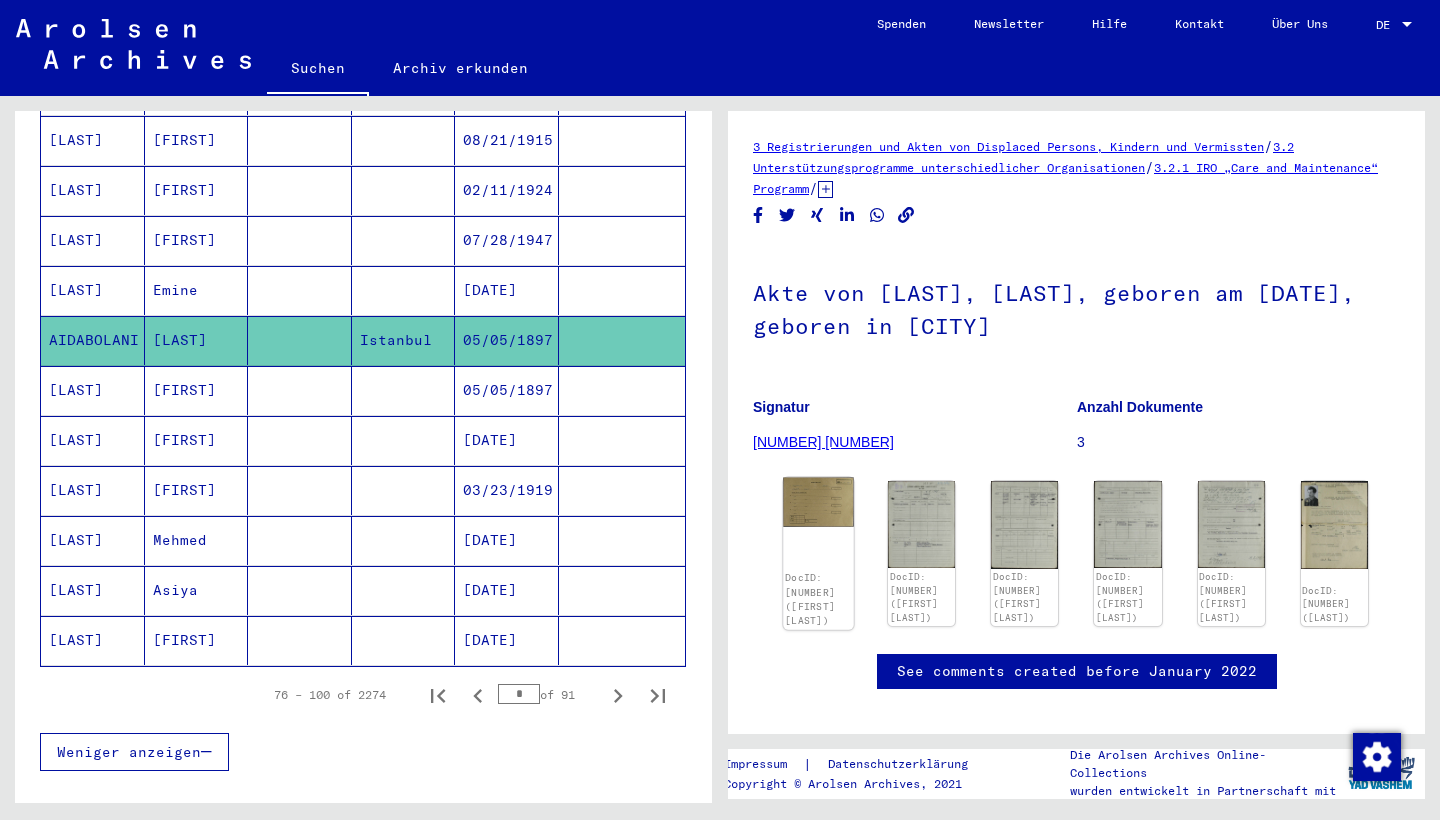 click 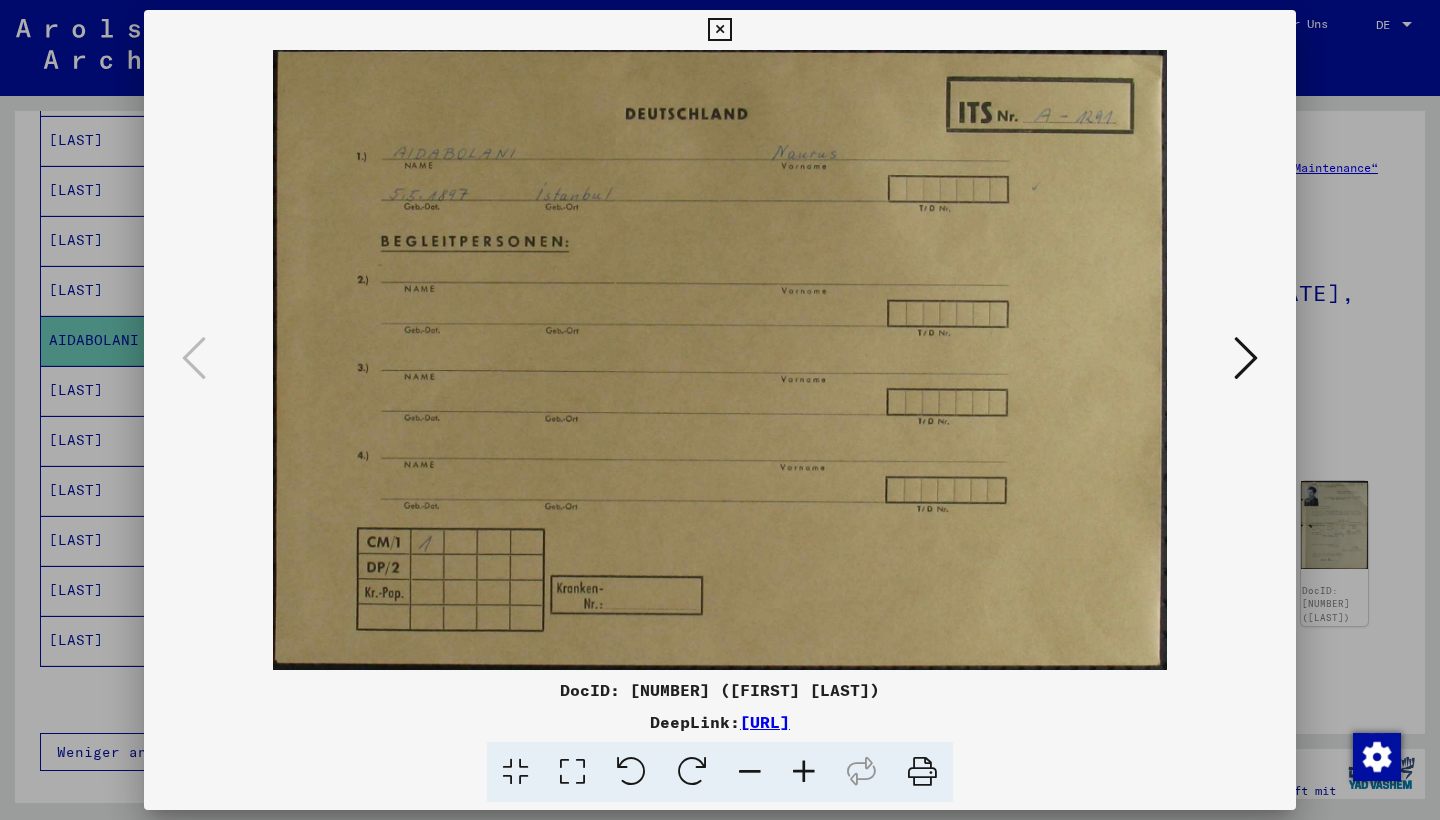 click at bounding box center (1246, 358) 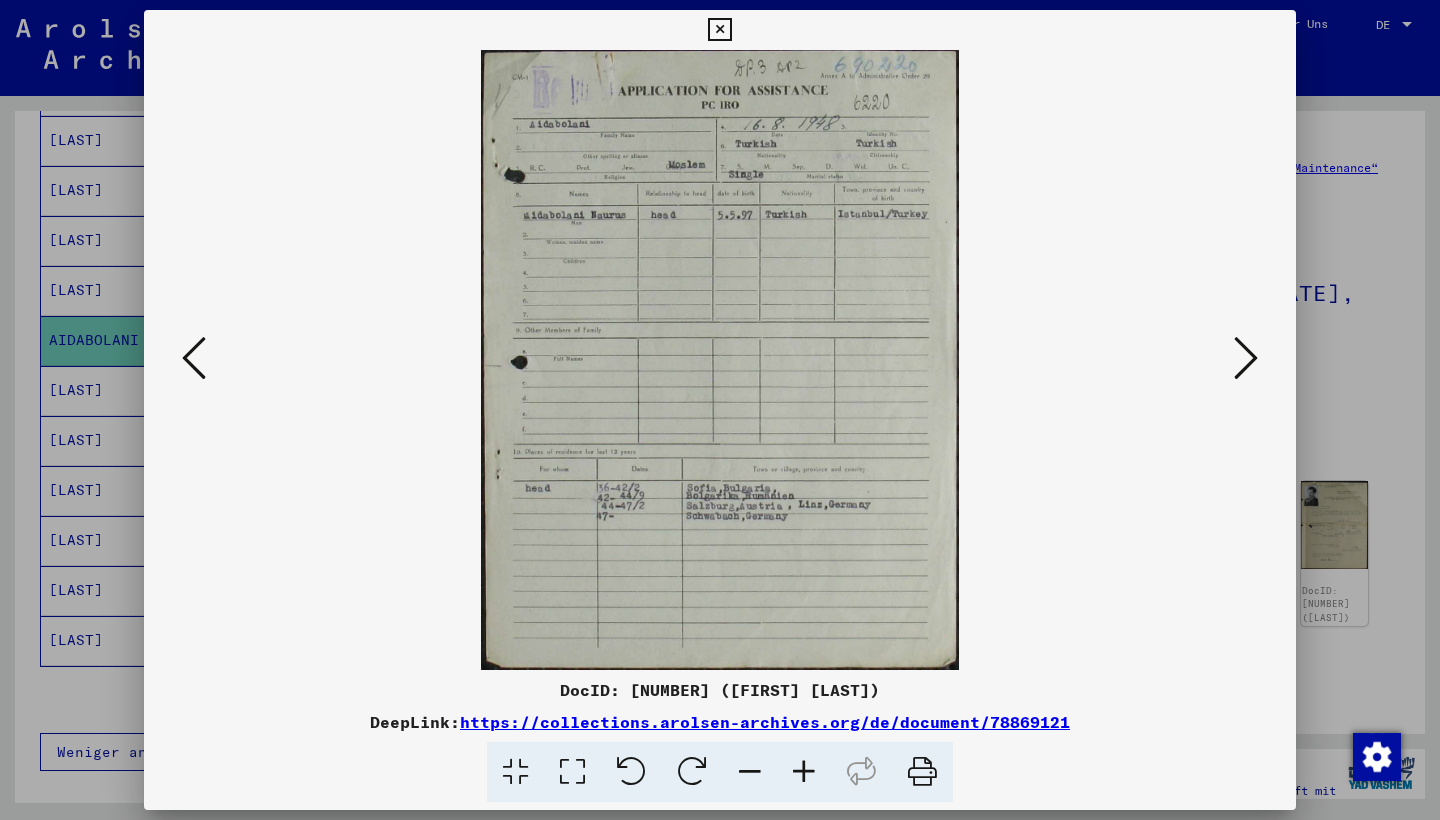 click at bounding box center [1246, 358] 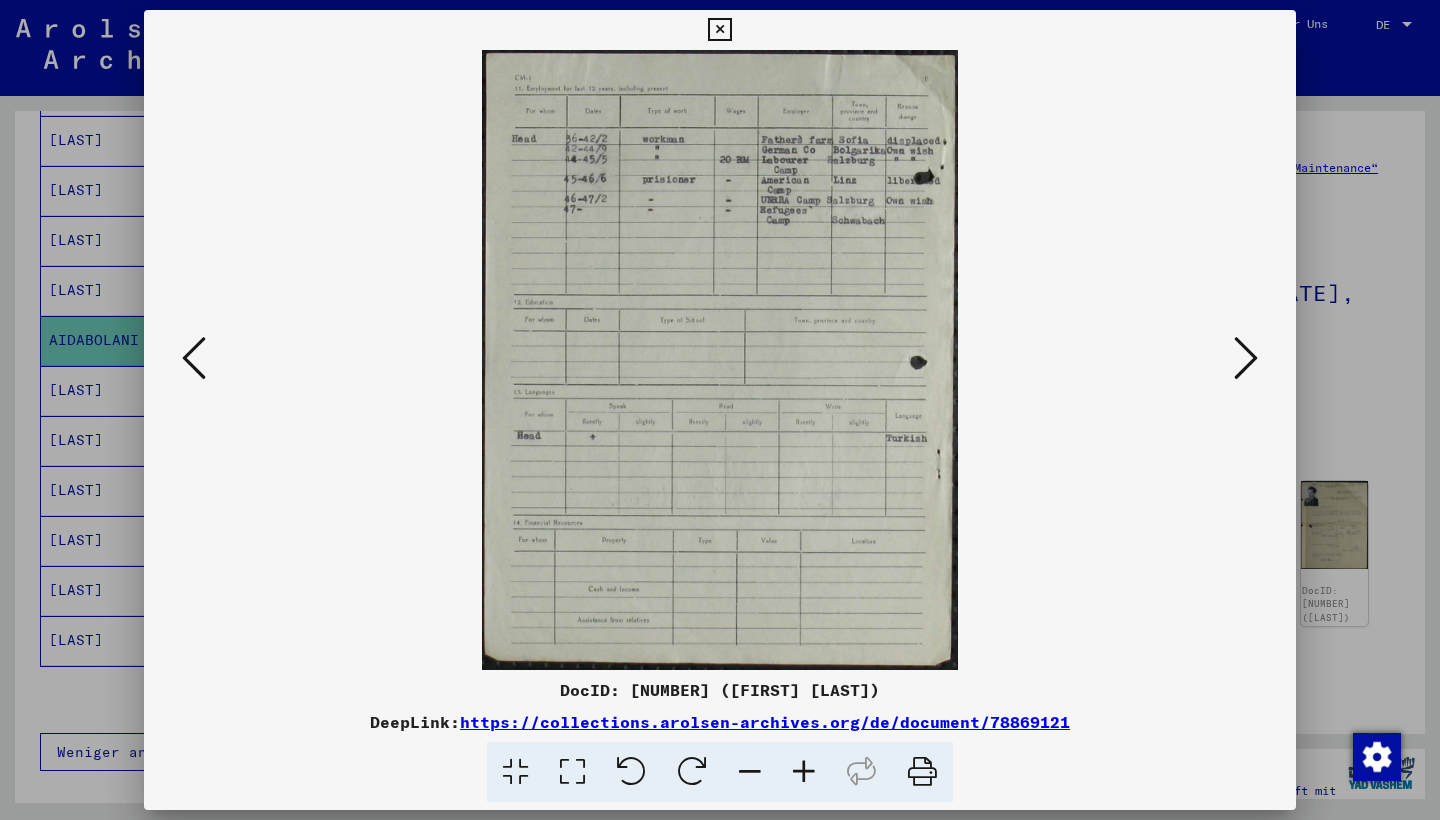 click at bounding box center [1246, 358] 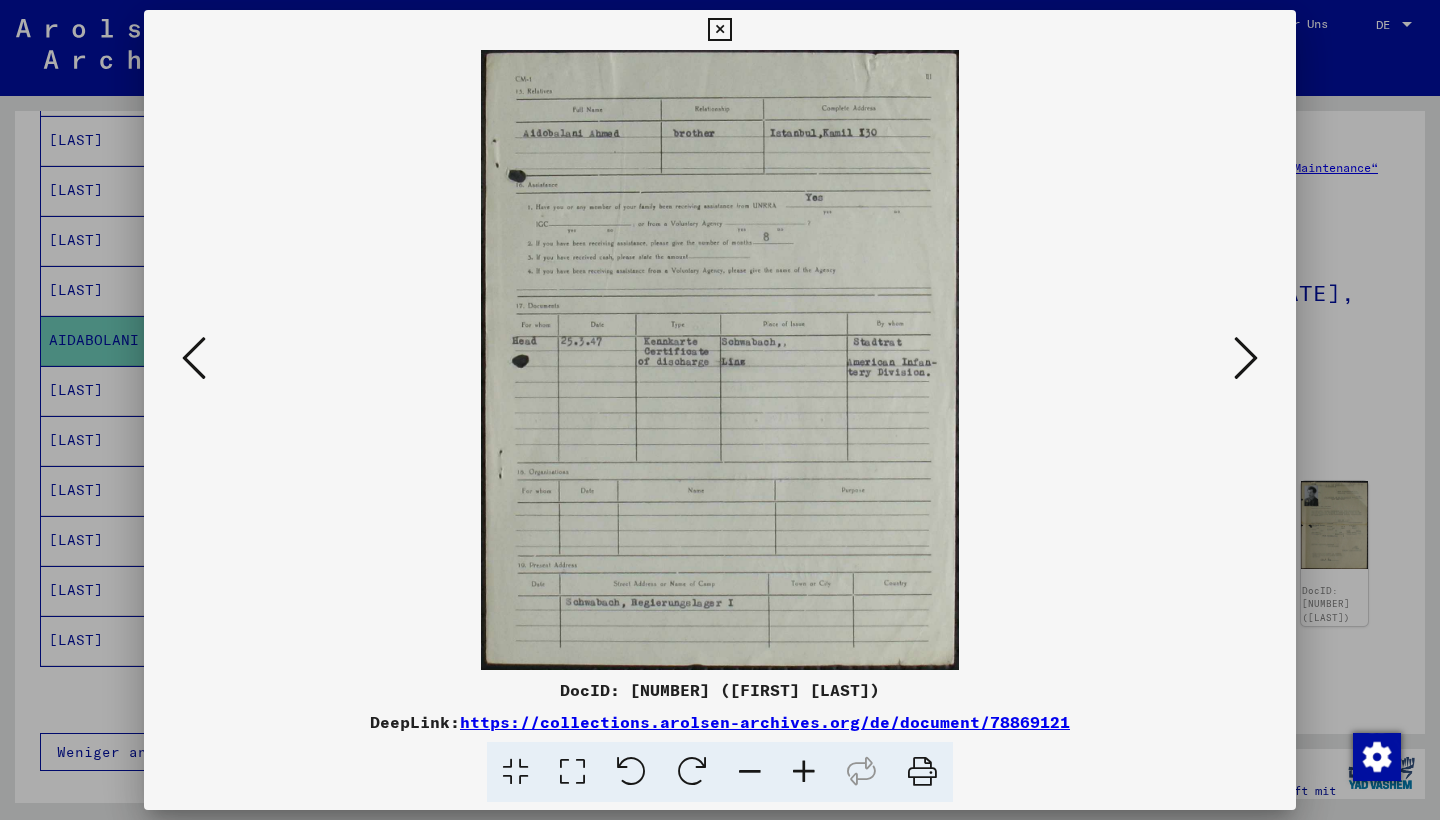 click at bounding box center (1246, 358) 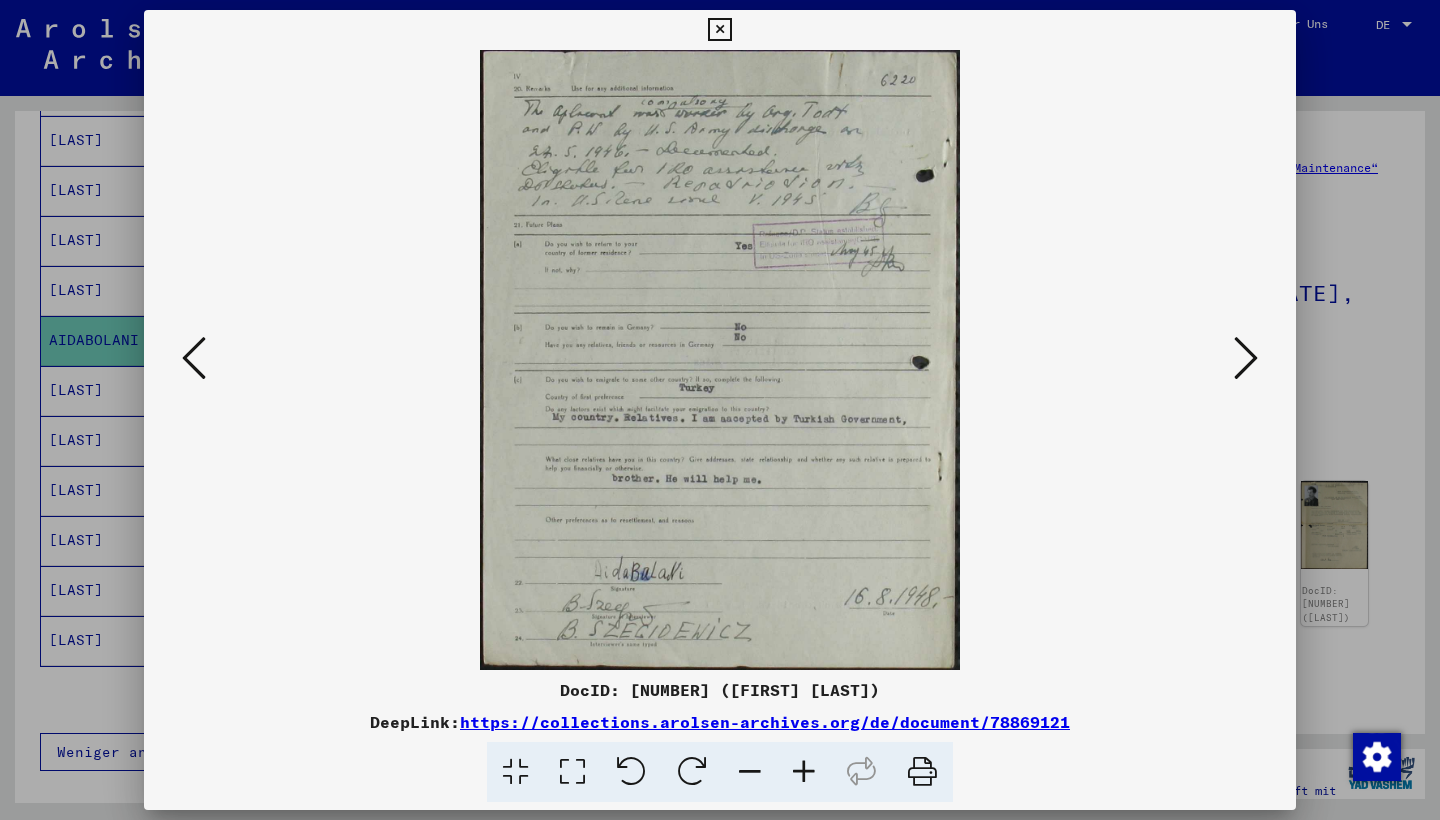 click at bounding box center [1246, 358] 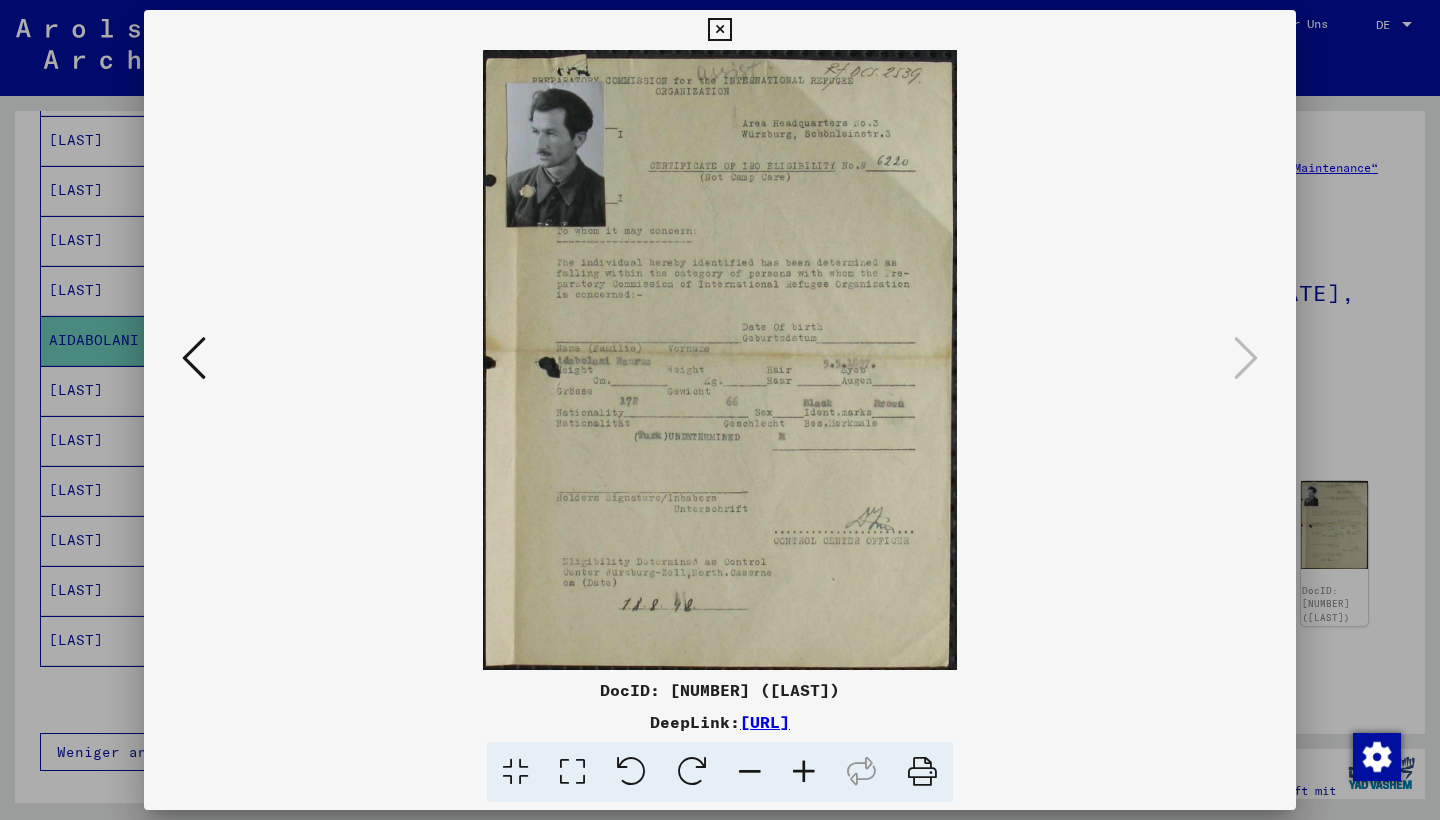 click at bounding box center [719, 30] 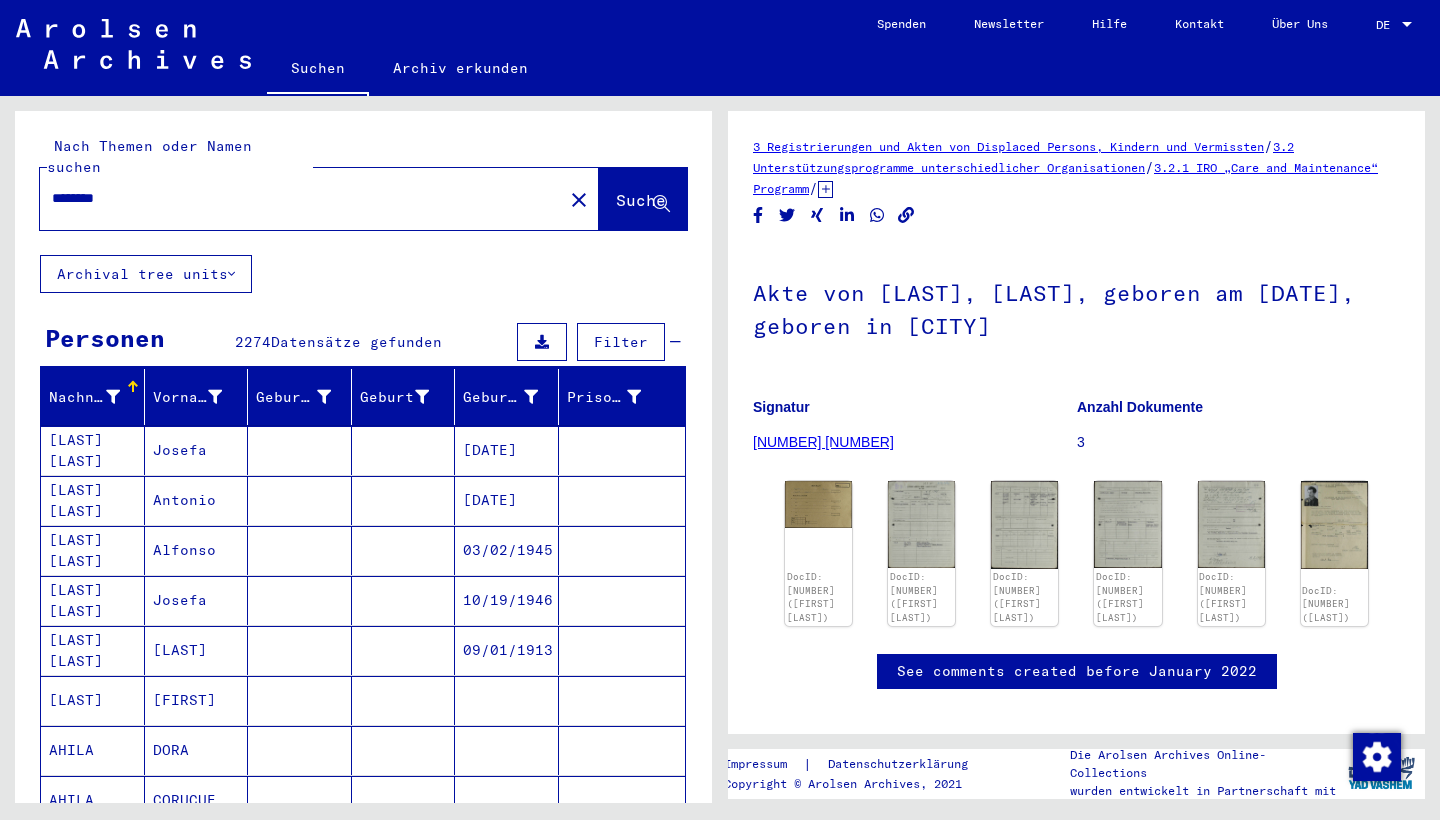 scroll, scrollTop: 0, scrollLeft: 0, axis: both 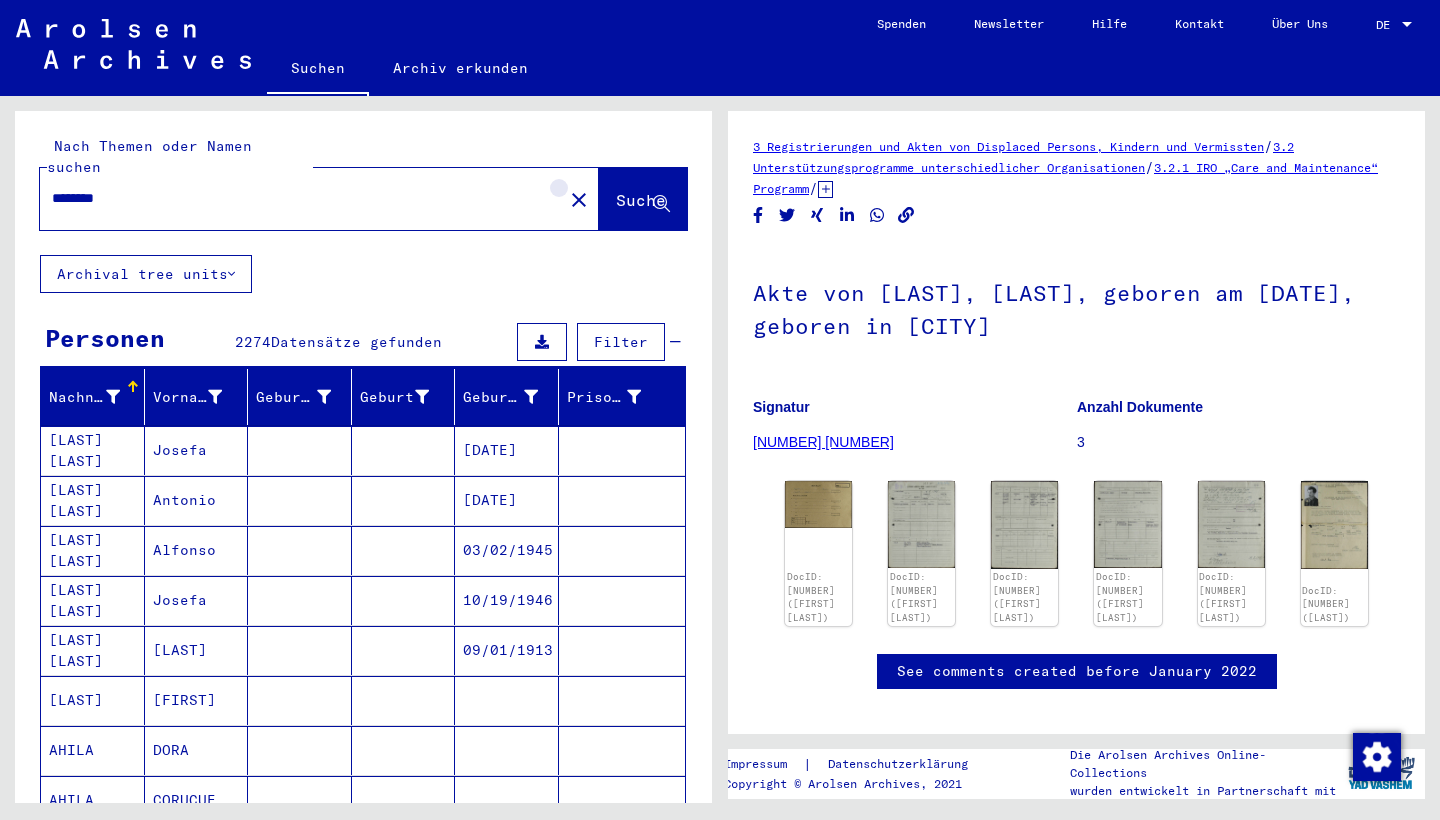 click on "close" 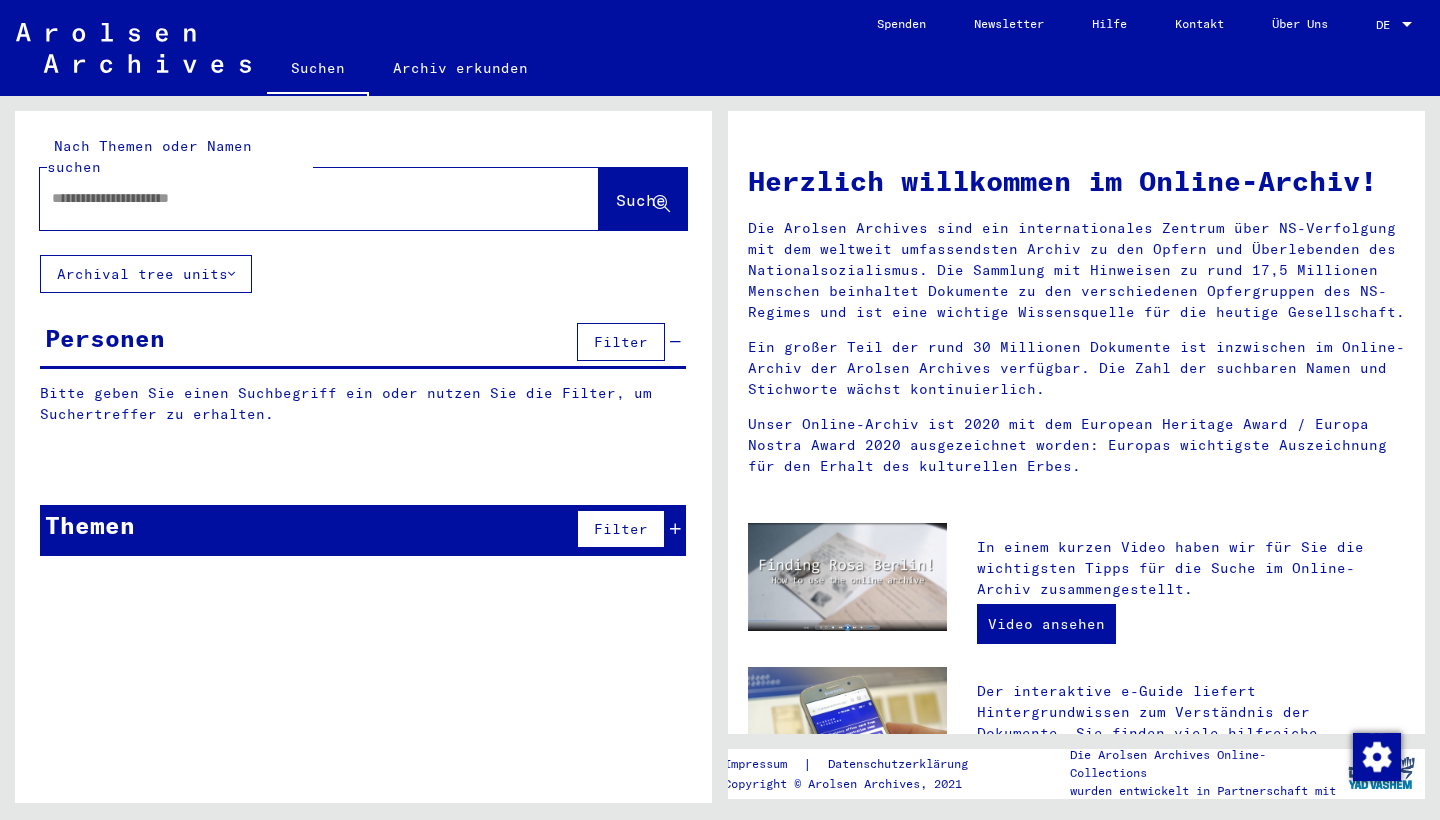 click at bounding box center (295, 198) 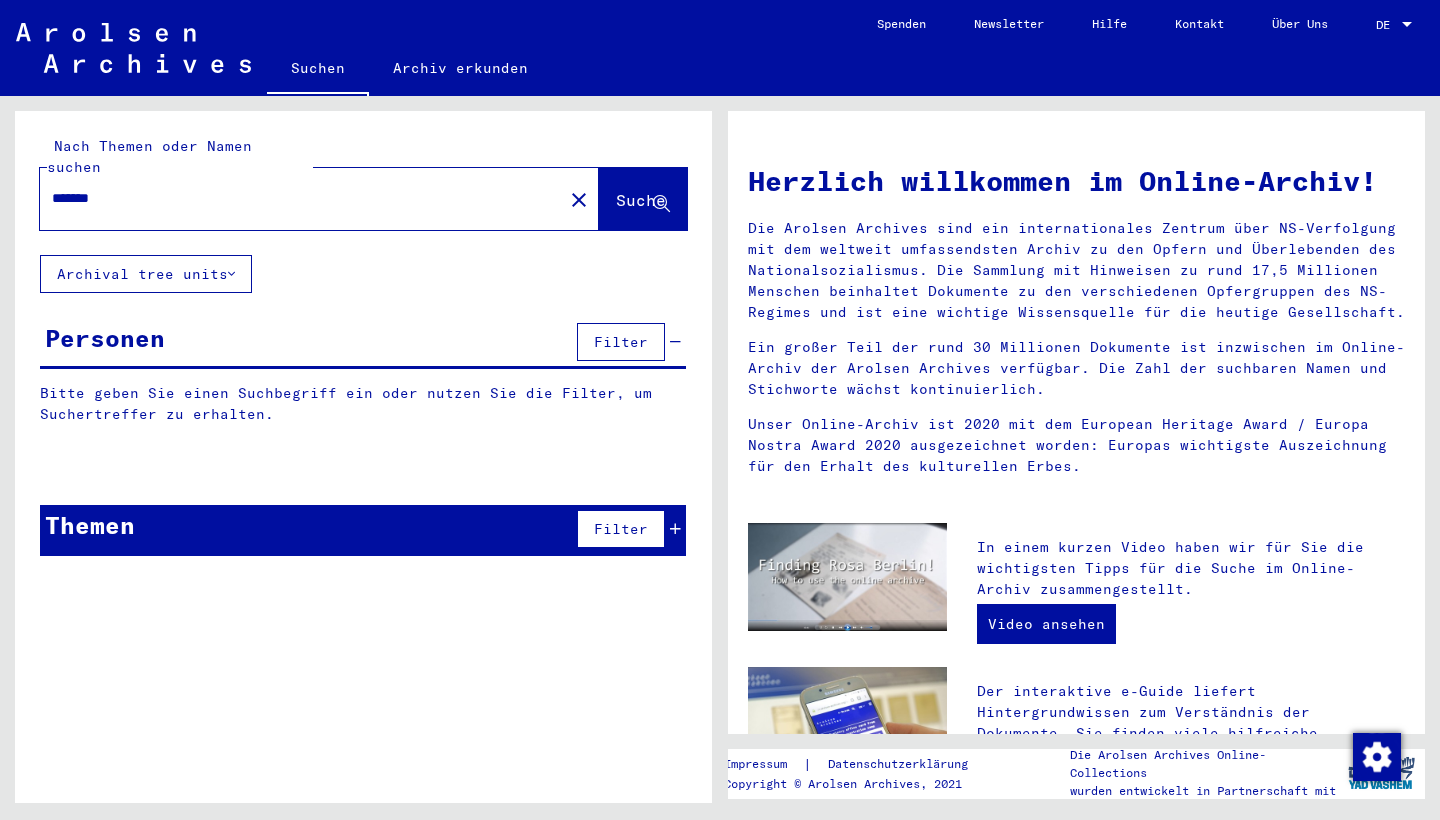 type on "*******" 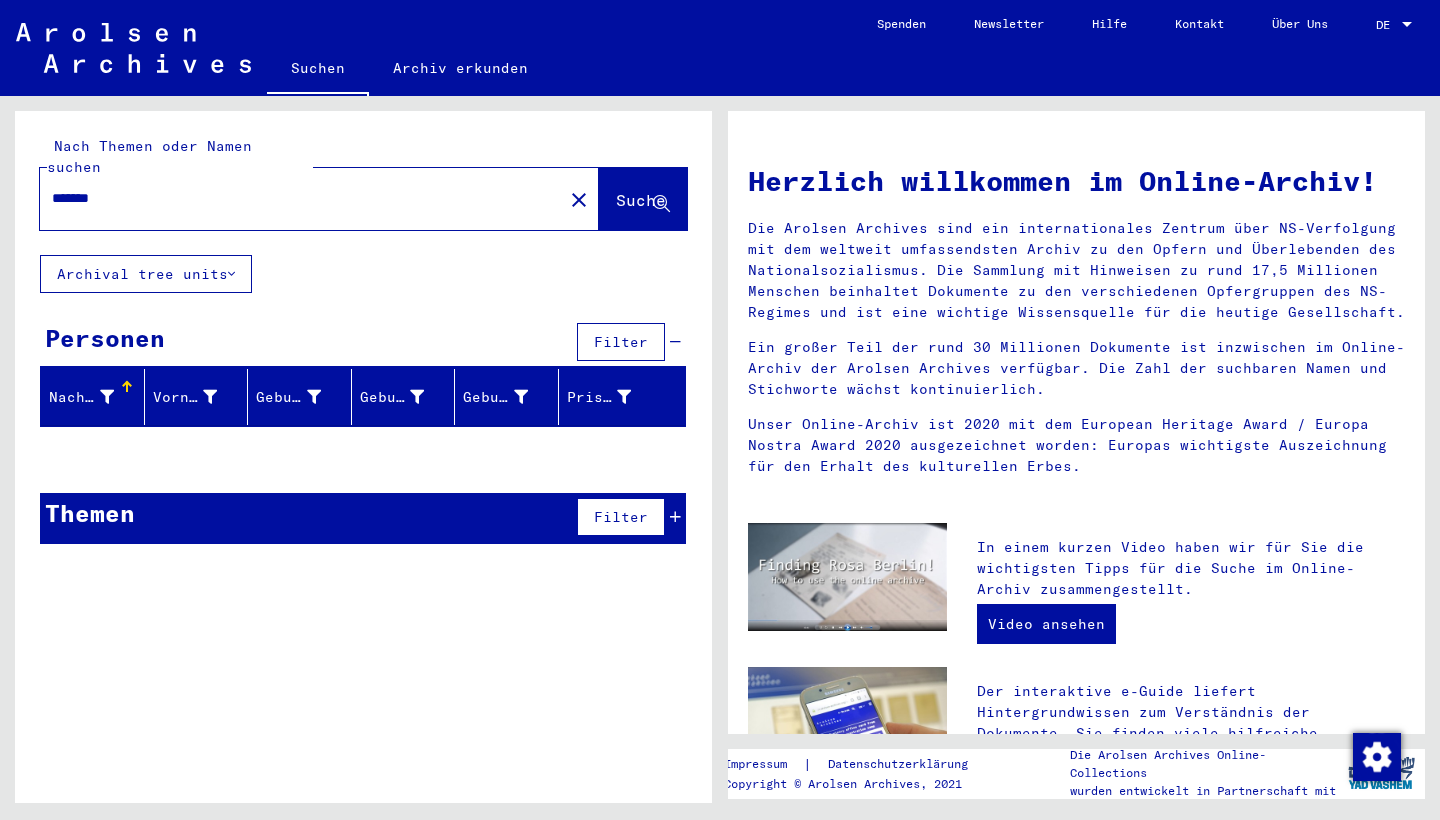 click on "*******" at bounding box center (295, 198) 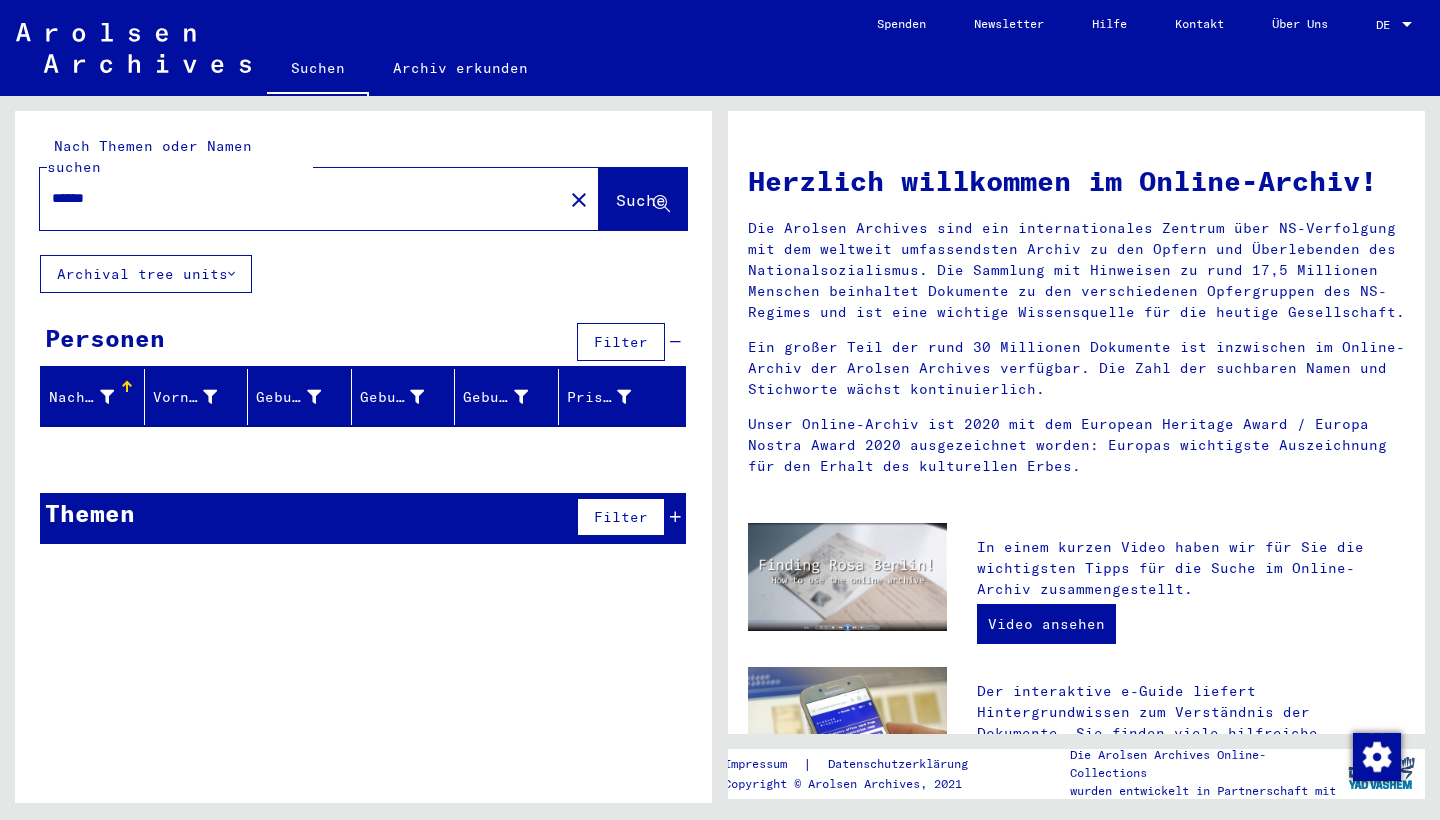 type on "******" 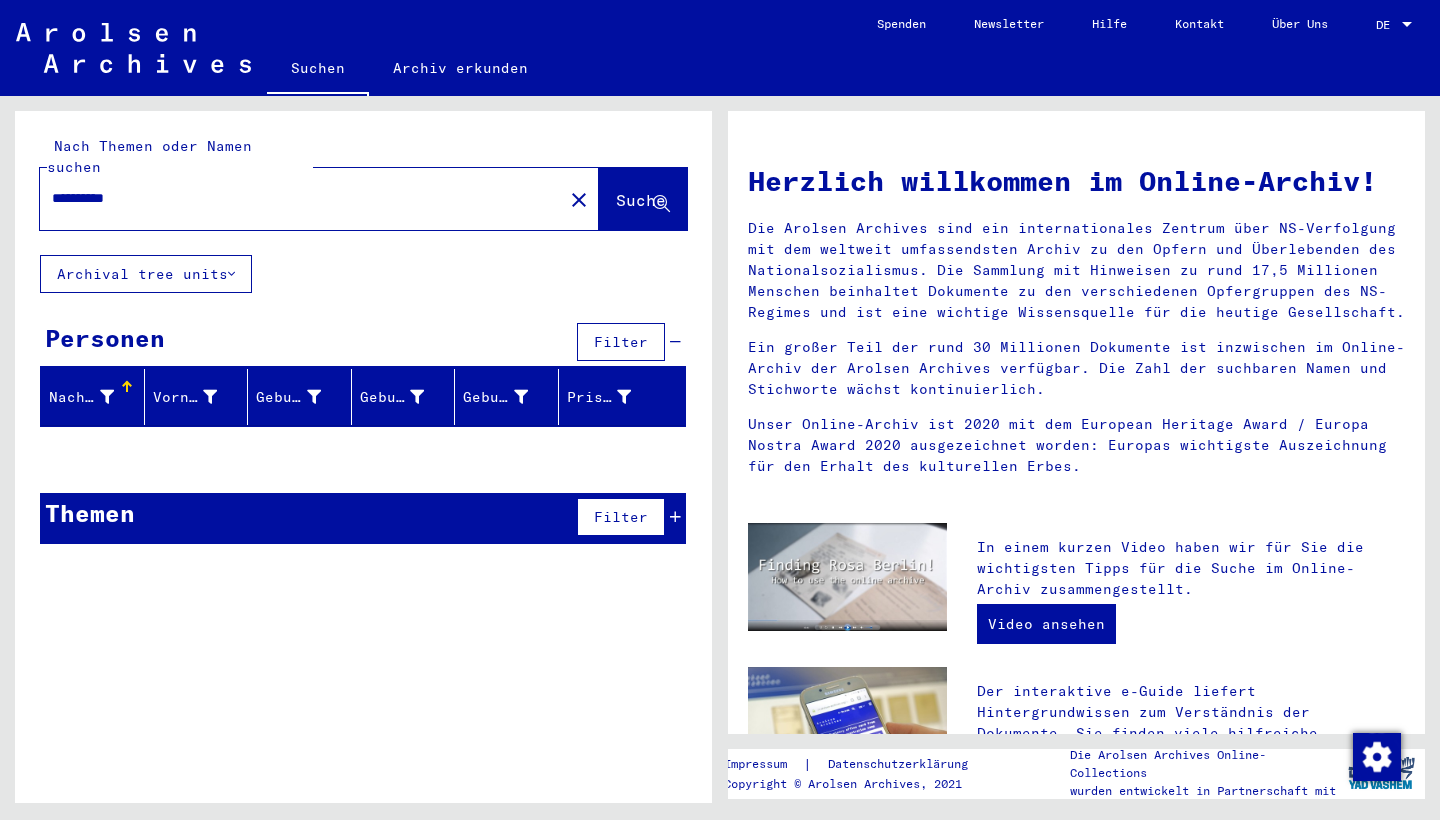 type on "**********" 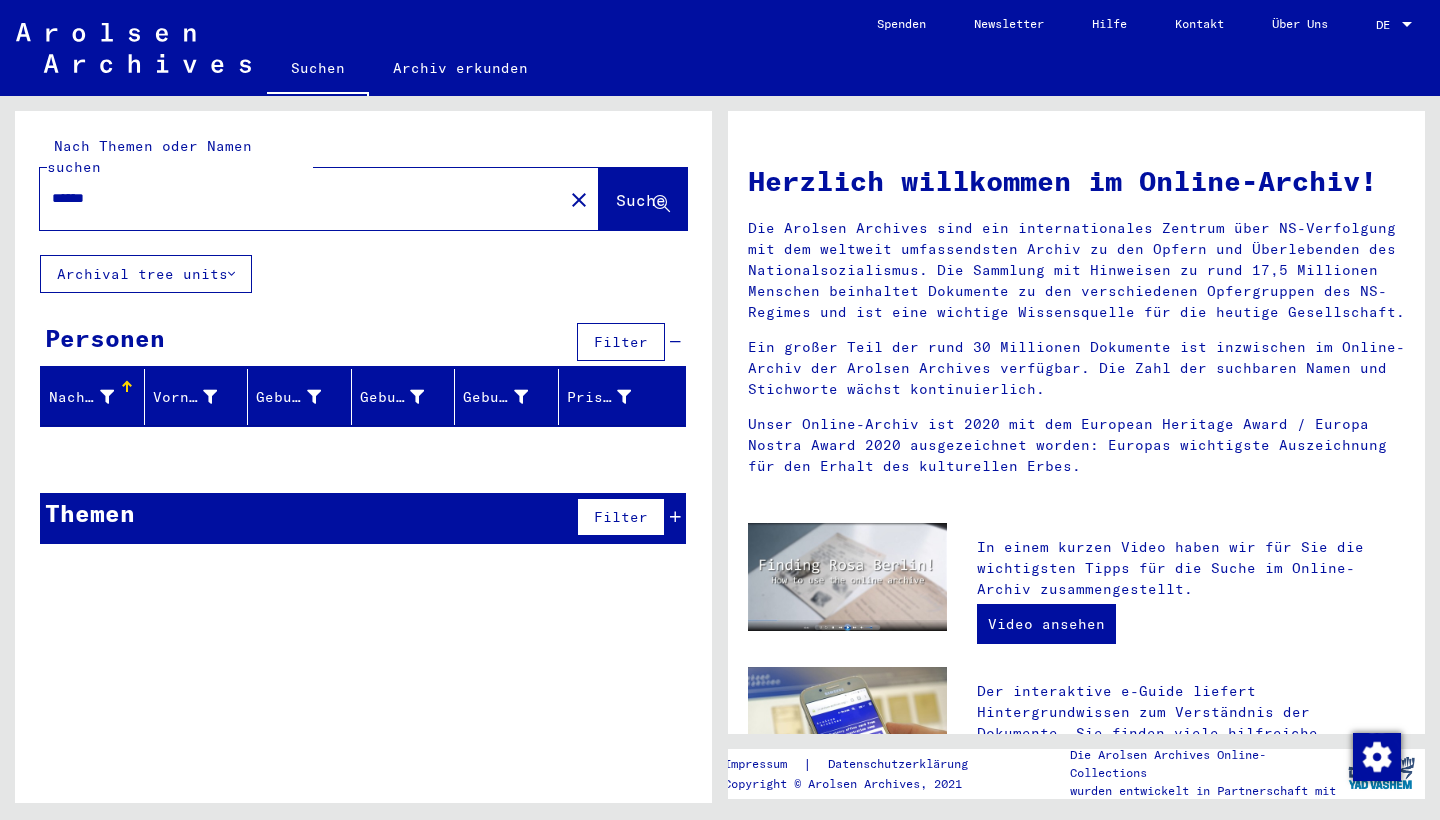 type on "******" 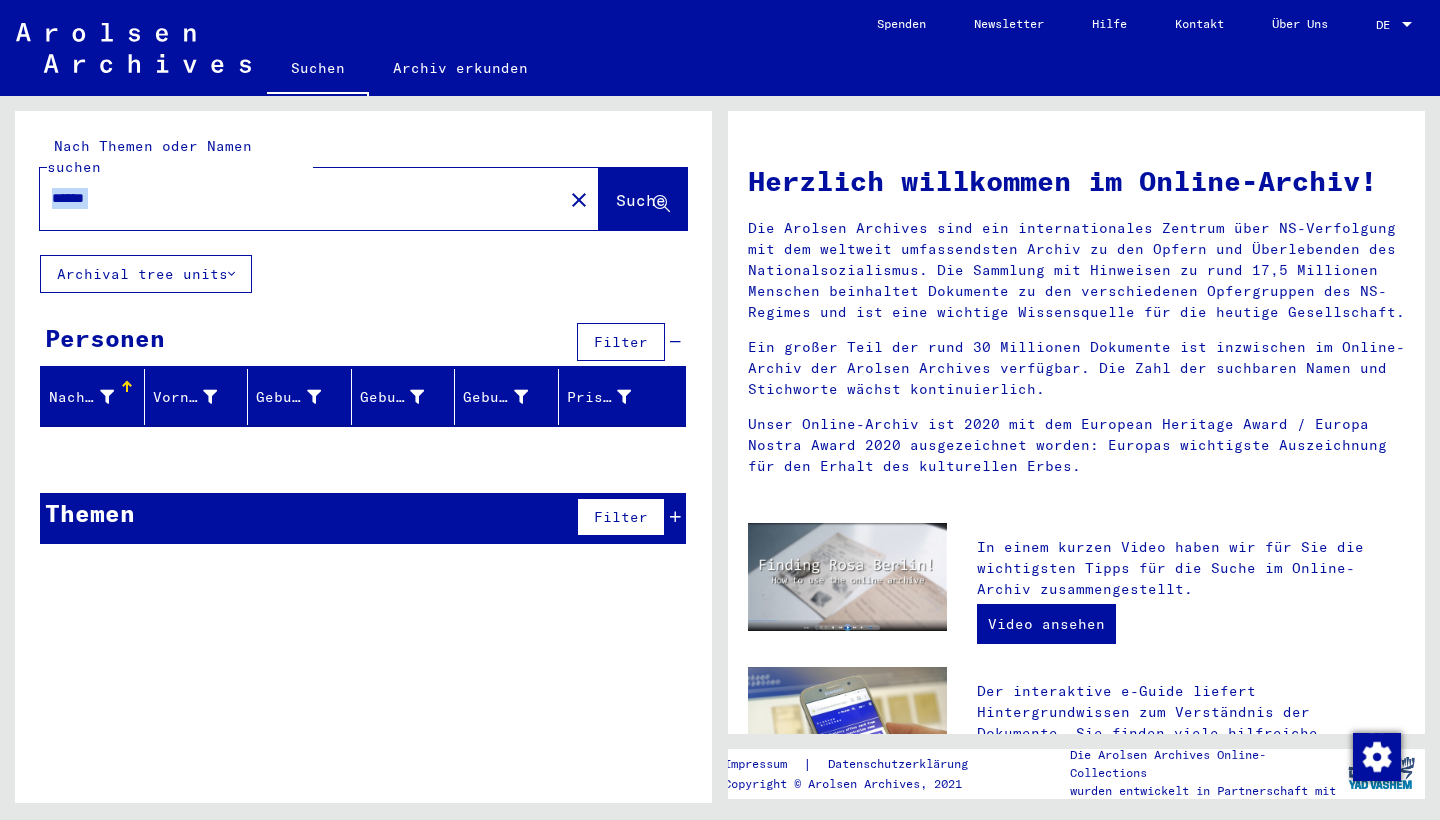 click on "******" 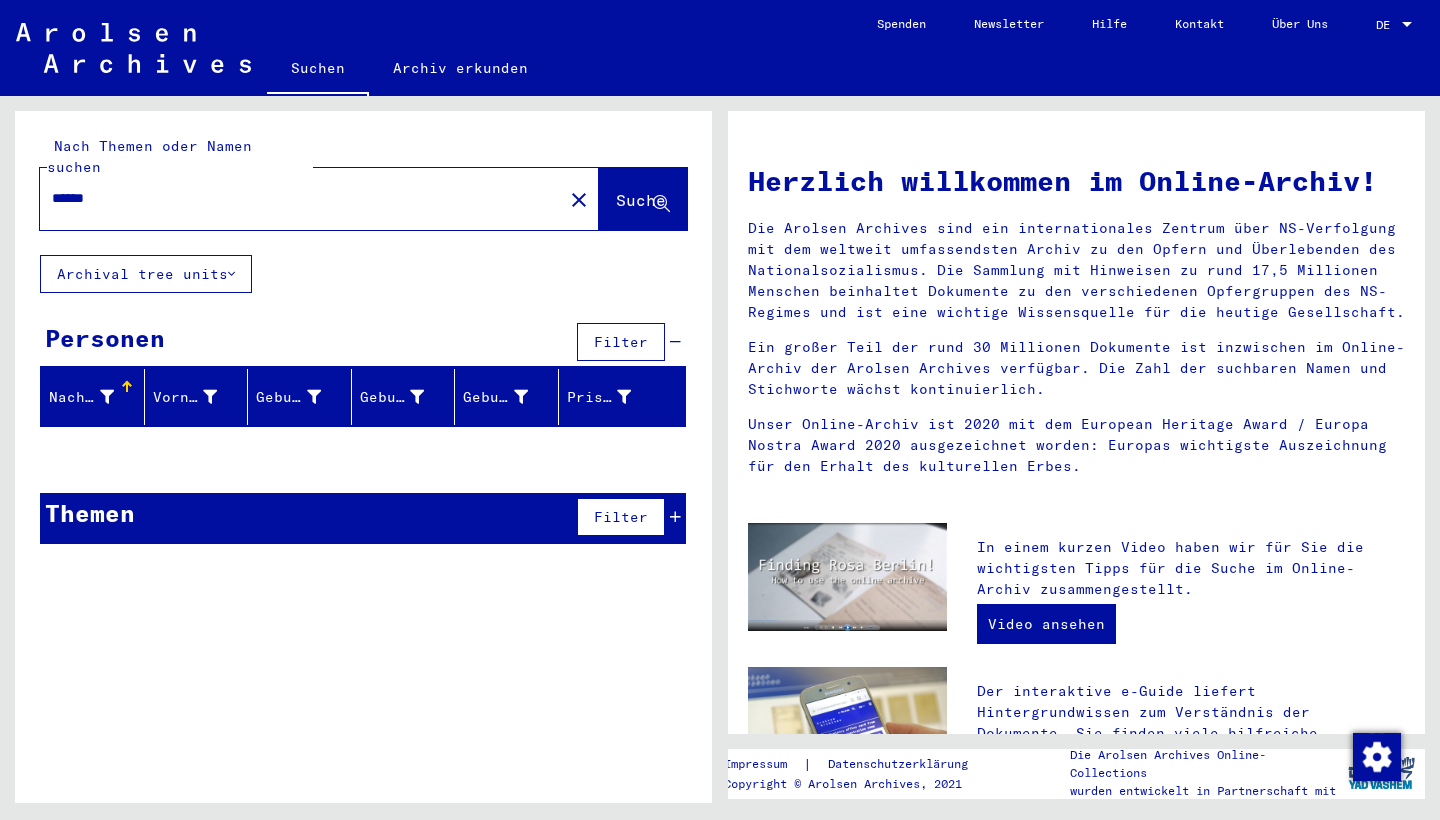 click on "******" at bounding box center [295, 198] 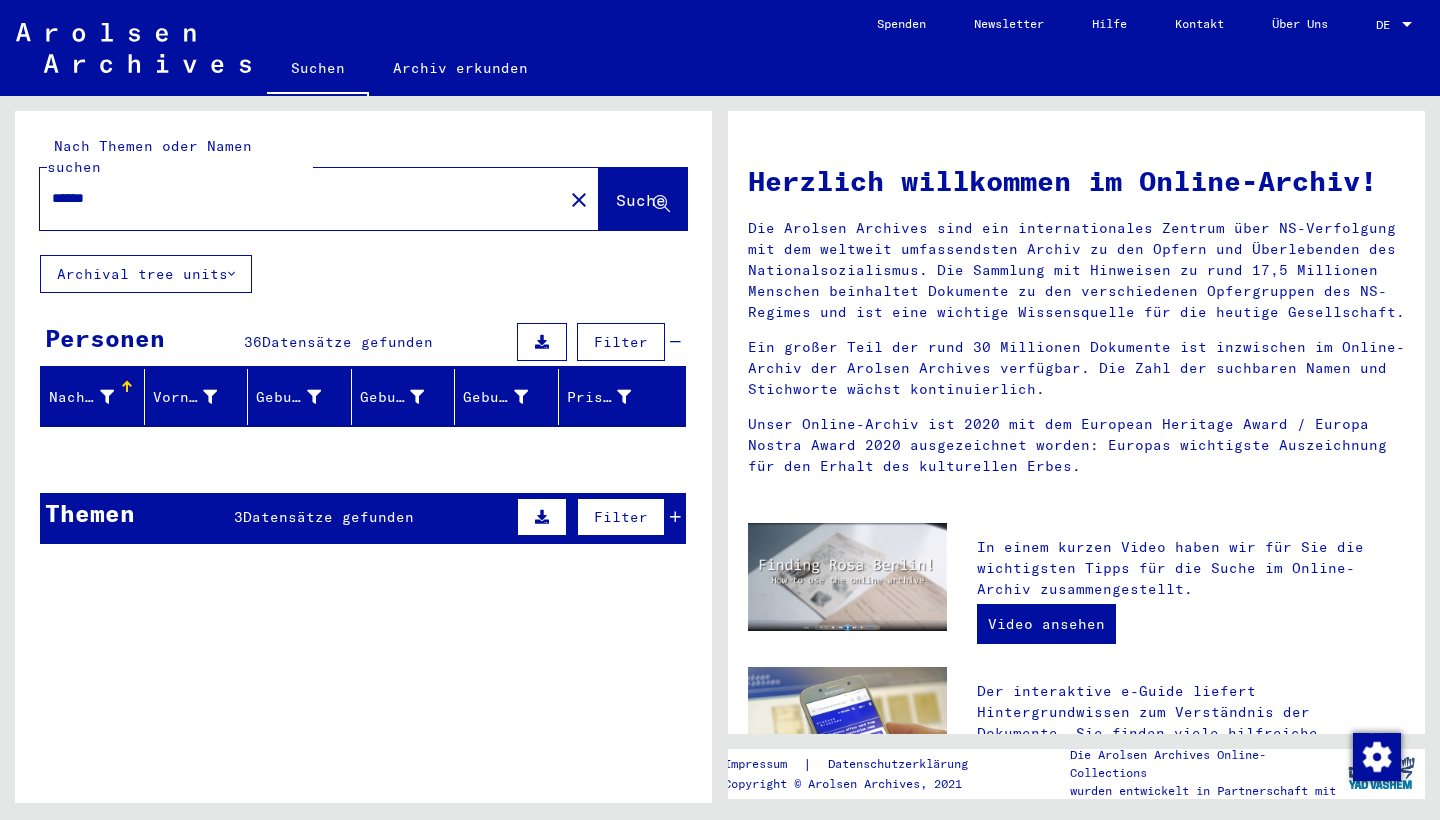 scroll, scrollTop: 0, scrollLeft: 0, axis: both 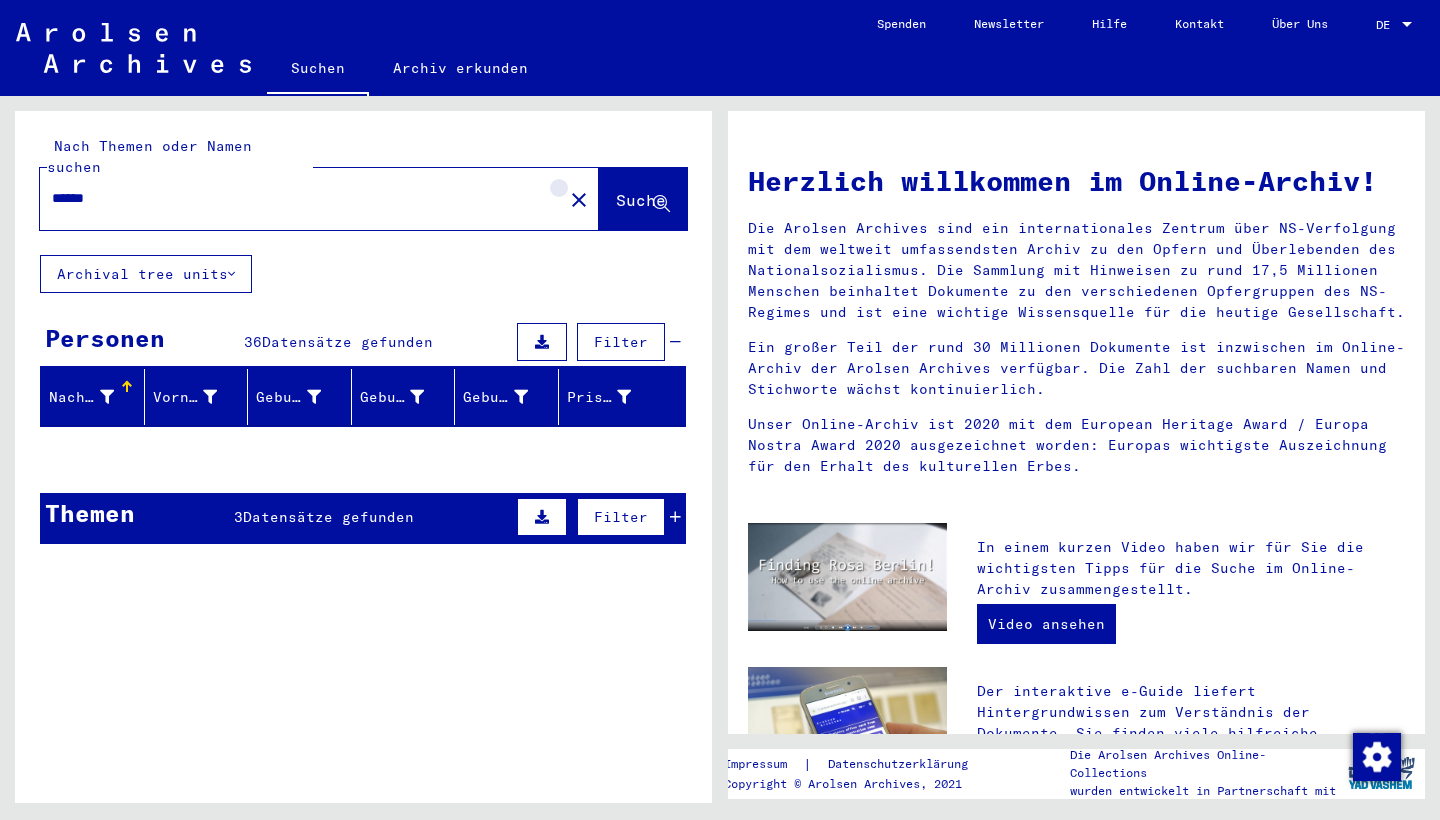 click on "close" 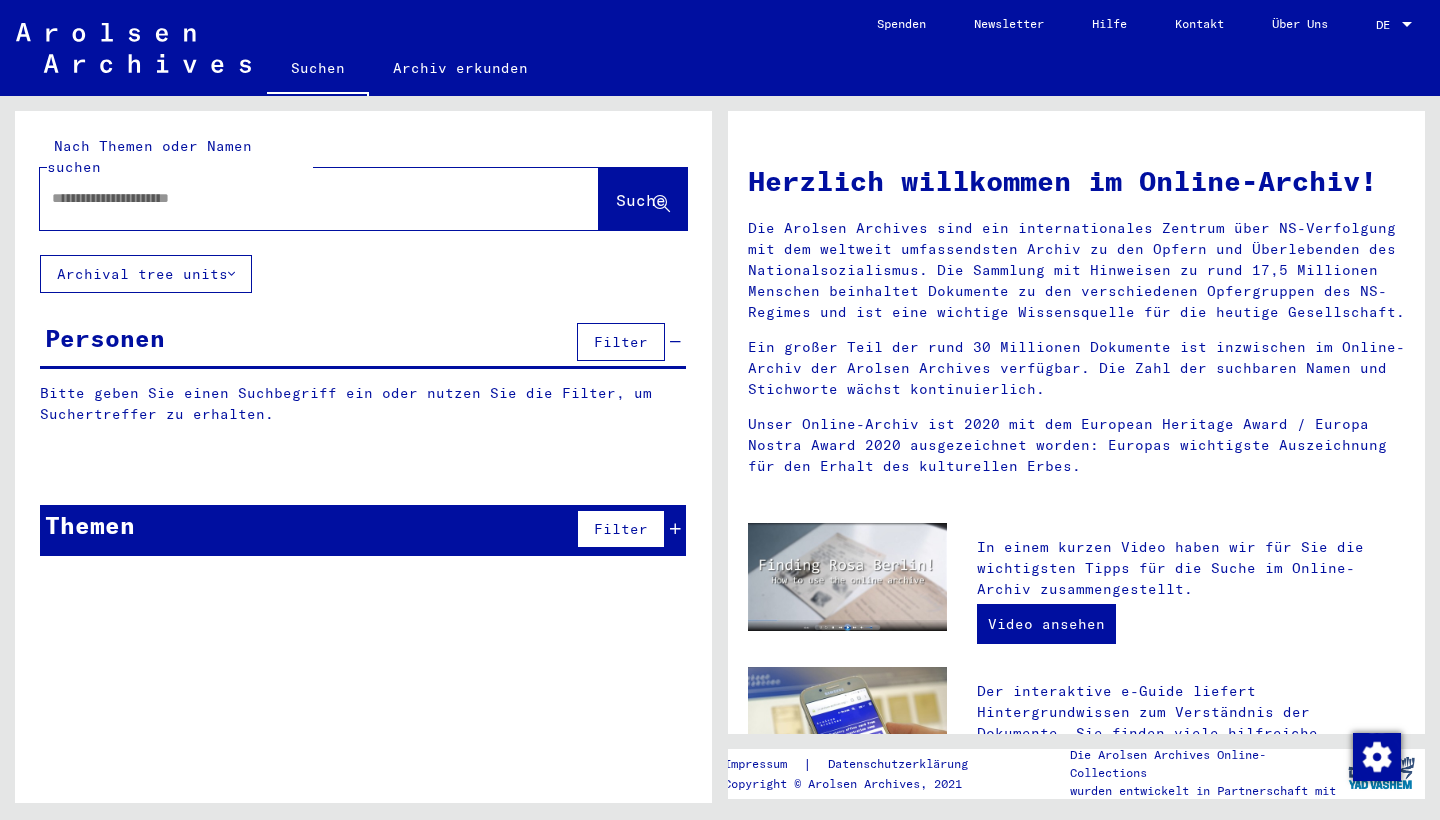 click at bounding box center [295, 198] 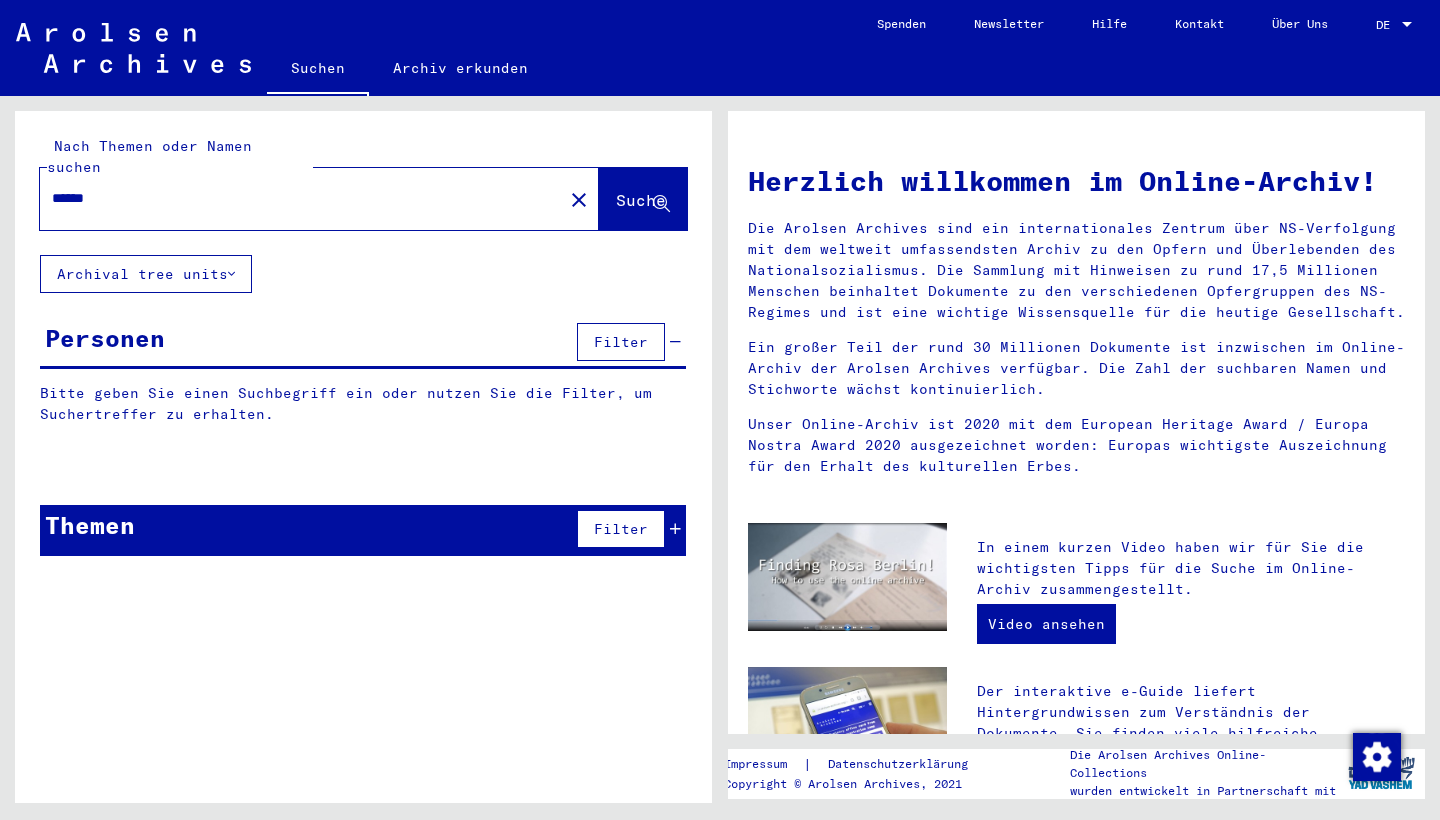 type on "******" 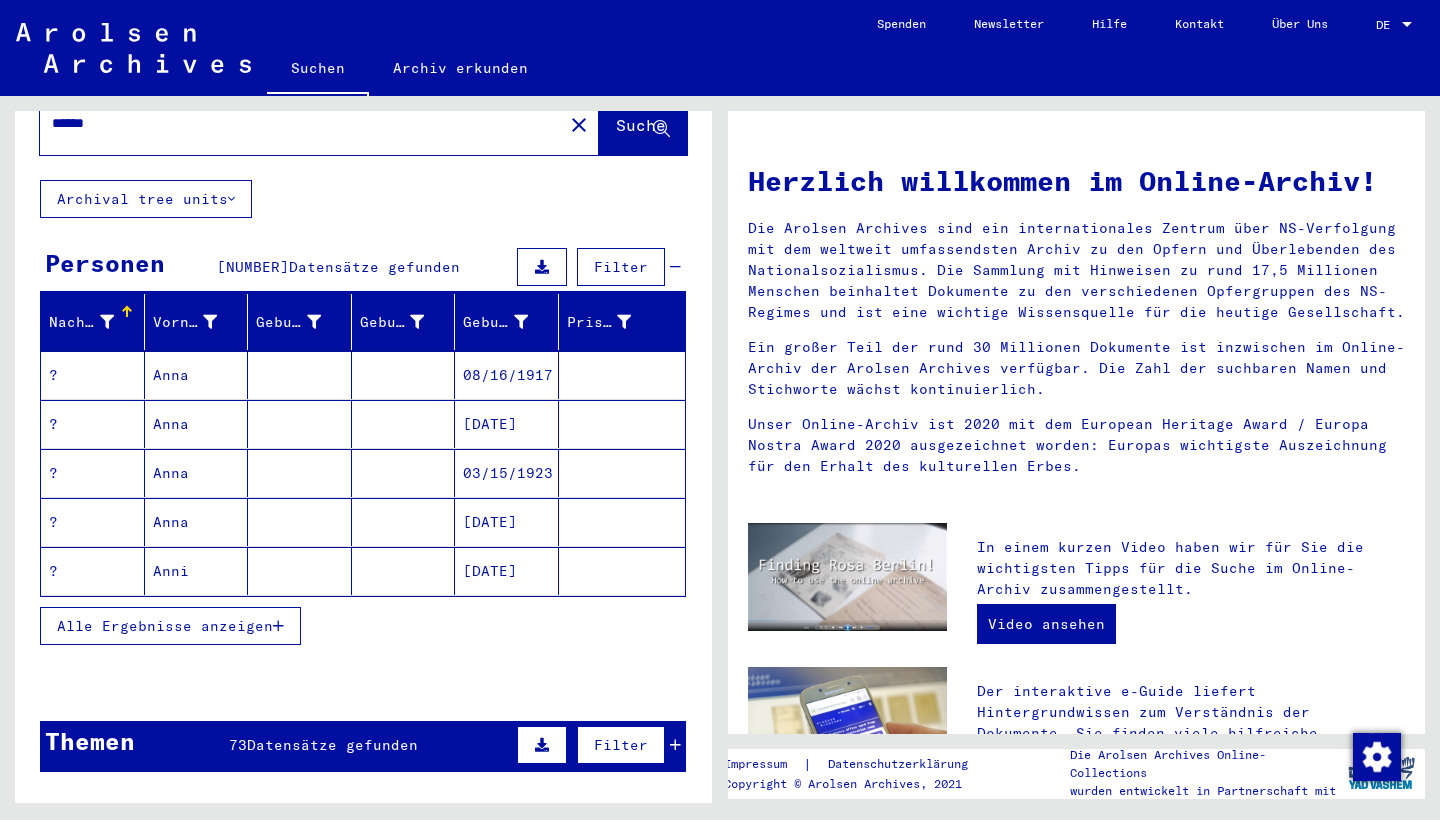 scroll, scrollTop: 84, scrollLeft: 0, axis: vertical 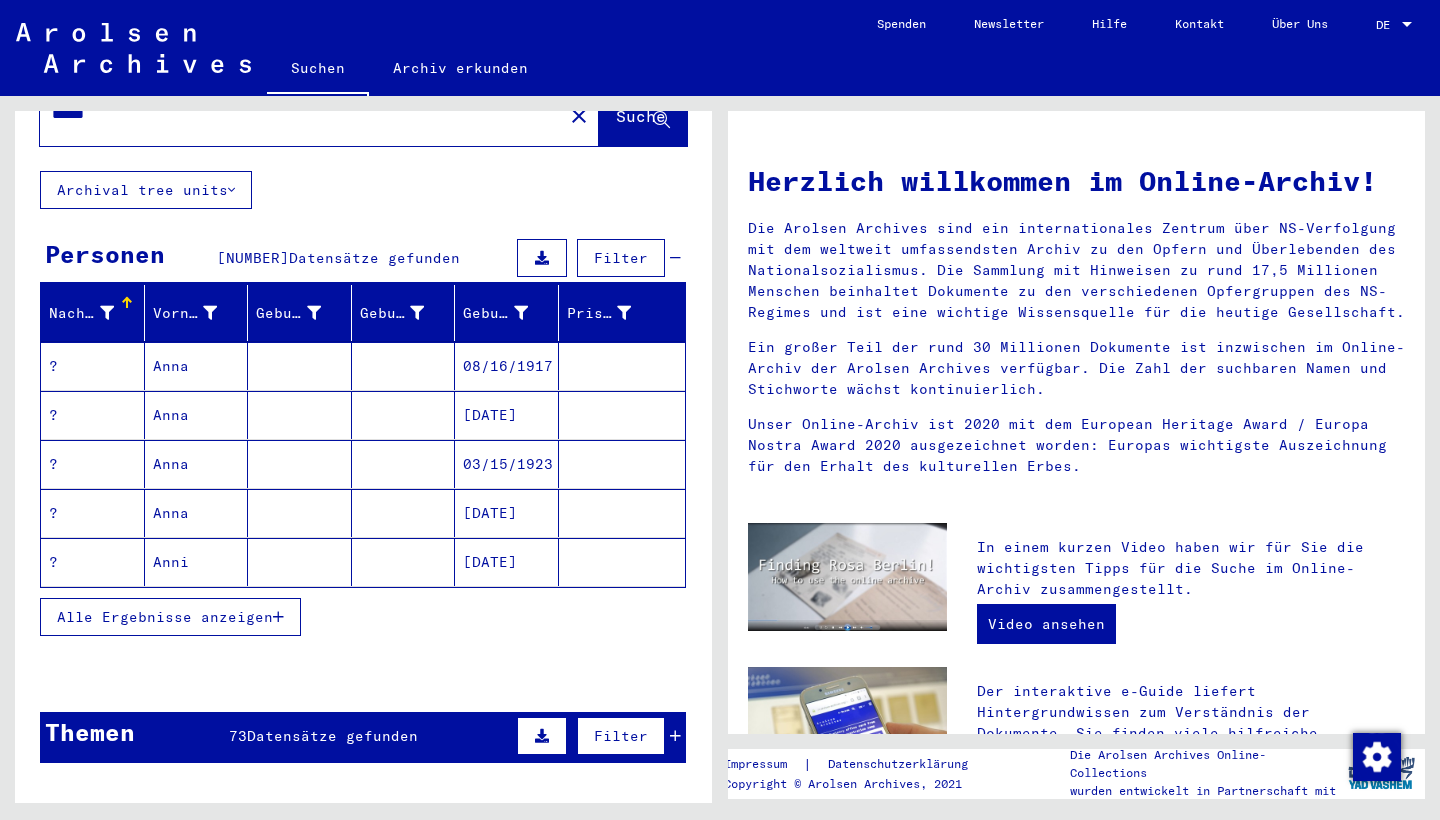click on "Anna" at bounding box center [197, 415] 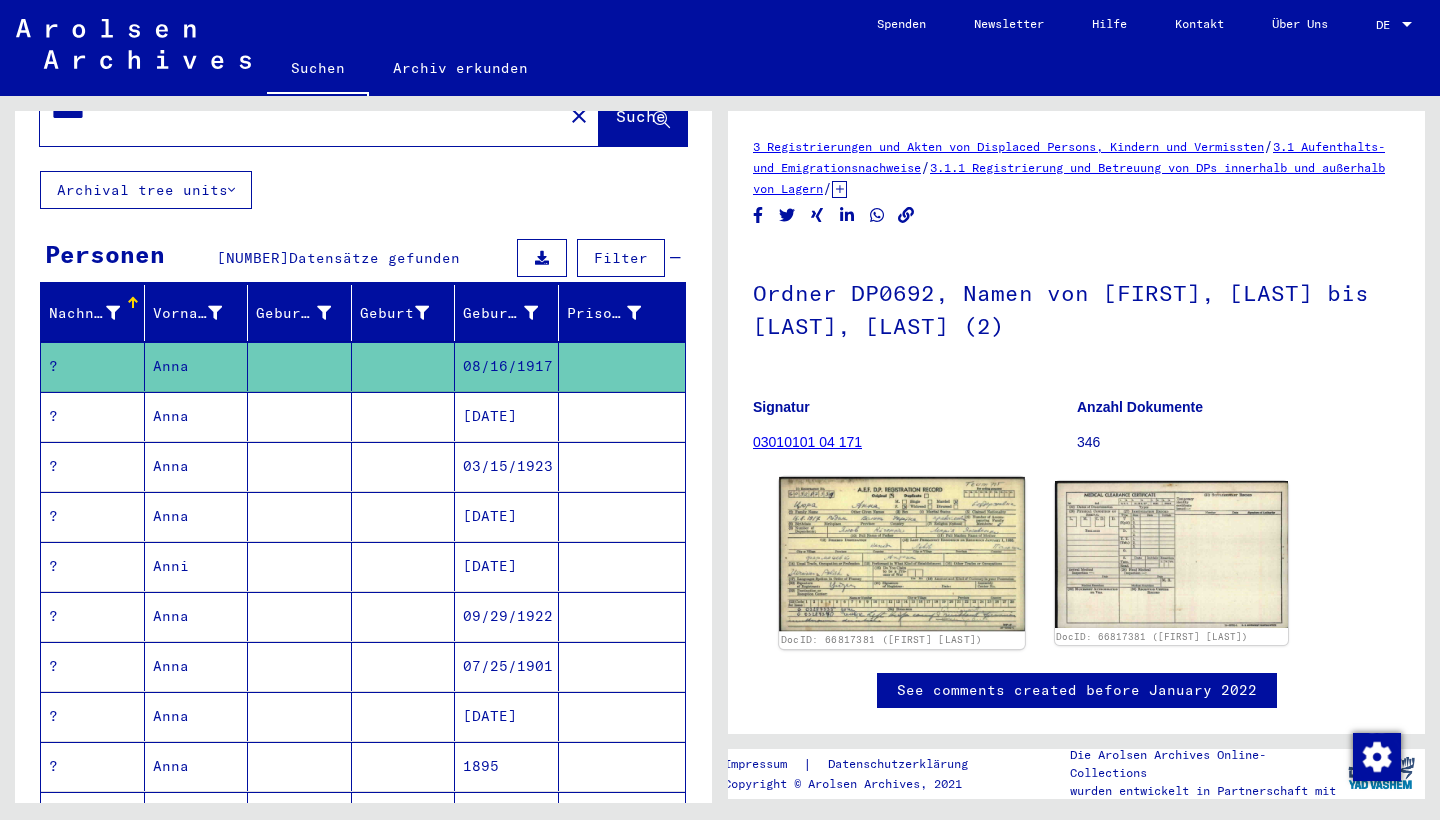 scroll, scrollTop: 0, scrollLeft: 0, axis: both 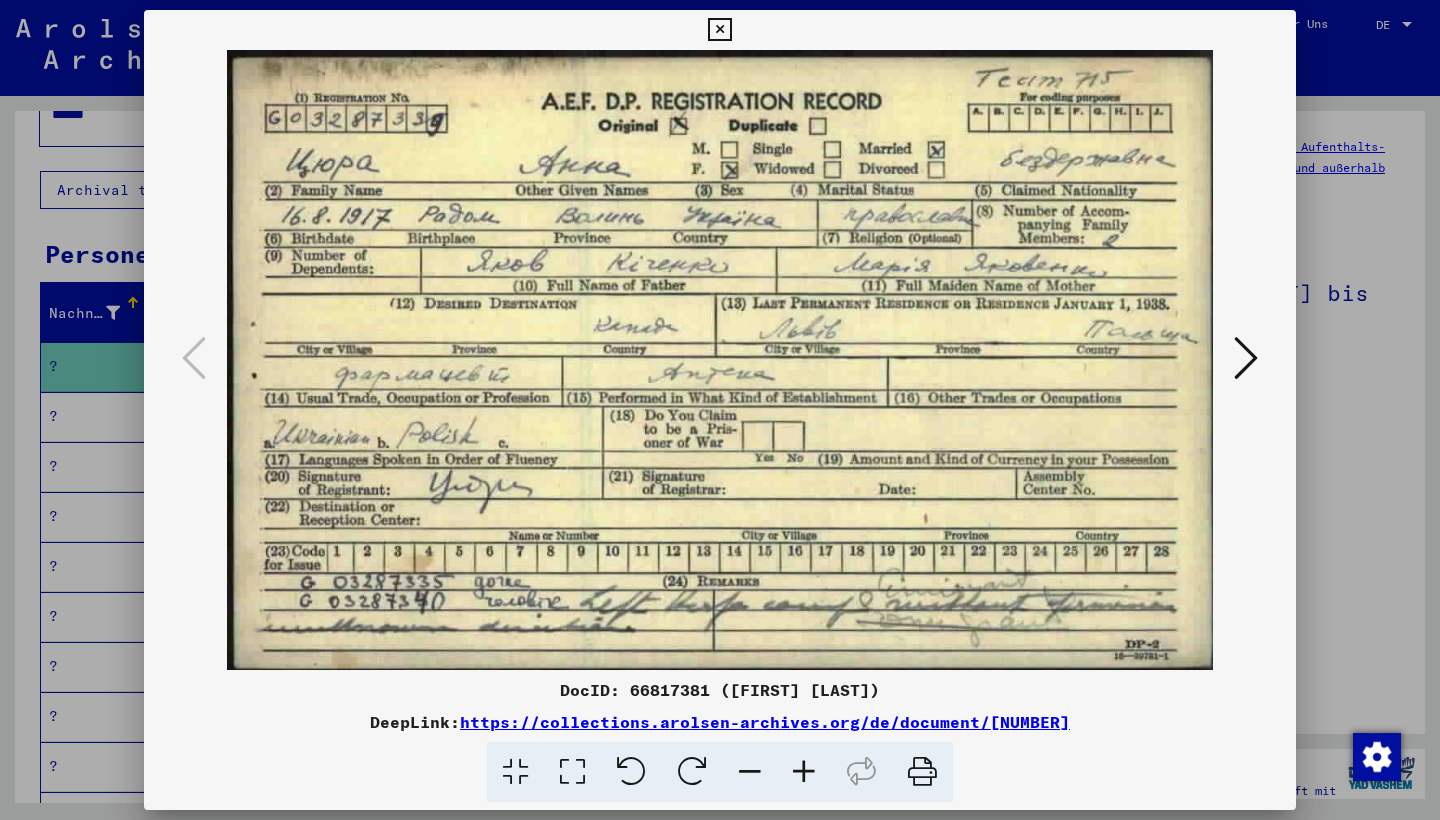 click at bounding box center [720, 410] 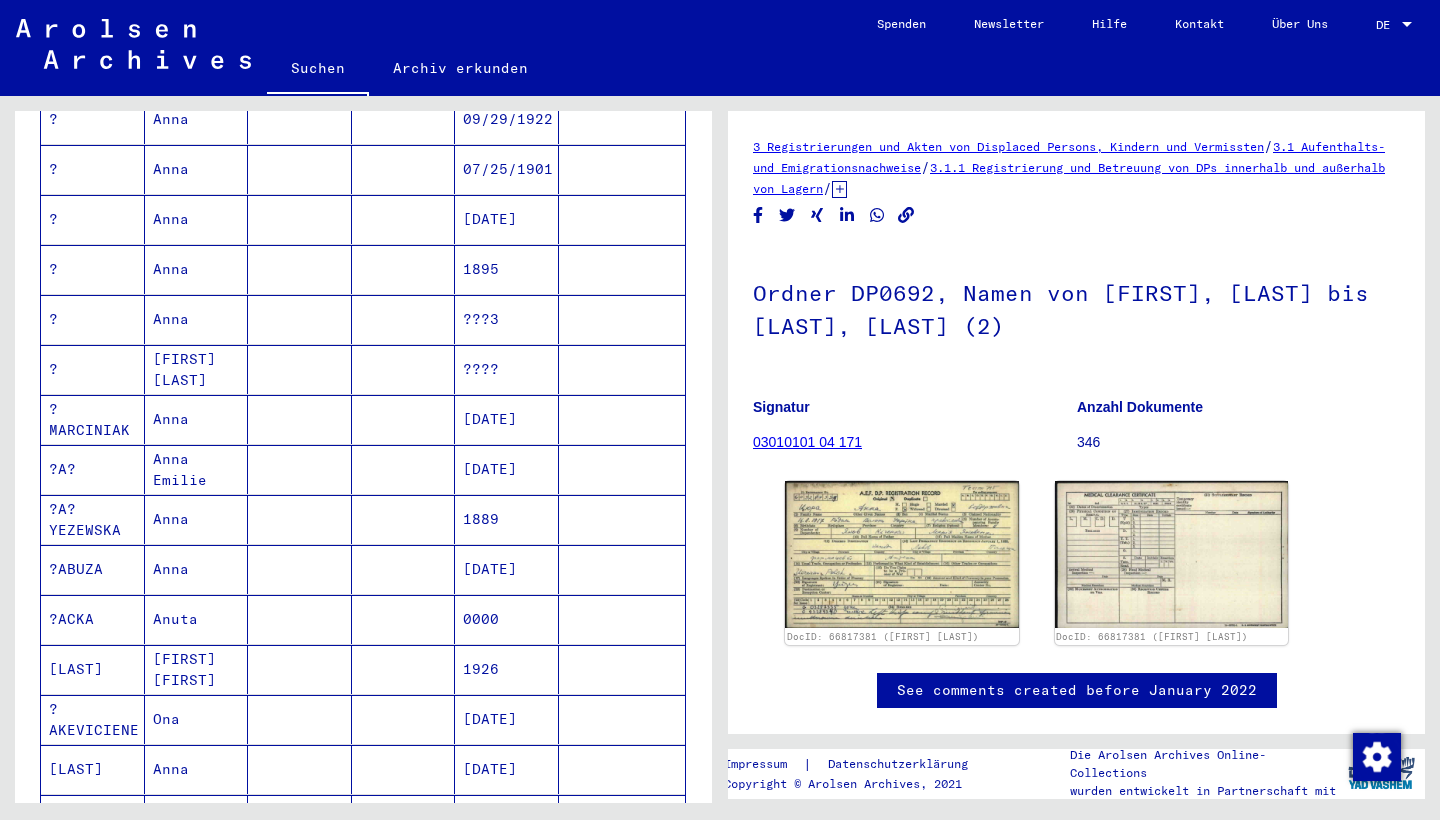 scroll, scrollTop: 667, scrollLeft: 0, axis: vertical 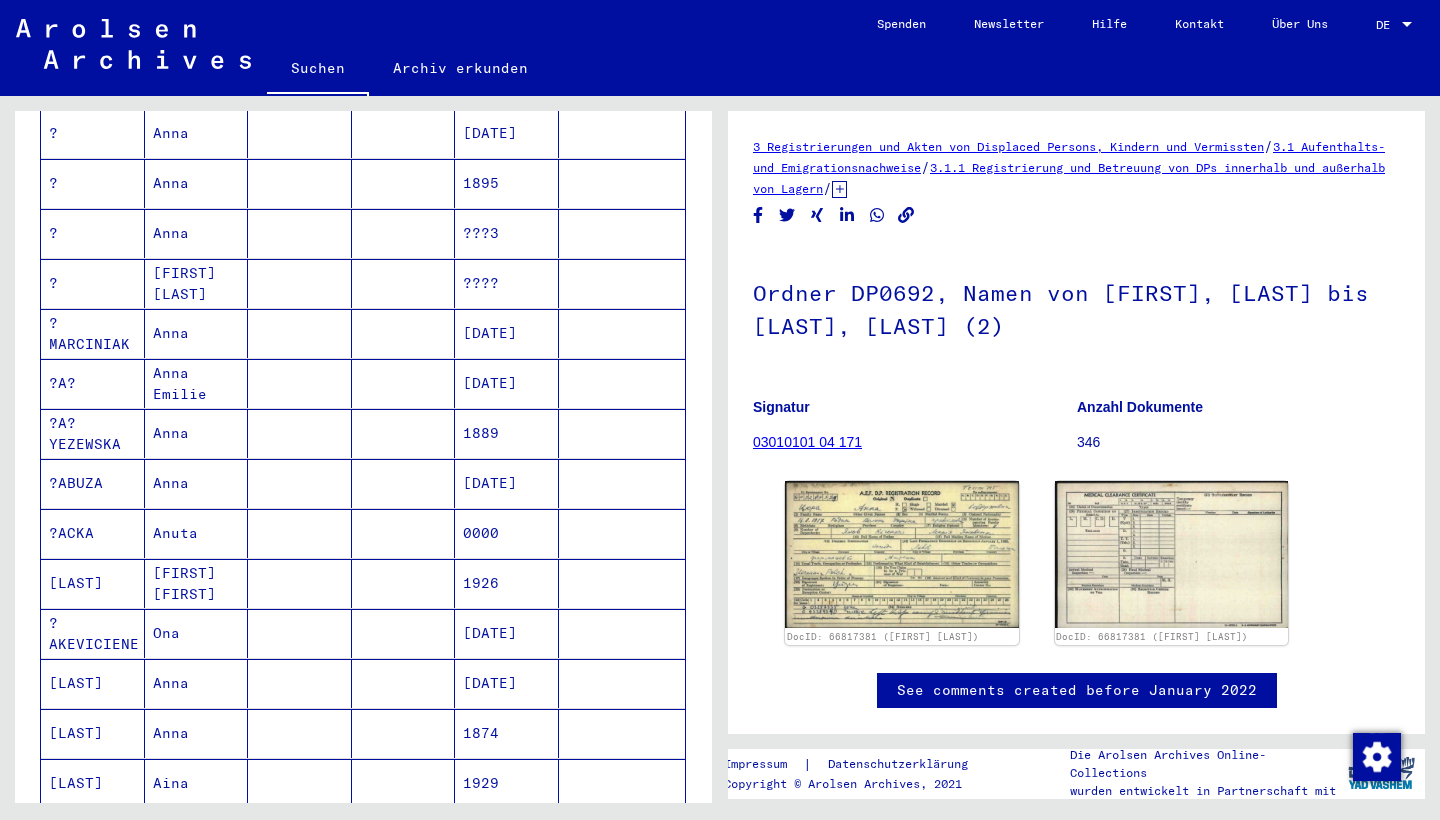 click on "Anuta" at bounding box center [197, 583] 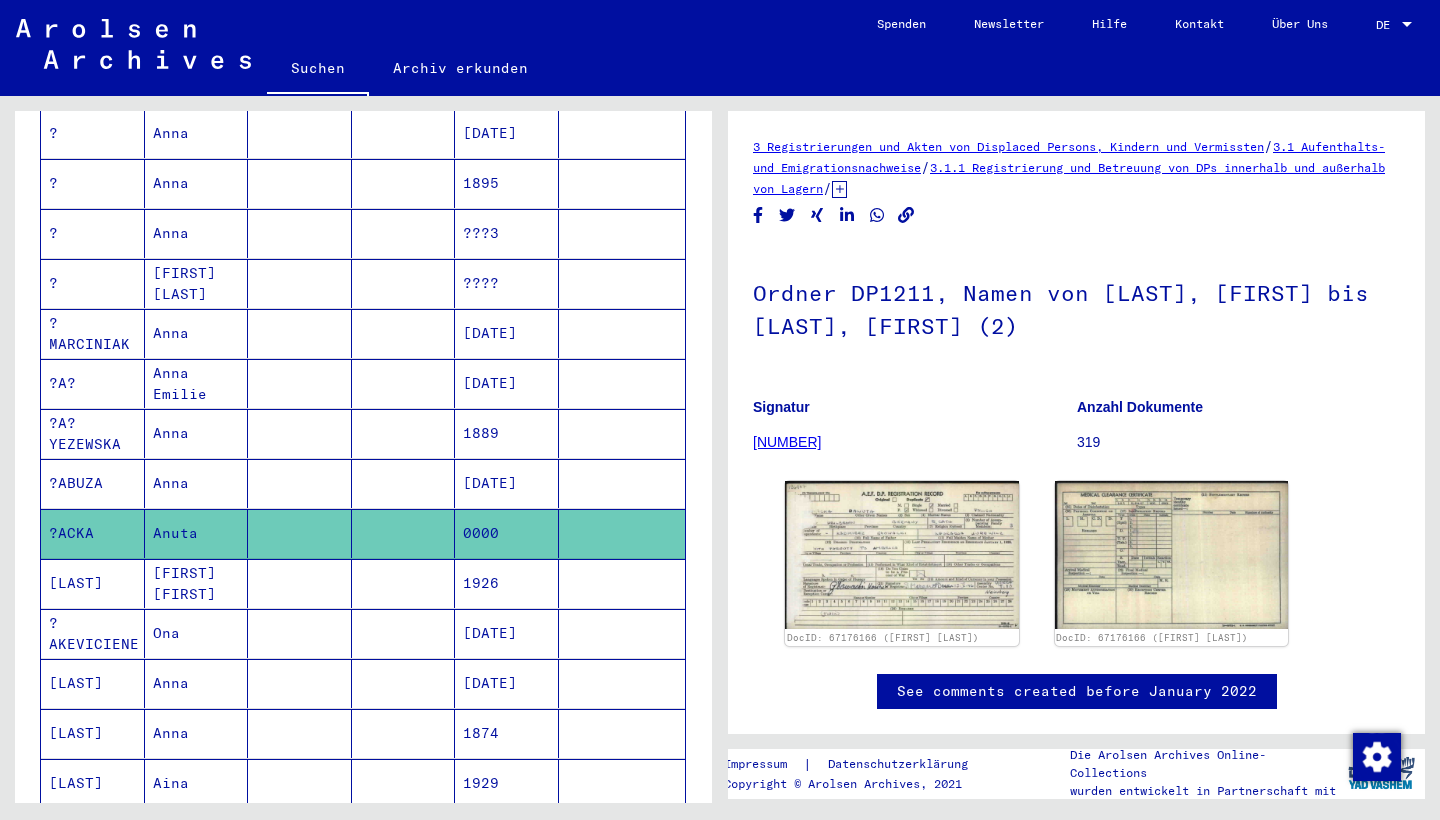 scroll, scrollTop: 0, scrollLeft: 0, axis: both 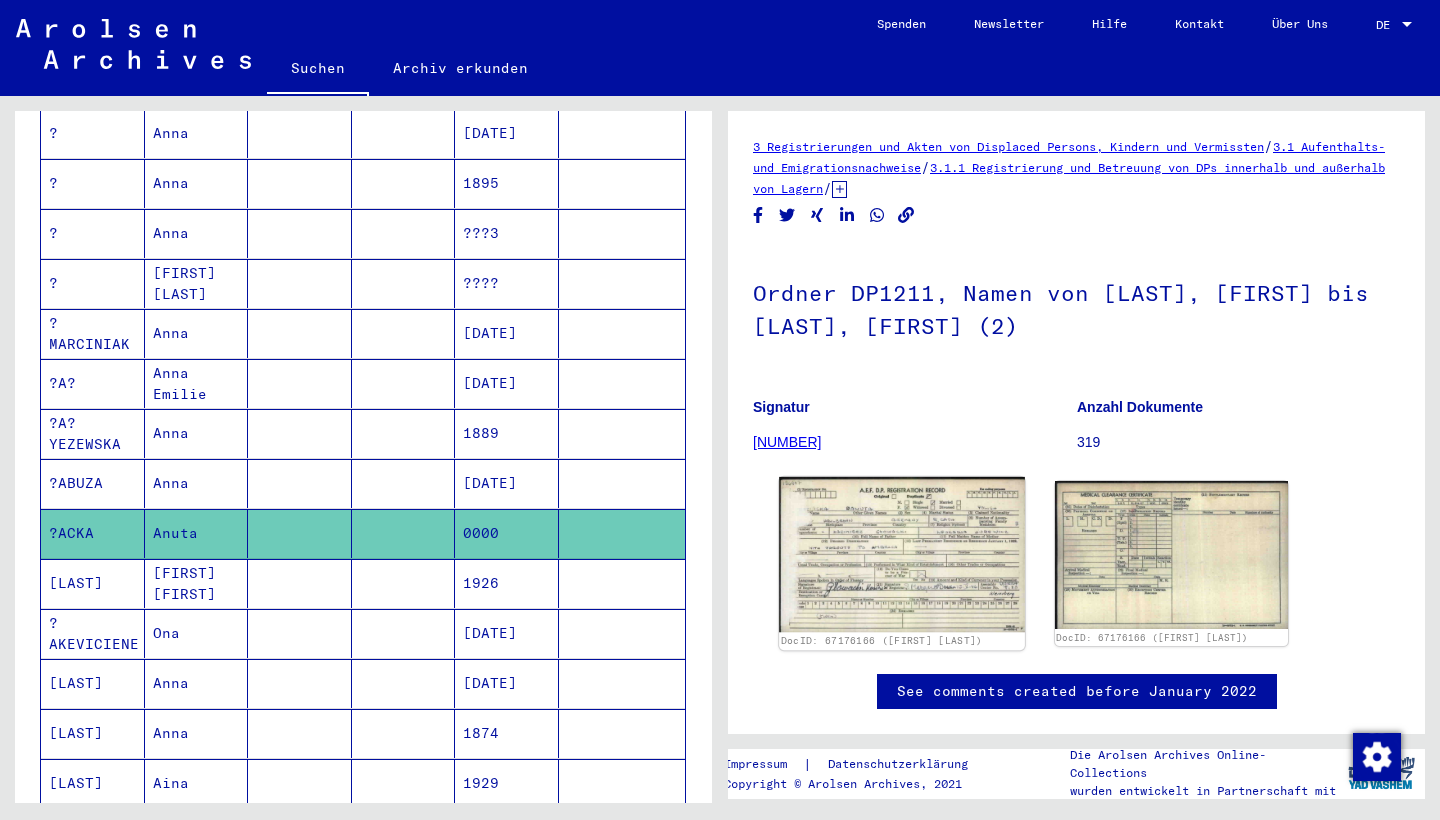 click 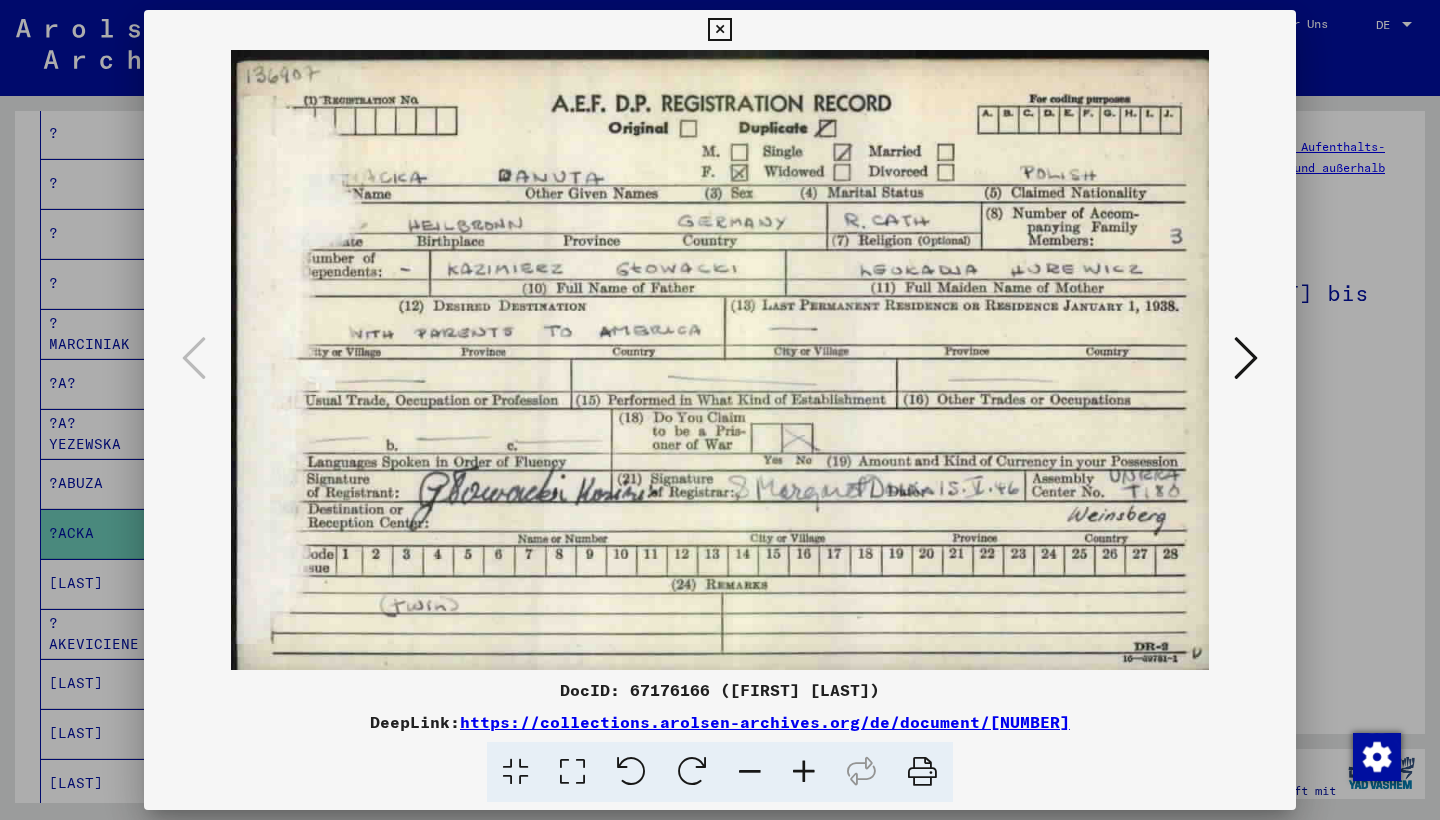 click at bounding box center (720, 410) 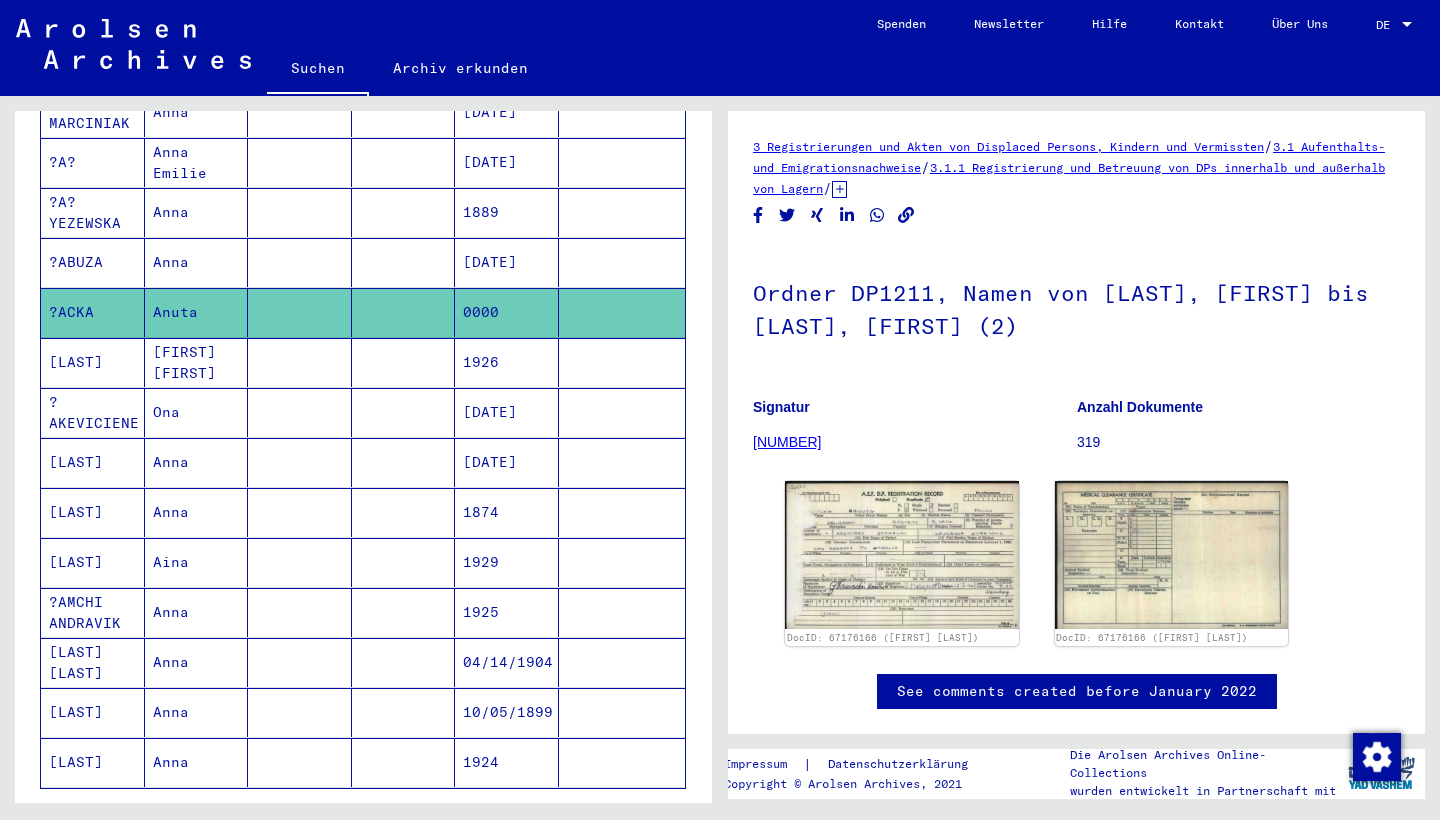 scroll, scrollTop: 1178, scrollLeft: 0, axis: vertical 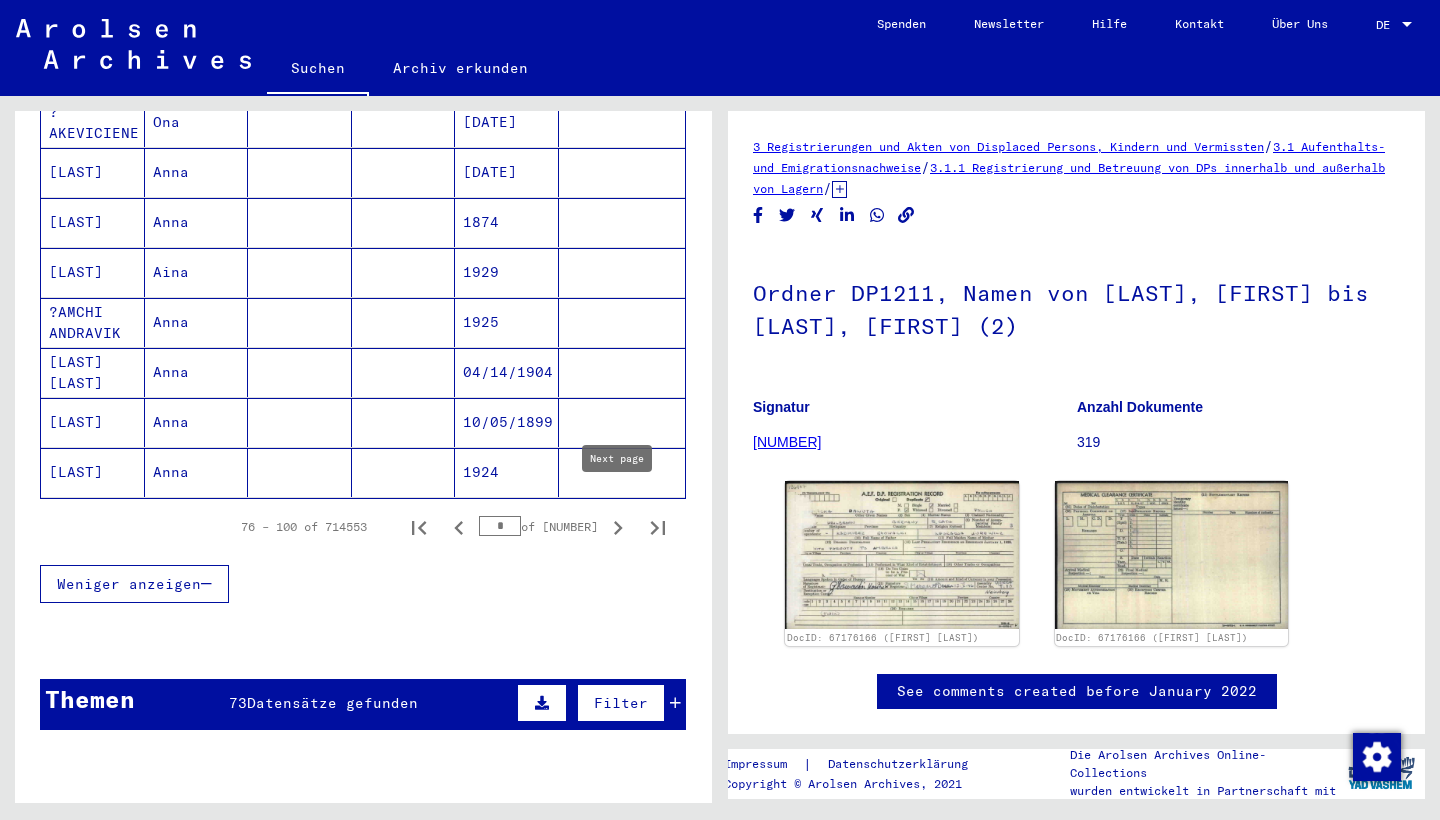 click 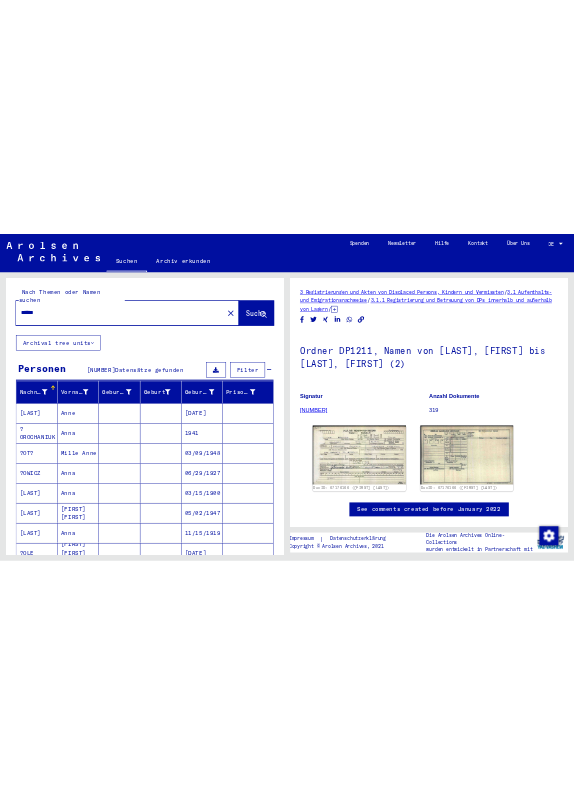 scroll, scrollTop: 0, scrollLeft: 0, axis: both 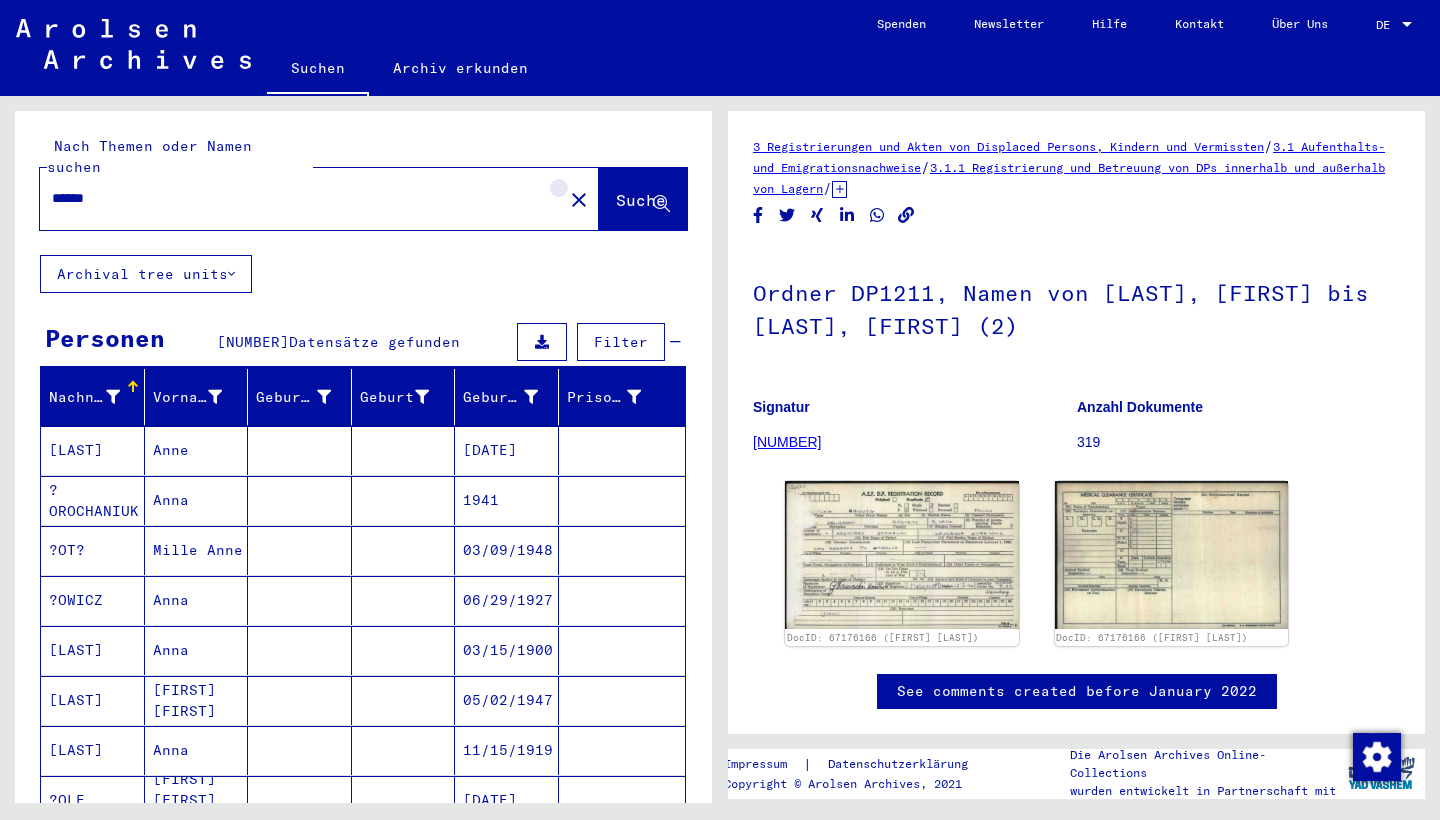 click on "close" 